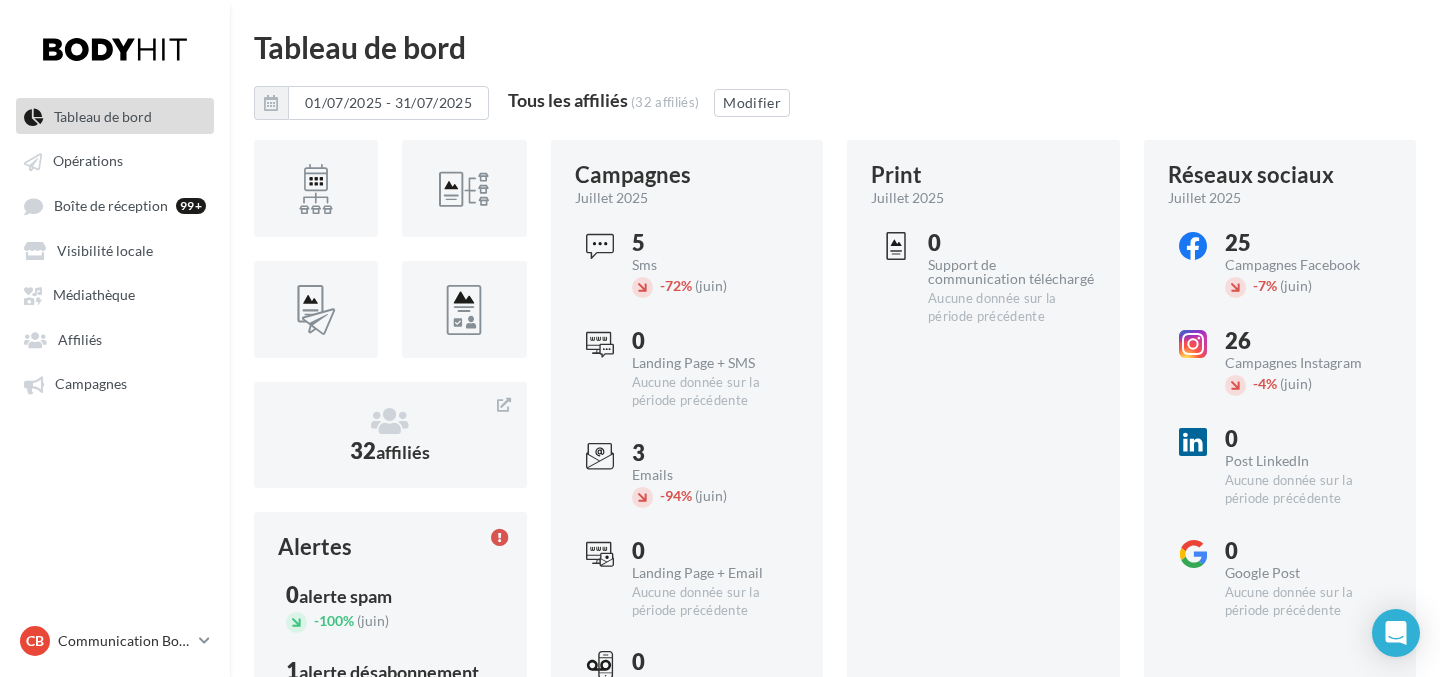 scroll, scrollTop: 0, scrollLeft: 0, axis: both 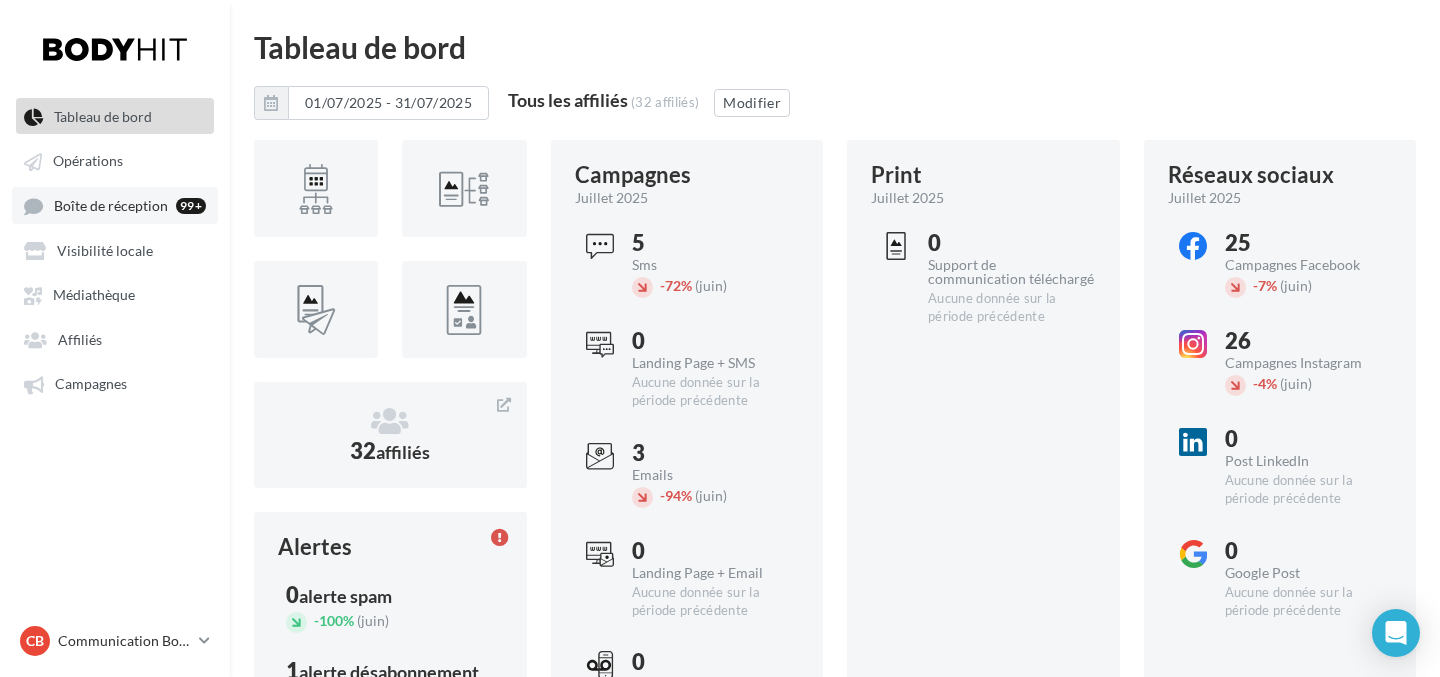 click on "Boîte de réception
99+" at bounding box center [115, 205] 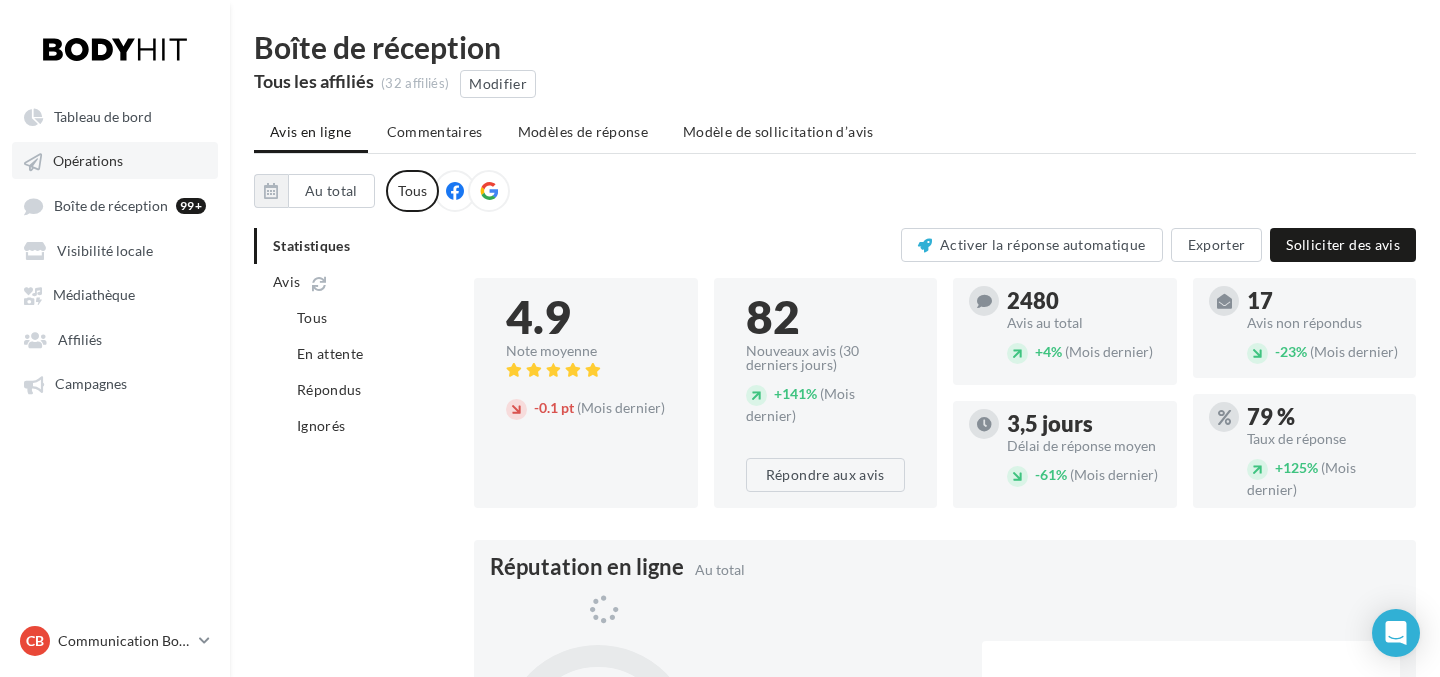 click on "Opérations" at bounding box center [115, 160] 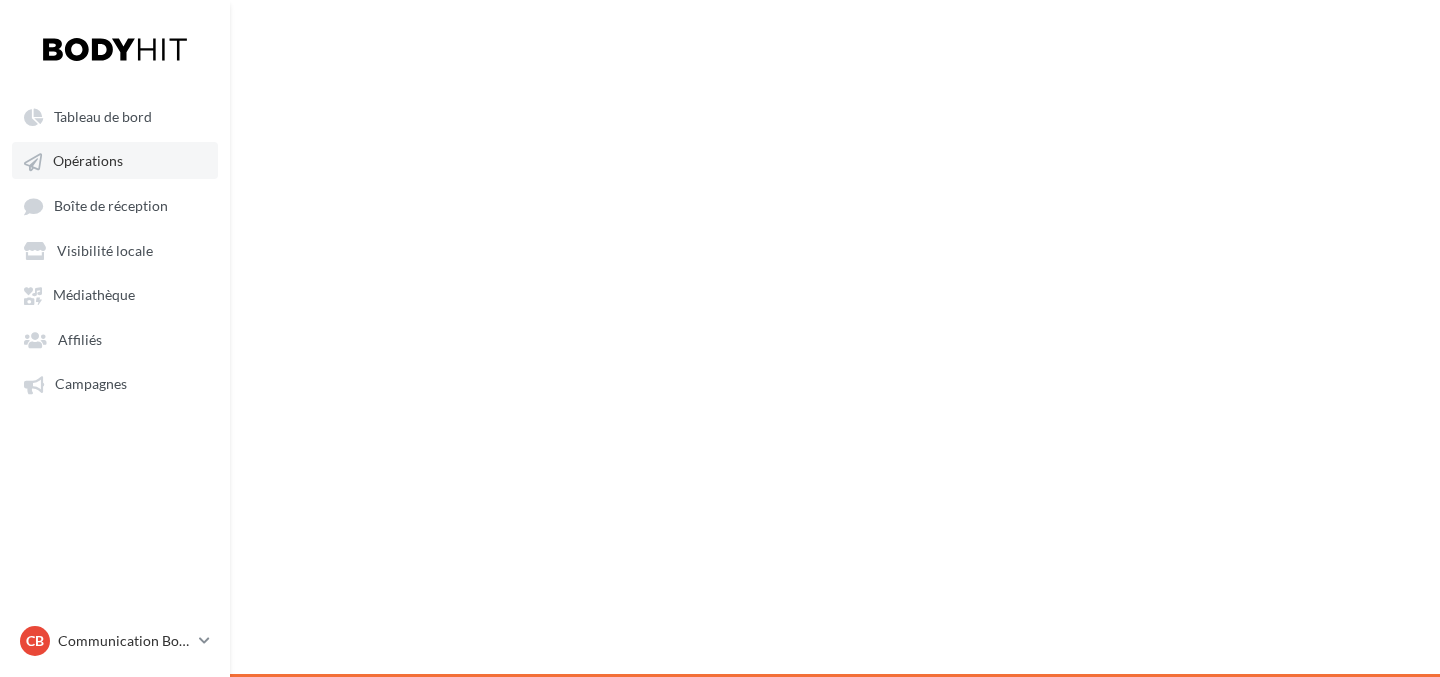 scroll, scrollTop: 0, scrollLeft: 0, axis: both 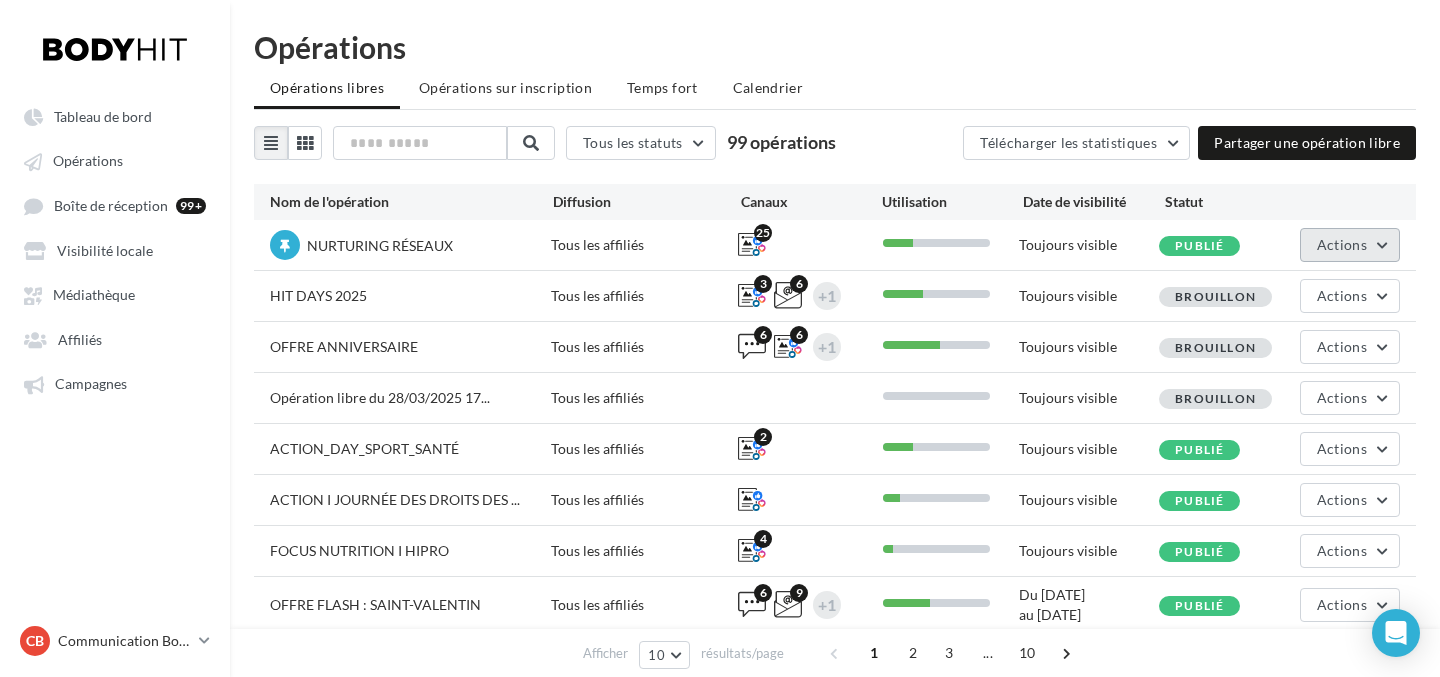 click on "Actions" at bounding box center (1350, 245) 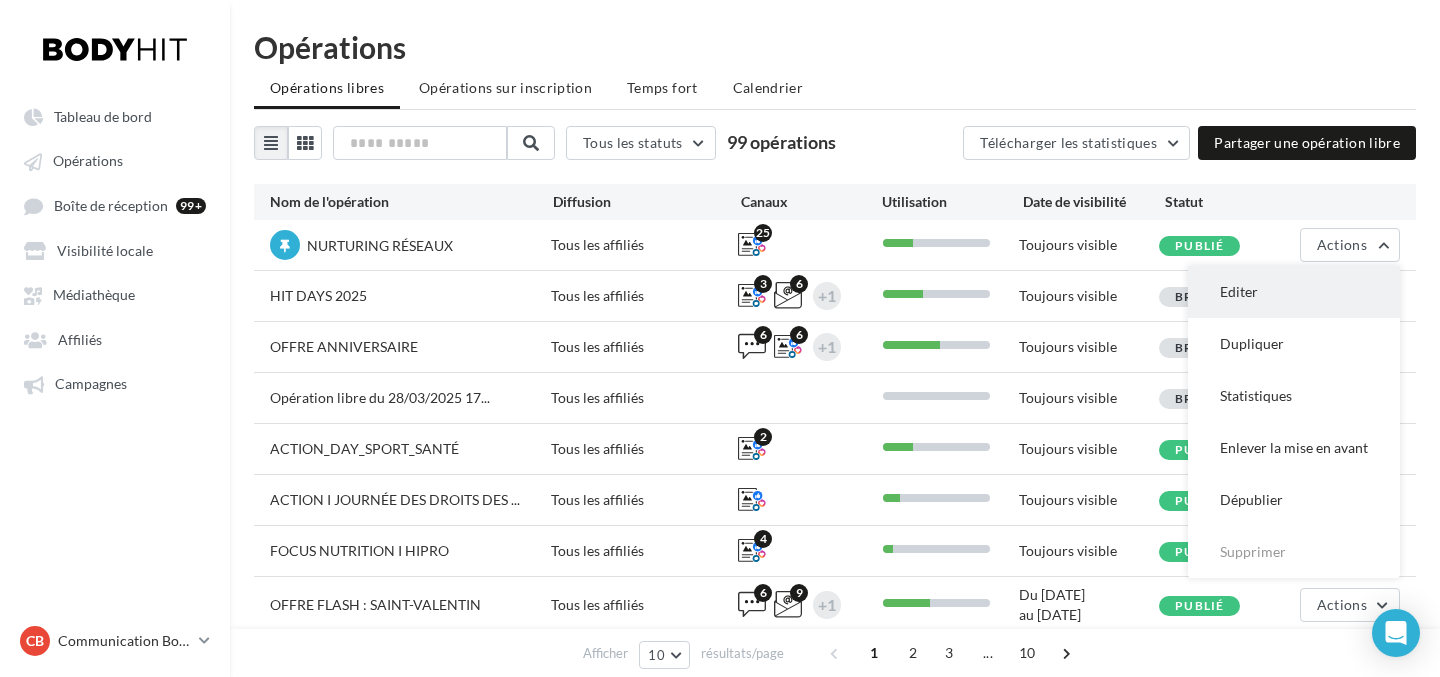 click on "Editer" at bounding box center [1294, 292] 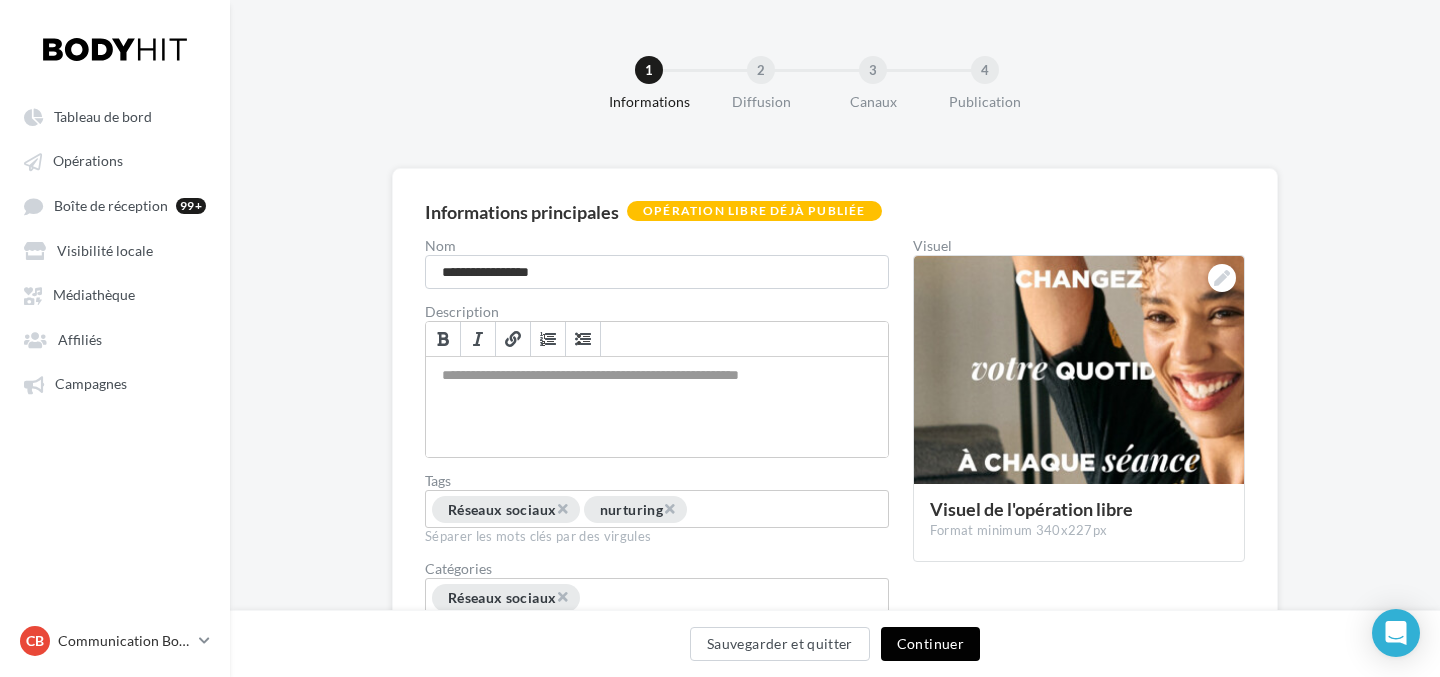 click on "Continuer" at bounding box center (930, 644) 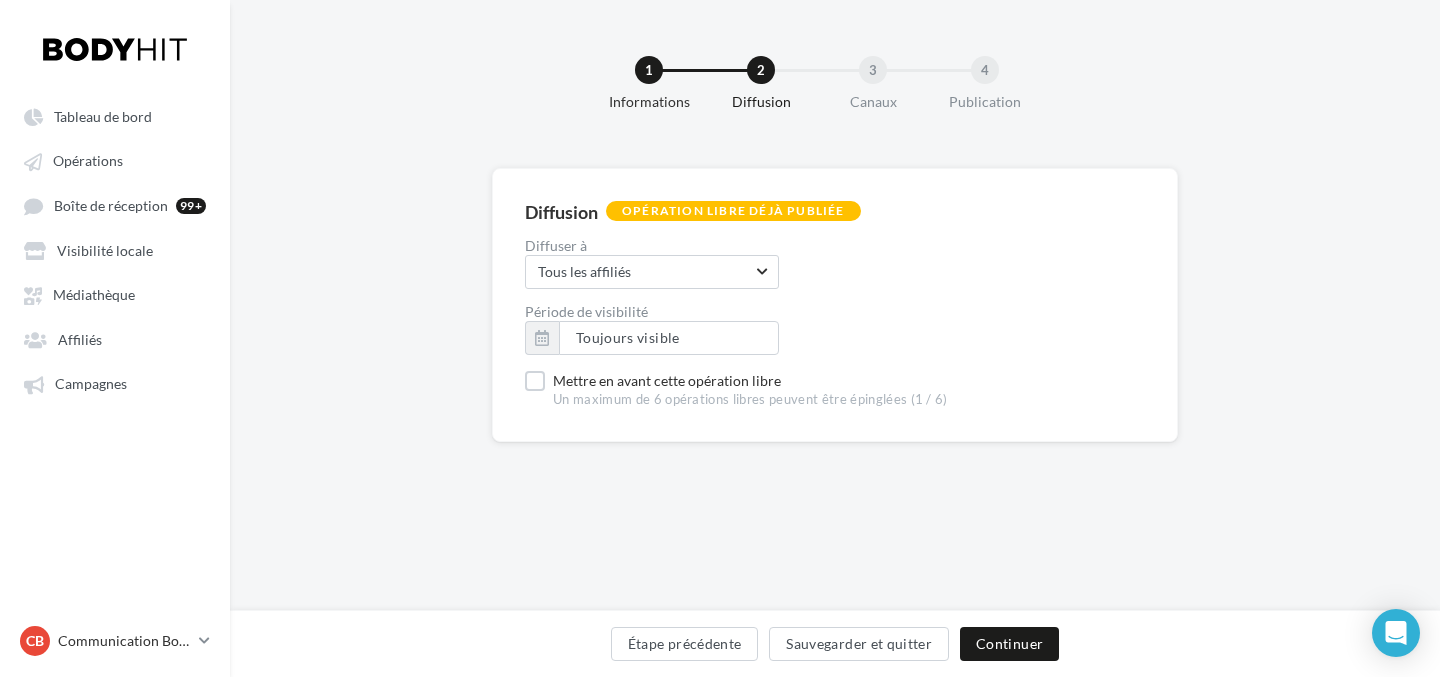 click on "Étape précédente   Sauvegarder et quitter    Continuer" at bounding box center (835, 648) 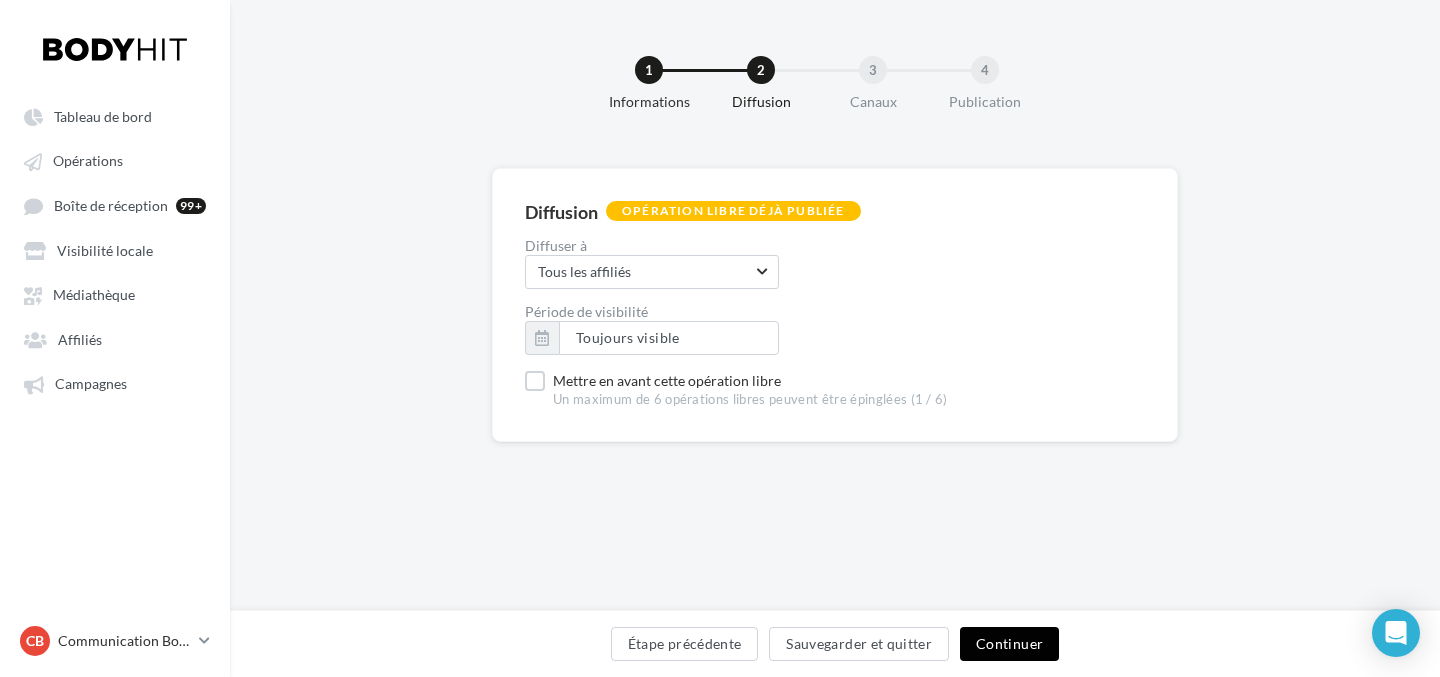 click on "Continuer" at bounding box center (1009, 644) 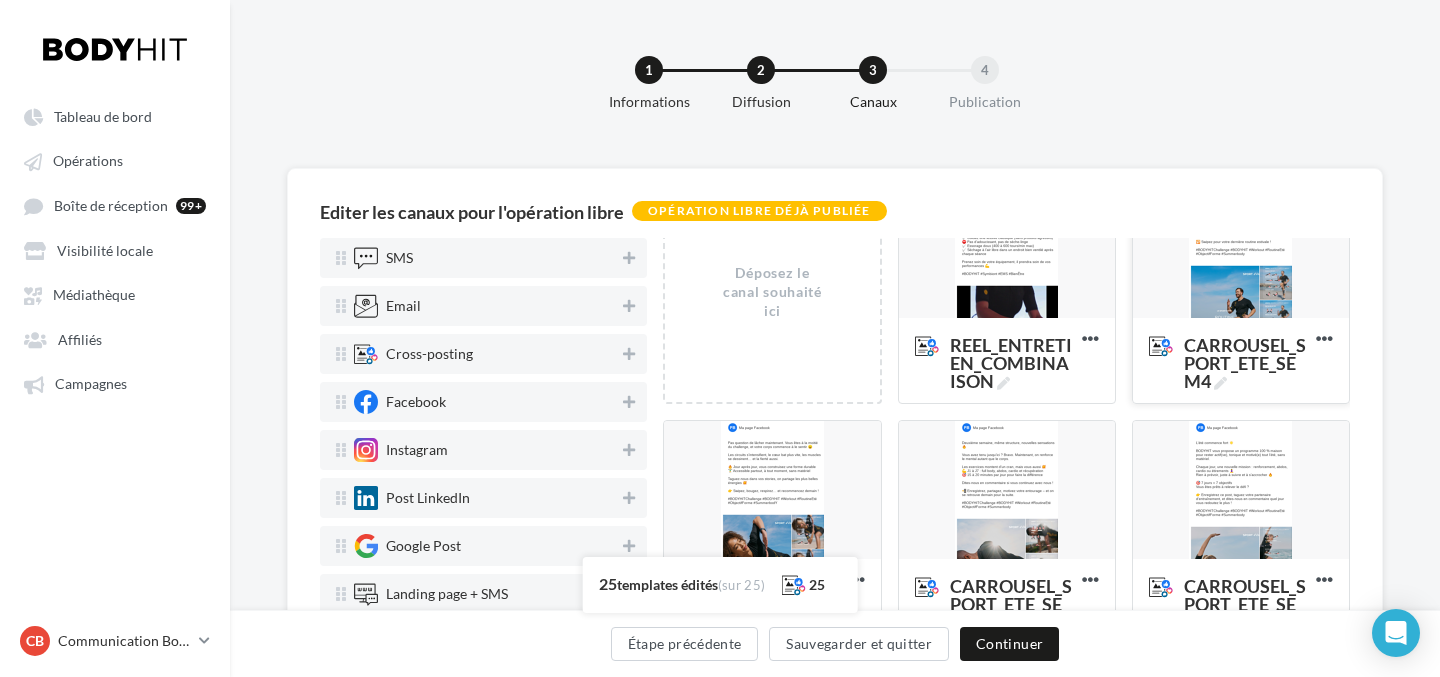 scroll, scrollTop: 50, scrollLeft: 0, axis: vertical 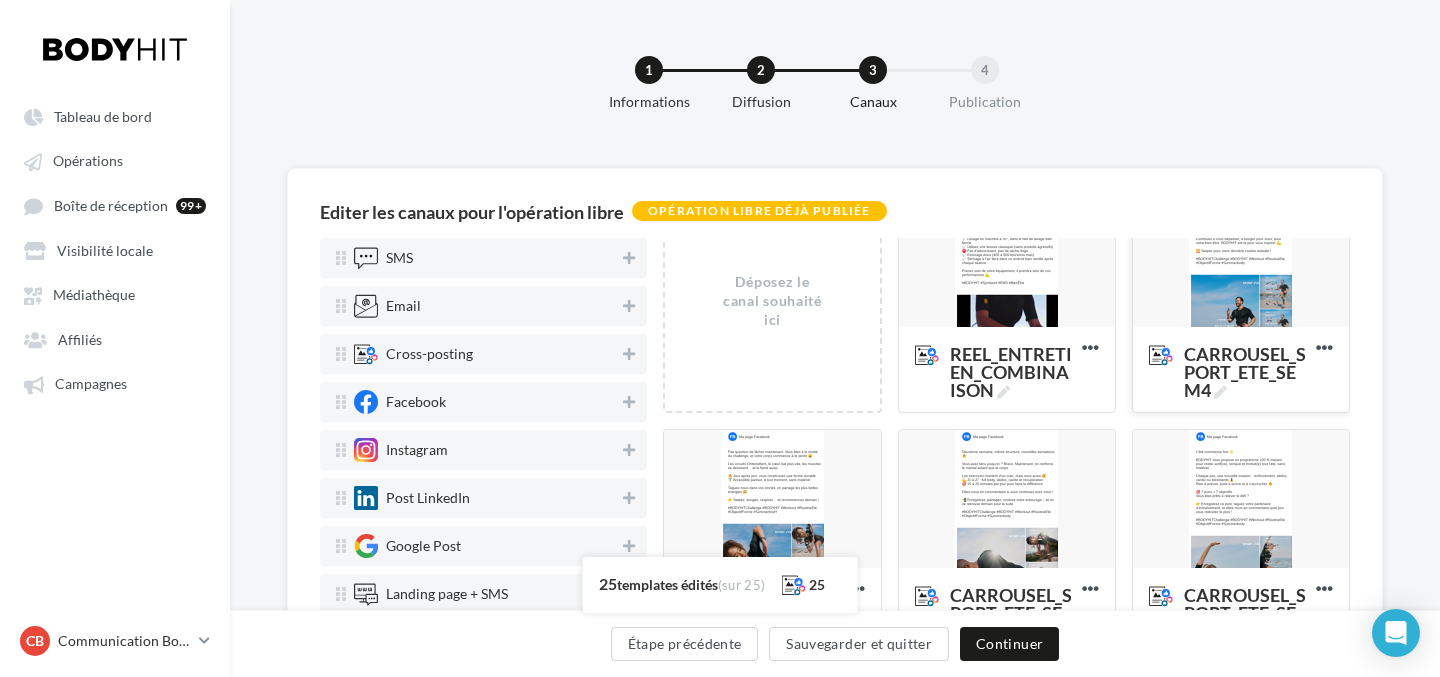 click at bounding box center (1241, 259) 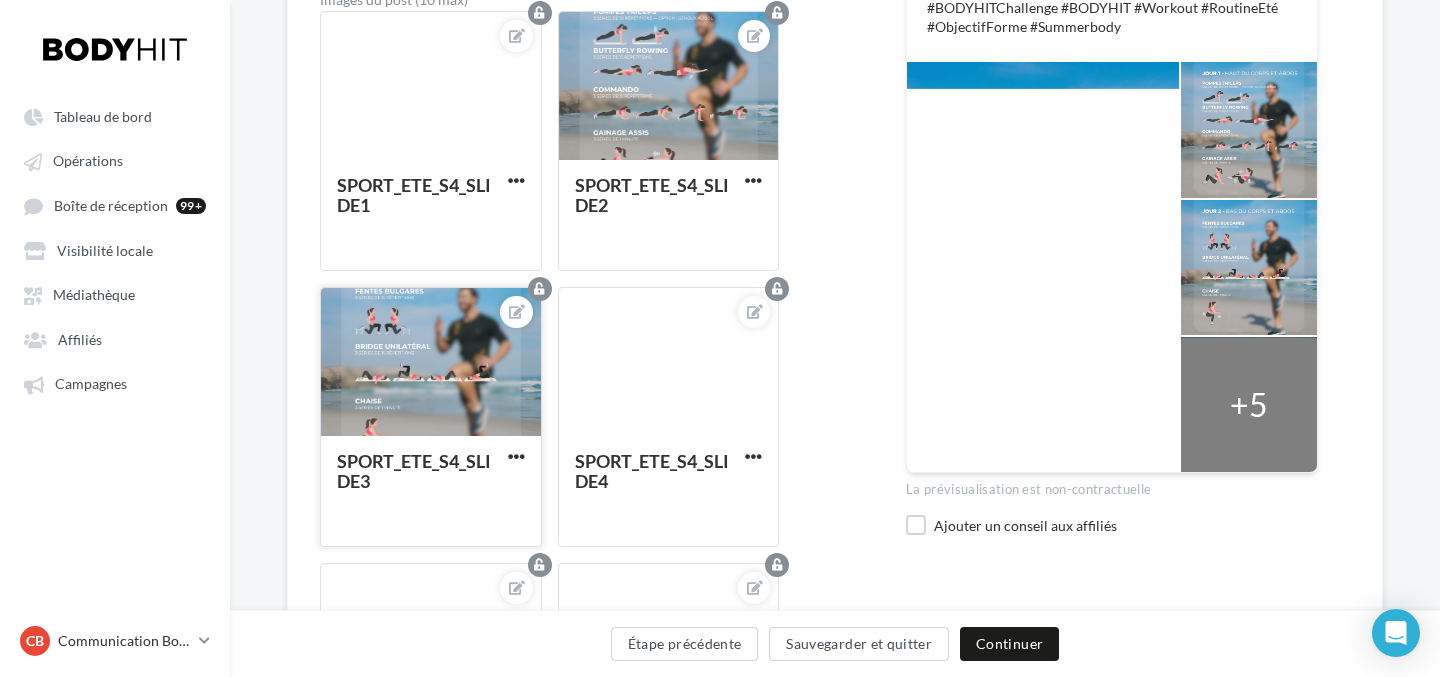 scroll, scrollTop: 629, scrollLeft: 0, axis: vertical 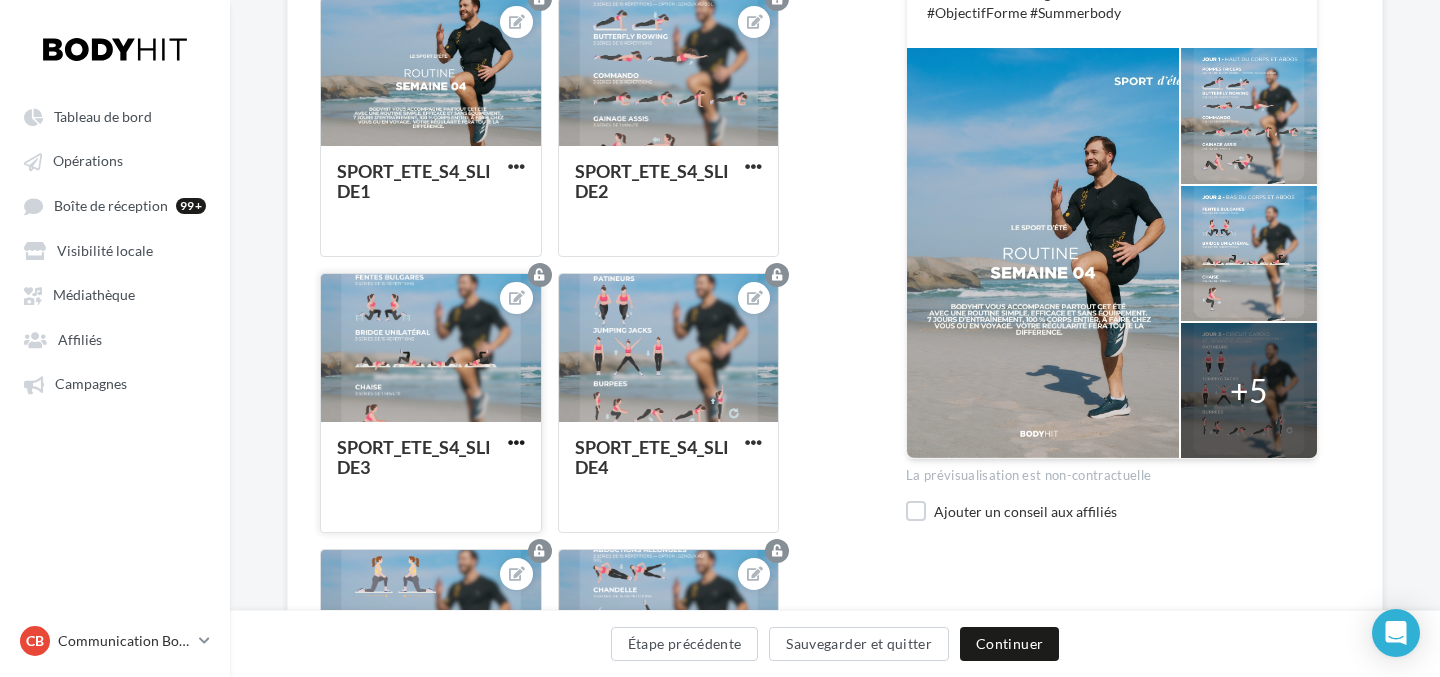 click at bounding box center (516, 442) 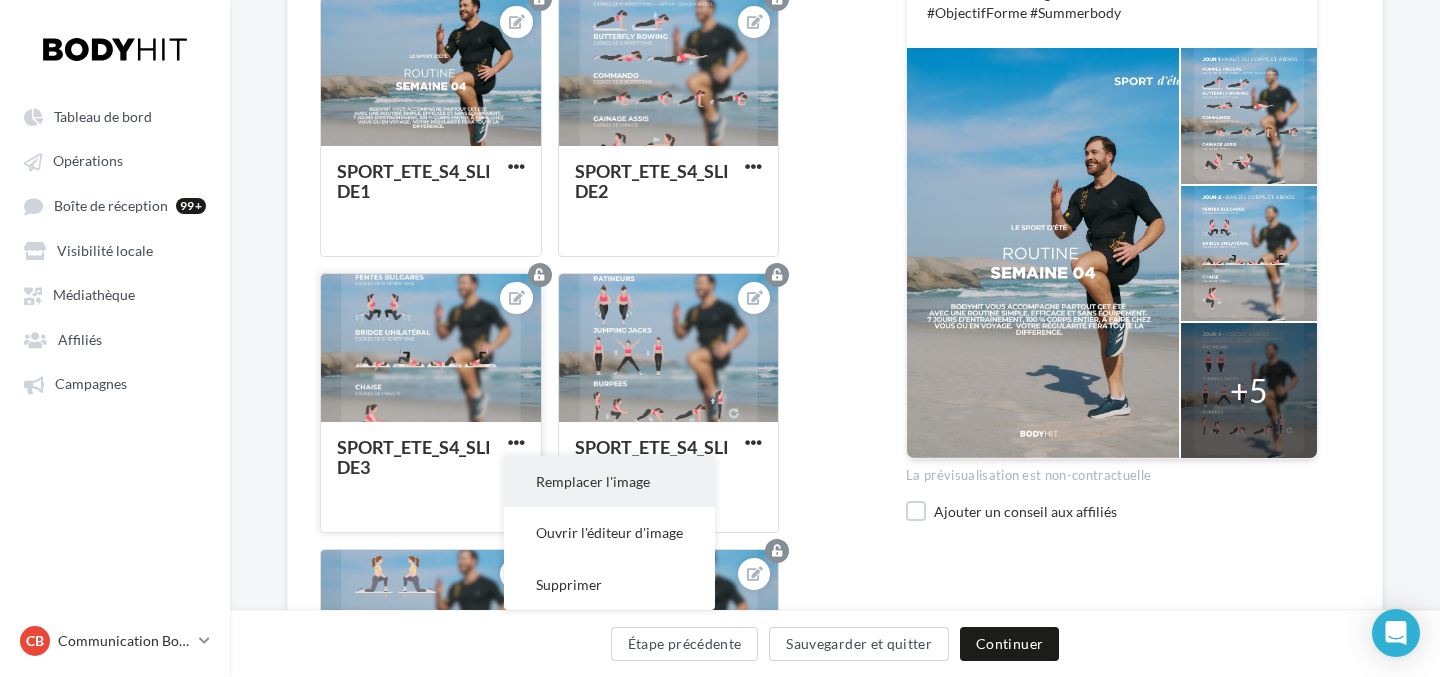 click on "Remplacer l'image" at bounding box center [609, 481] 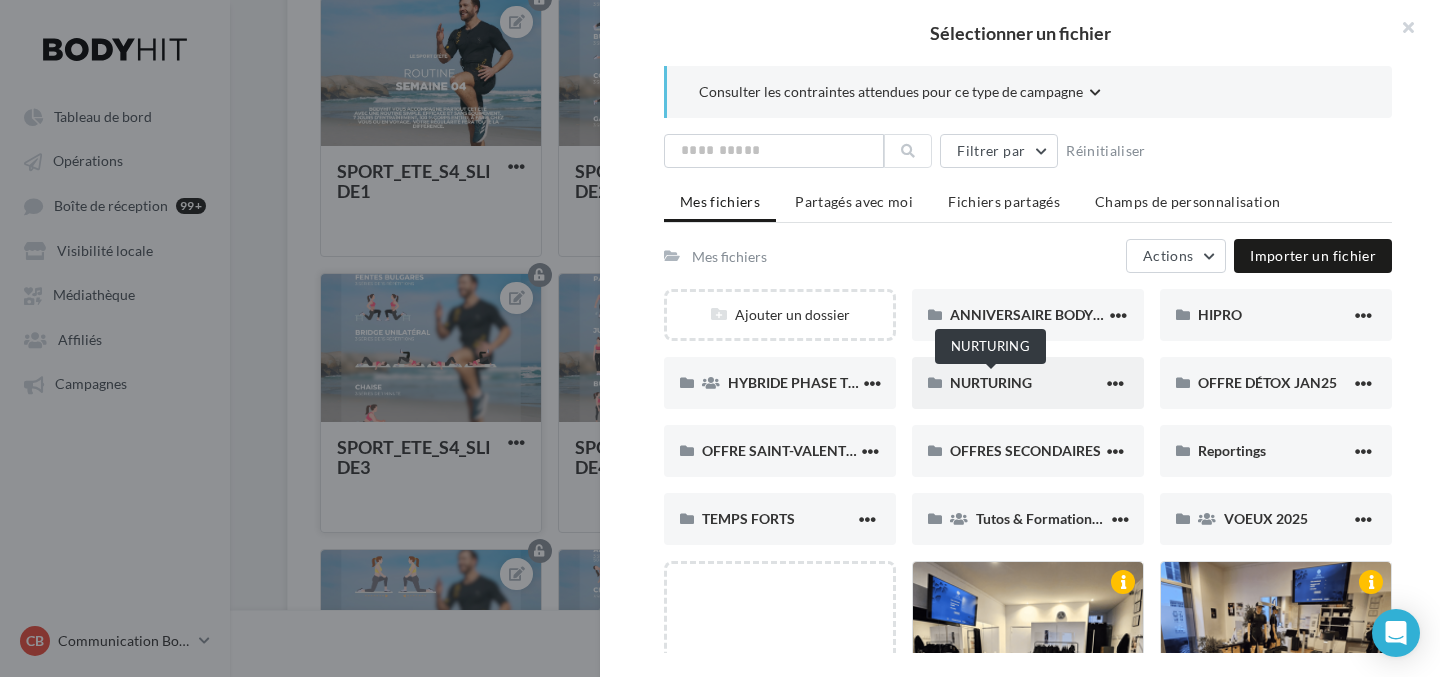 click on "NURTURING" at bounding box center (1026, 382) 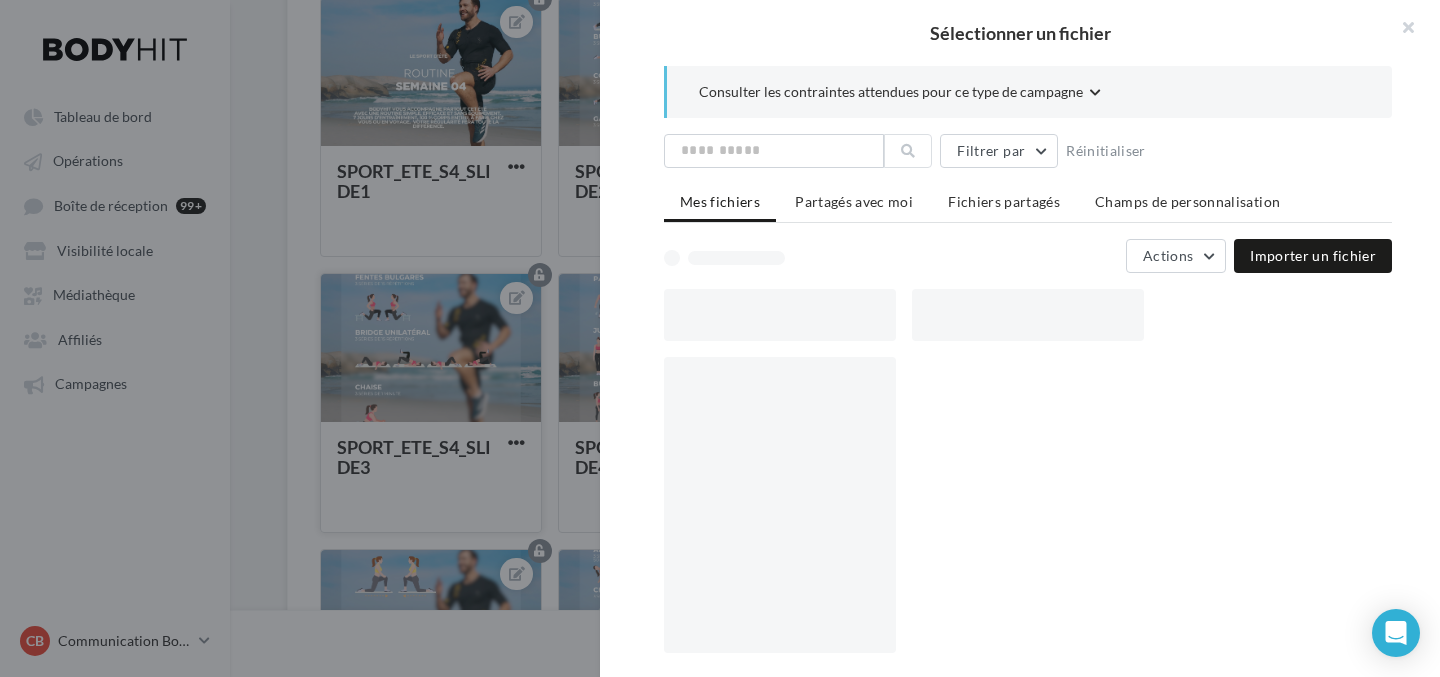 click at bounding box center [1036, 513] 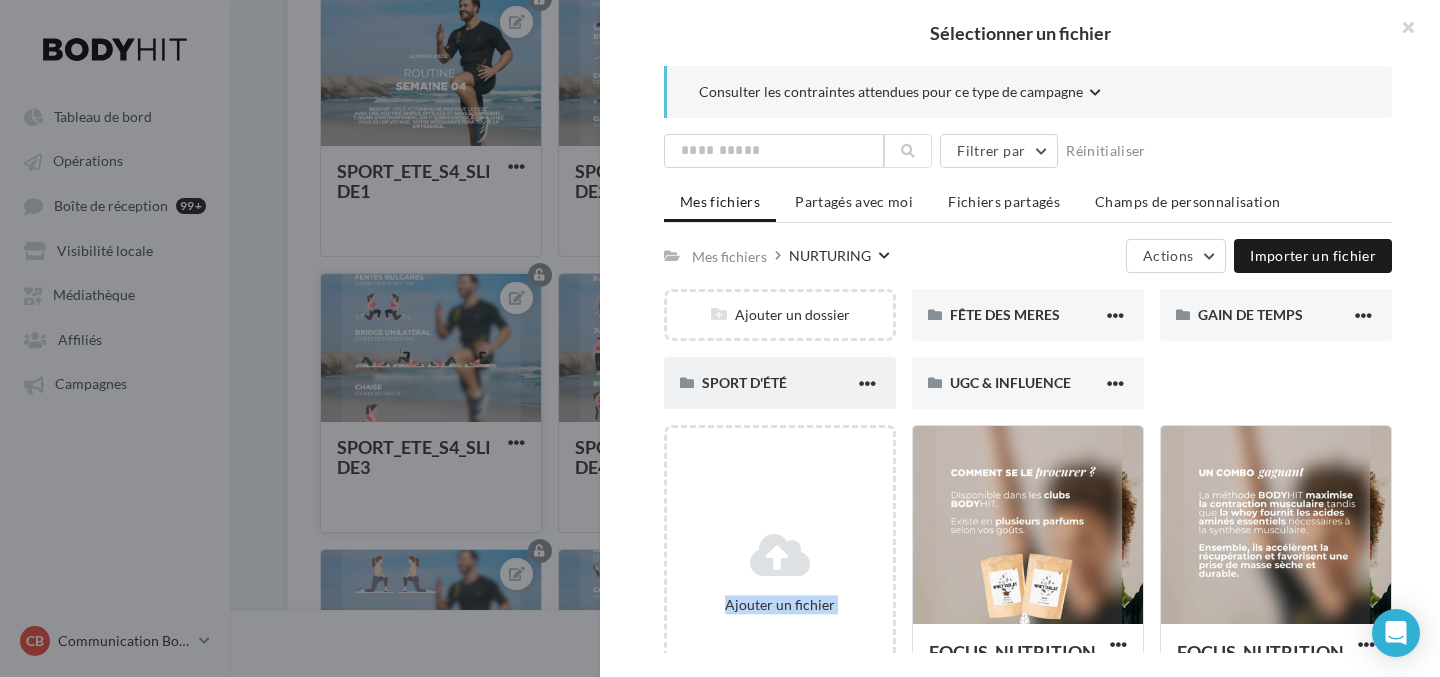 click at bounding box center (867, 384) 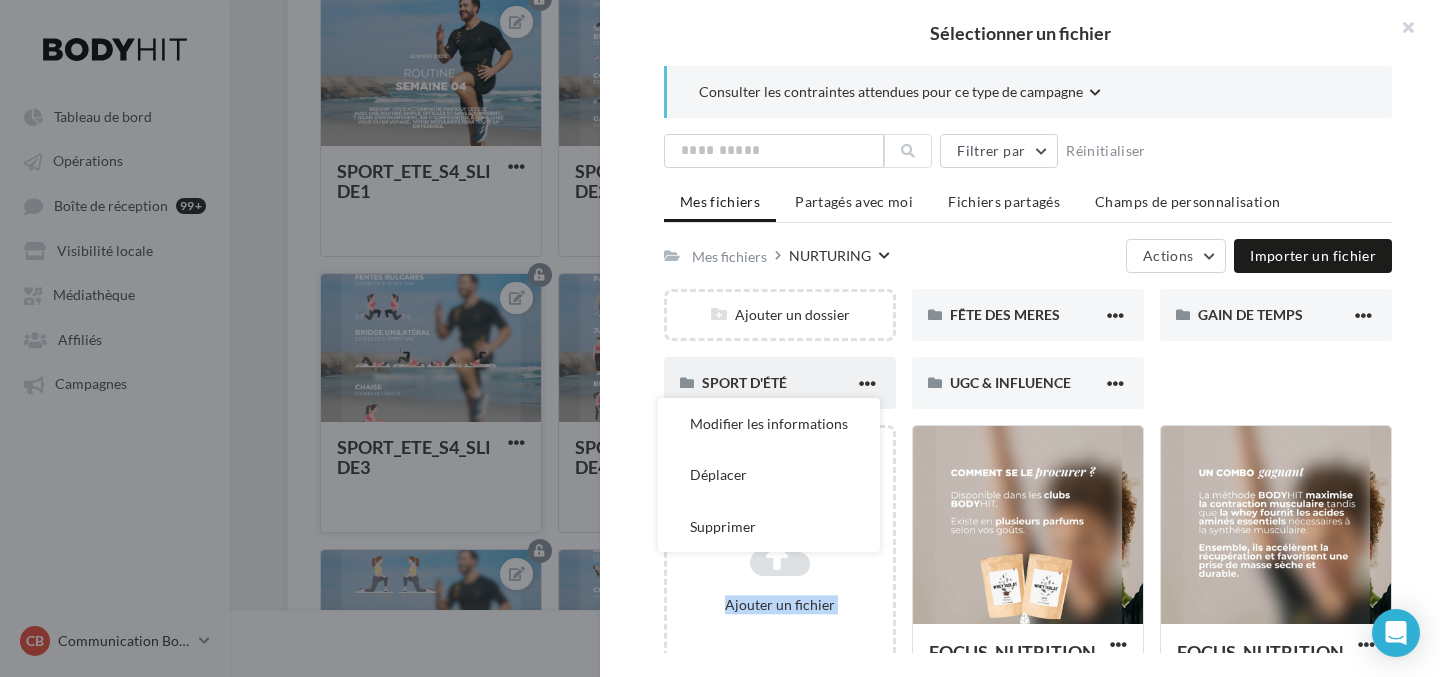 click on "SPORT D'ÉTÉ" at bounding box center (778, 382) 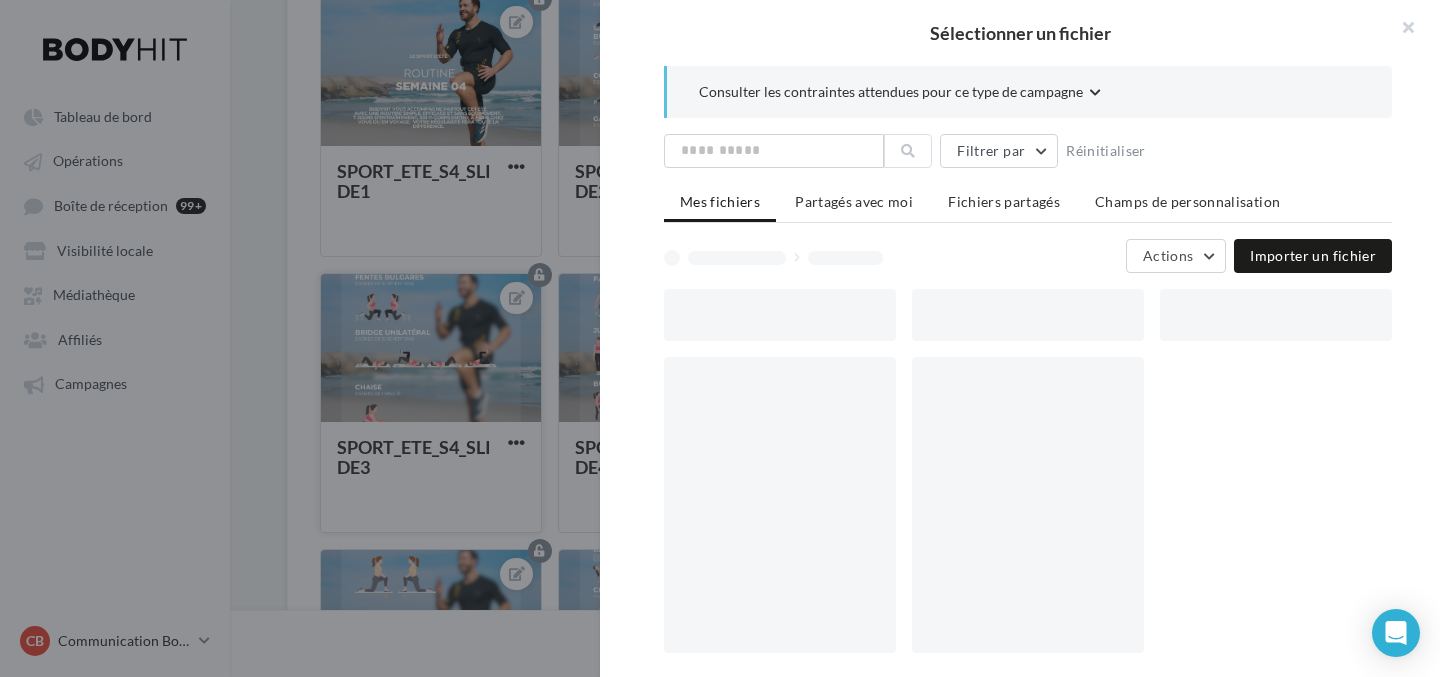 click at bounding box center [780, 505] 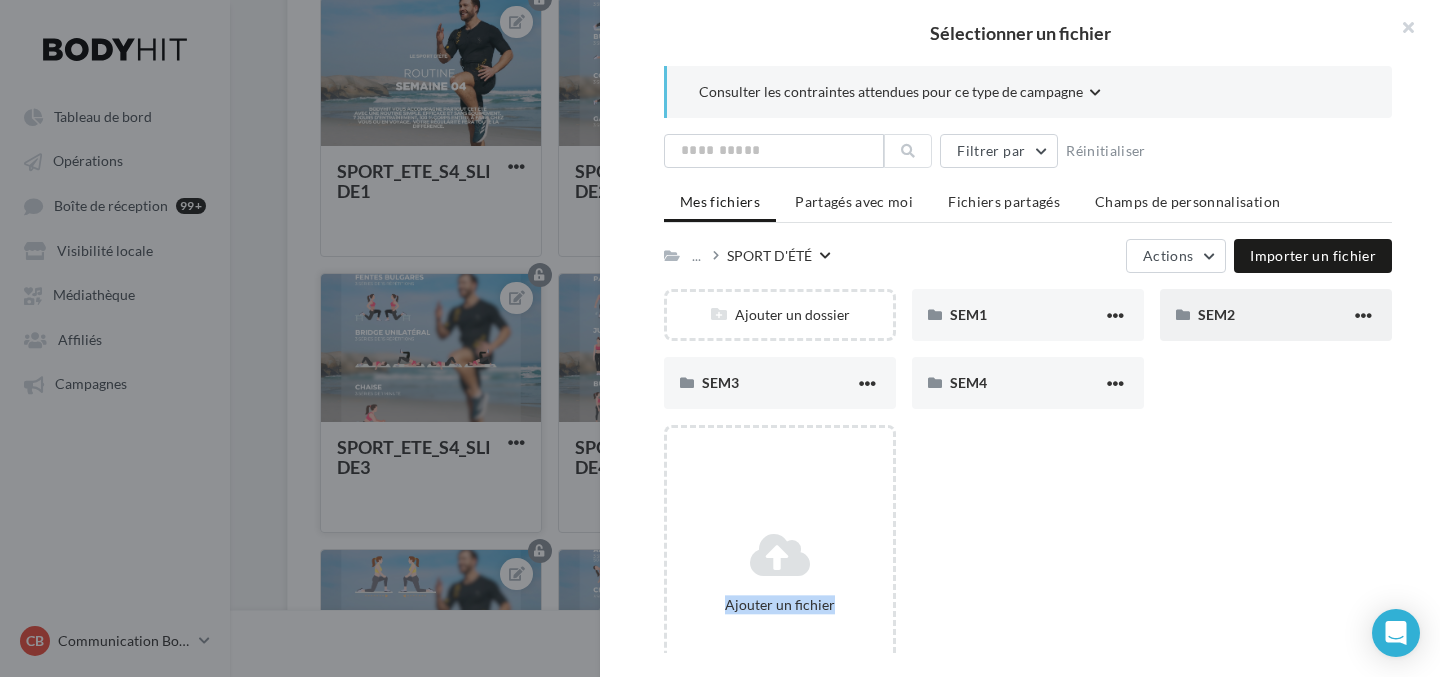 click on "SEM2" at bounding box center (1276, 315) 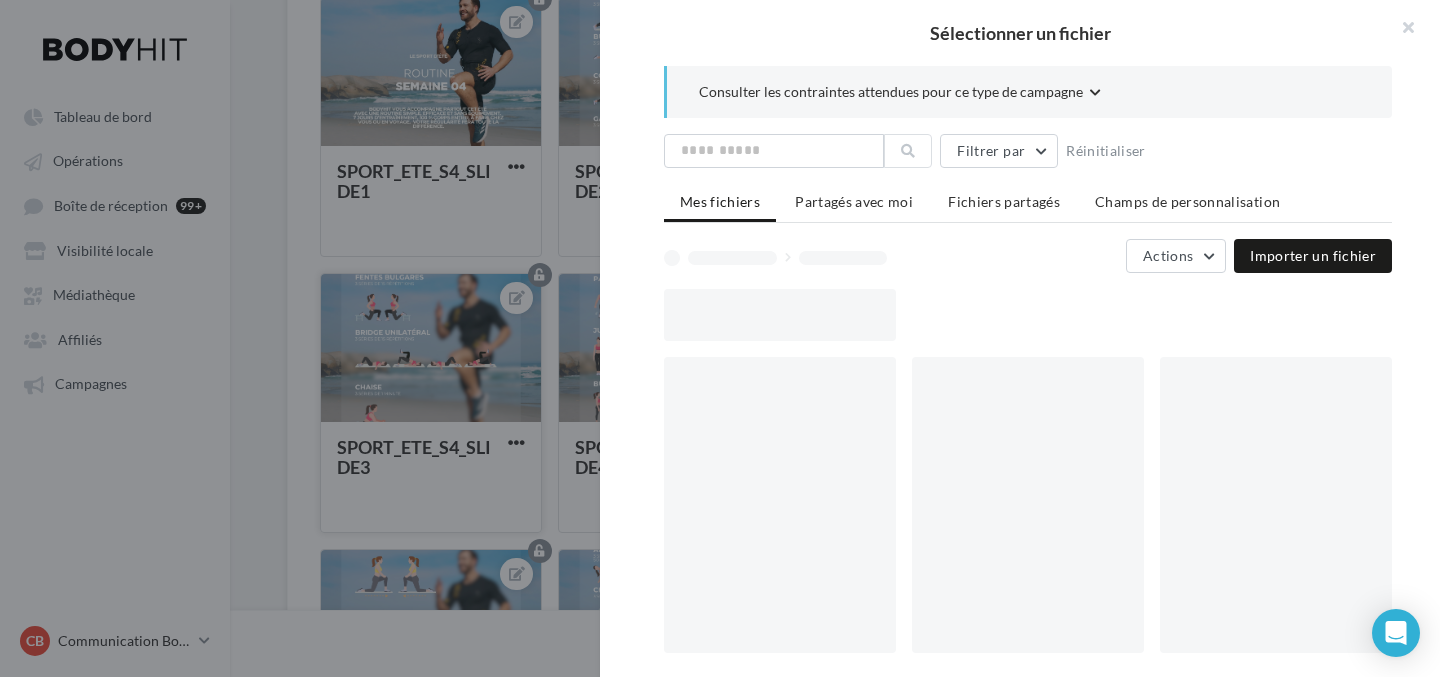 click at bounding box center (1036, 315) 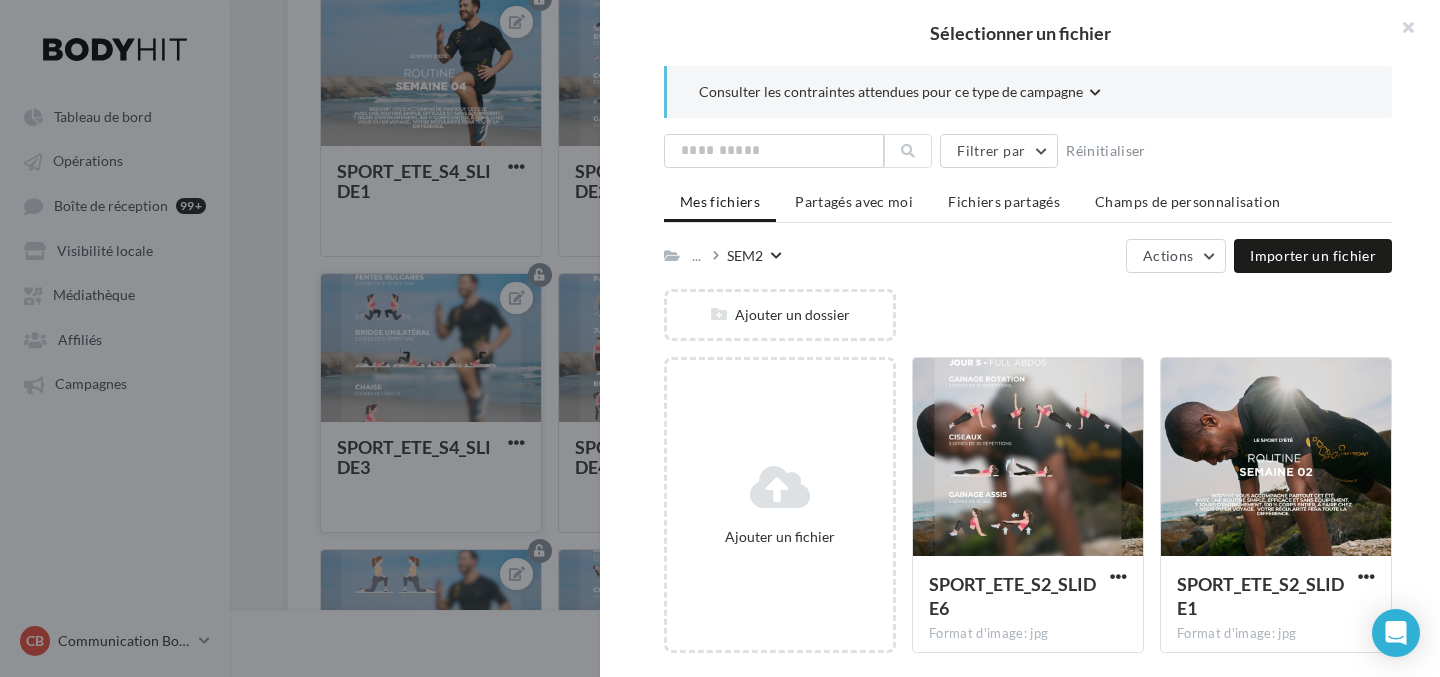 click on "SEM2" at bounding box center [754, 254] 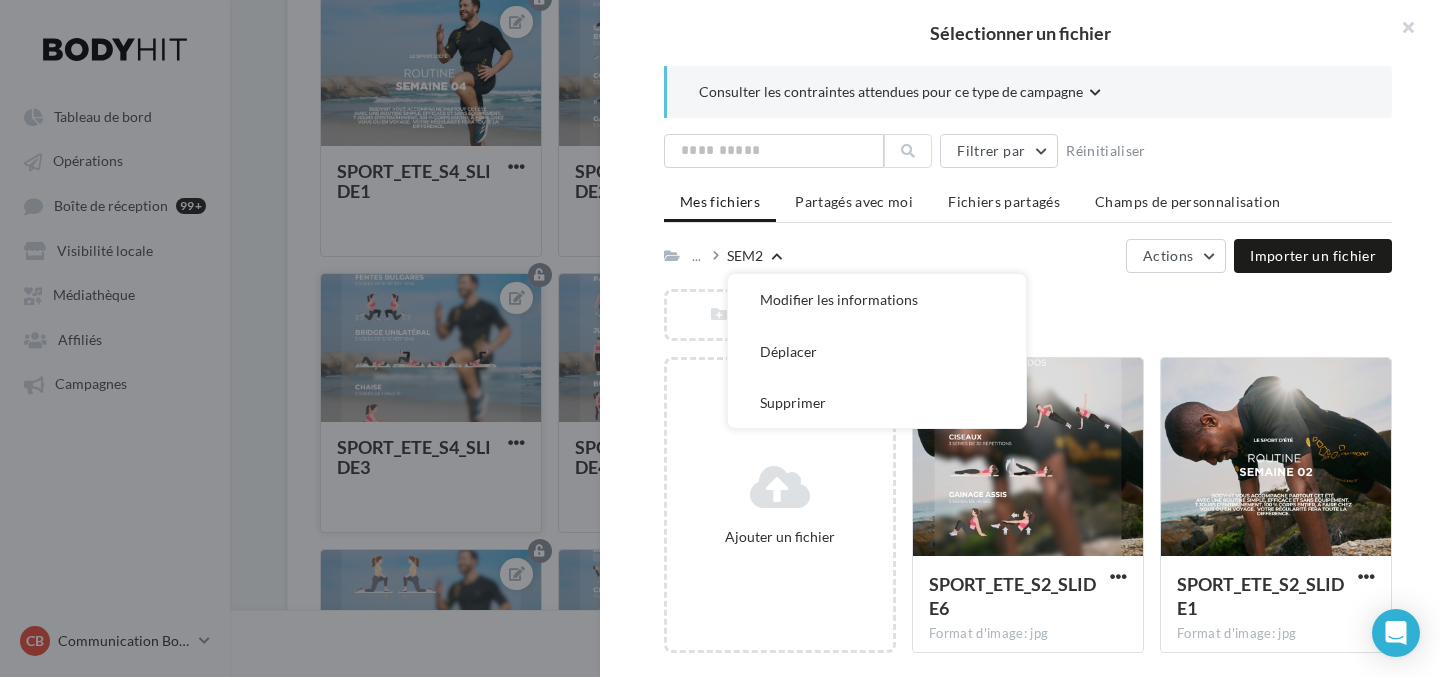 click on "...         SEM2                Modifier les informations       Déplacer       Supprimer                  Actions                Importer un fichier" at bounding box center [1028, 256] 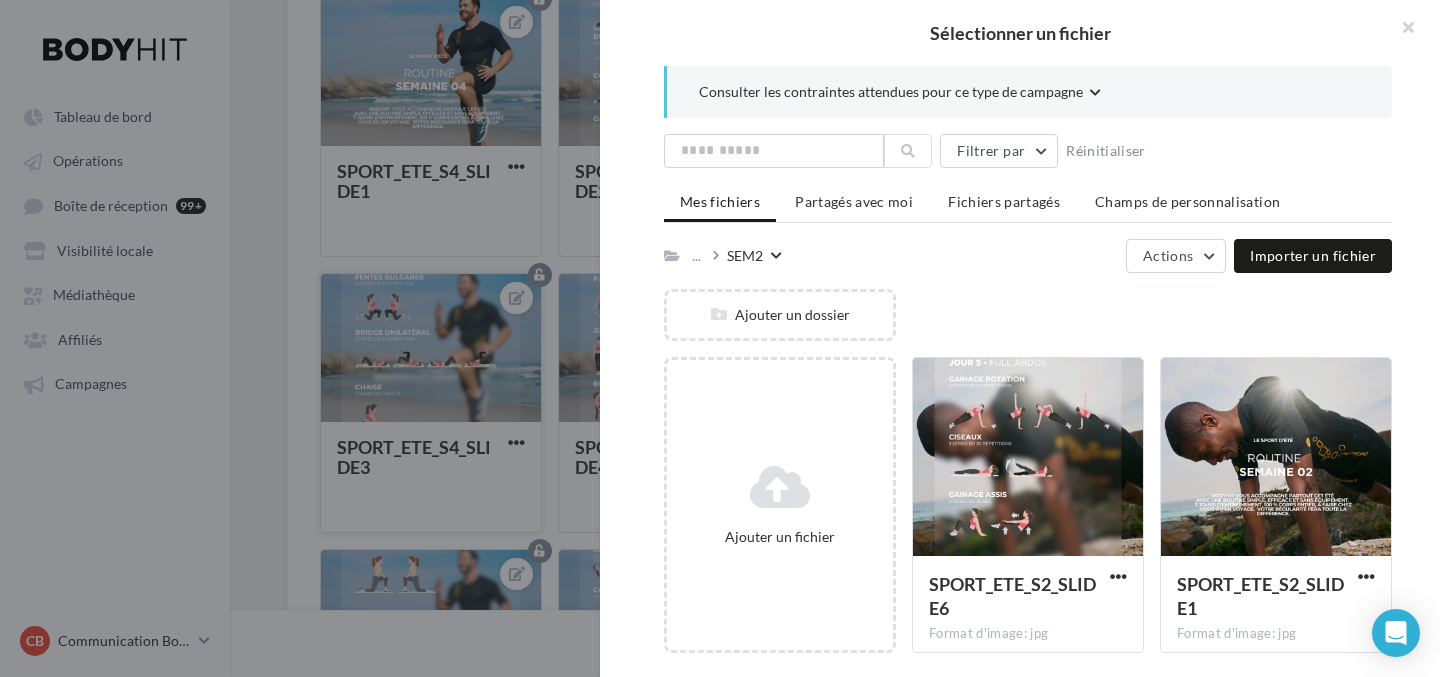 click on "...         SEM2                     Actions                Importer un fichier" at bounding box center [1028, 256] 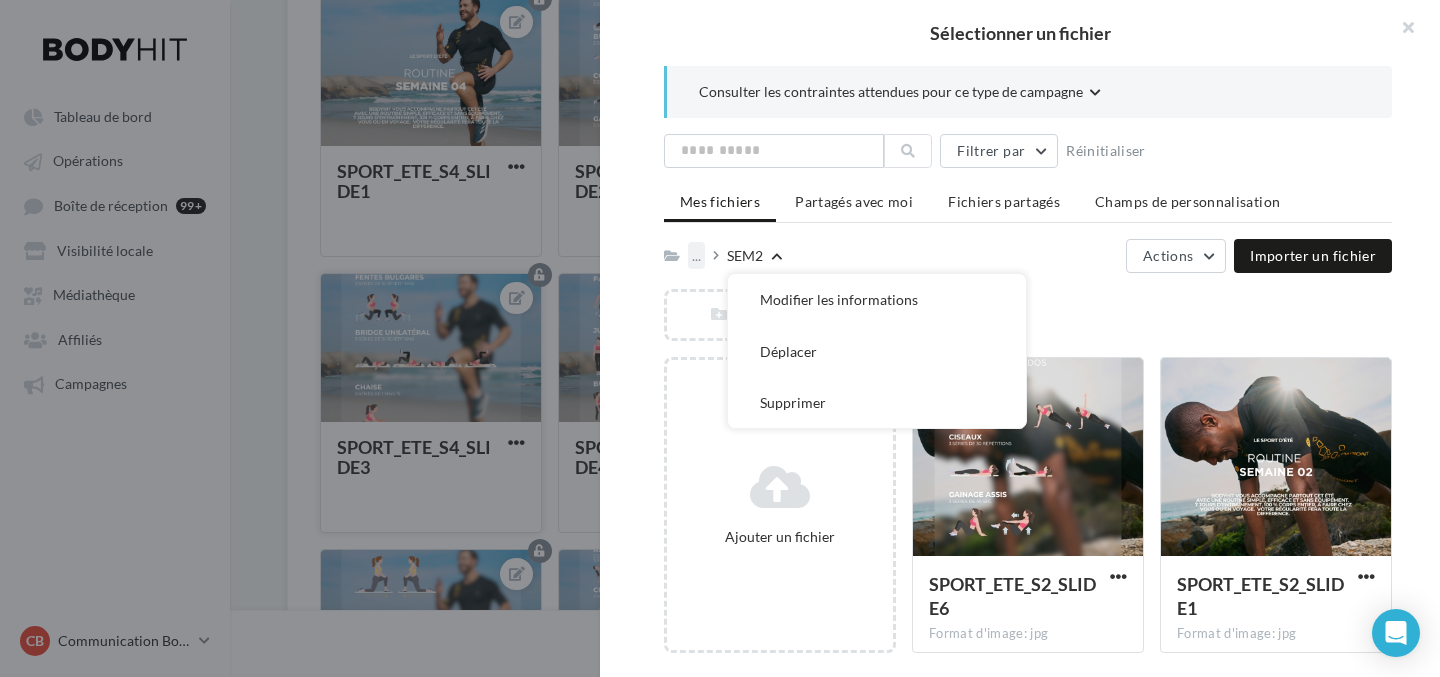click on "..." at bounding box center (696, 255) 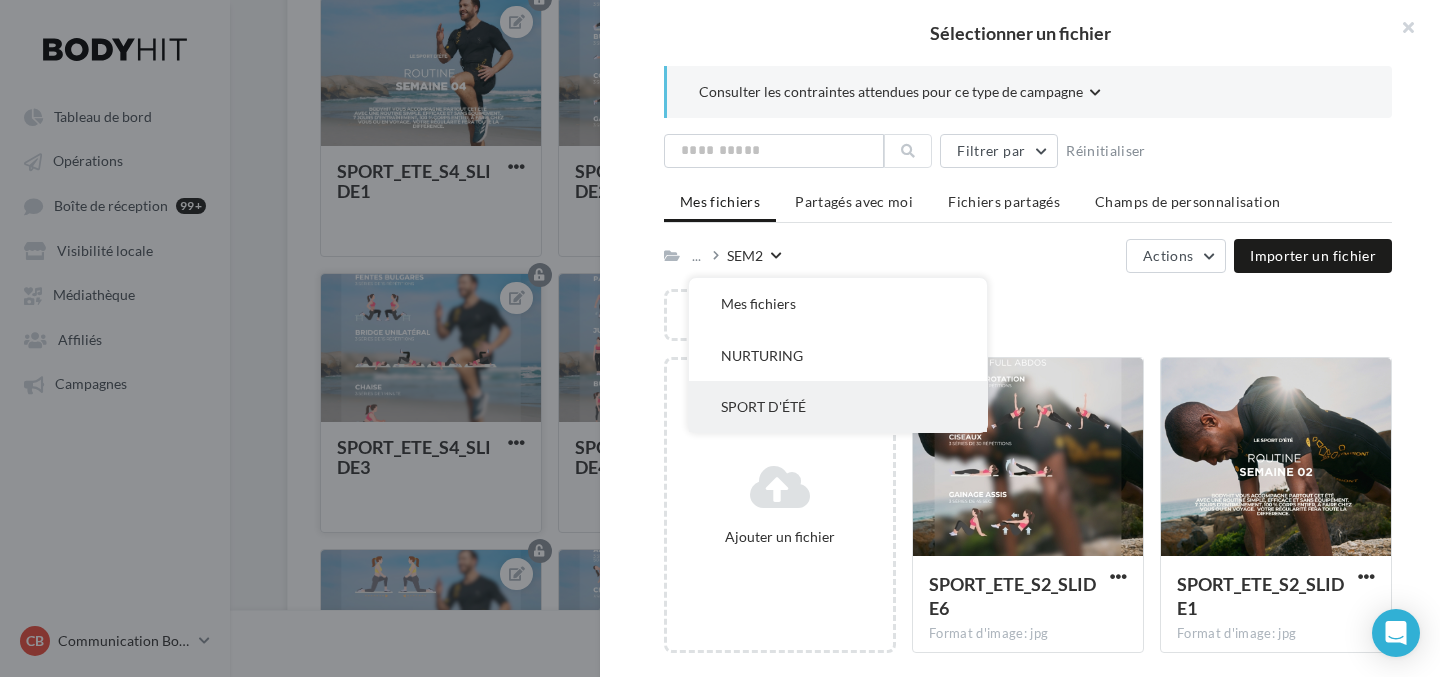 click on "SPORT D'ÉTÉ" at bounding box center [838, 406] 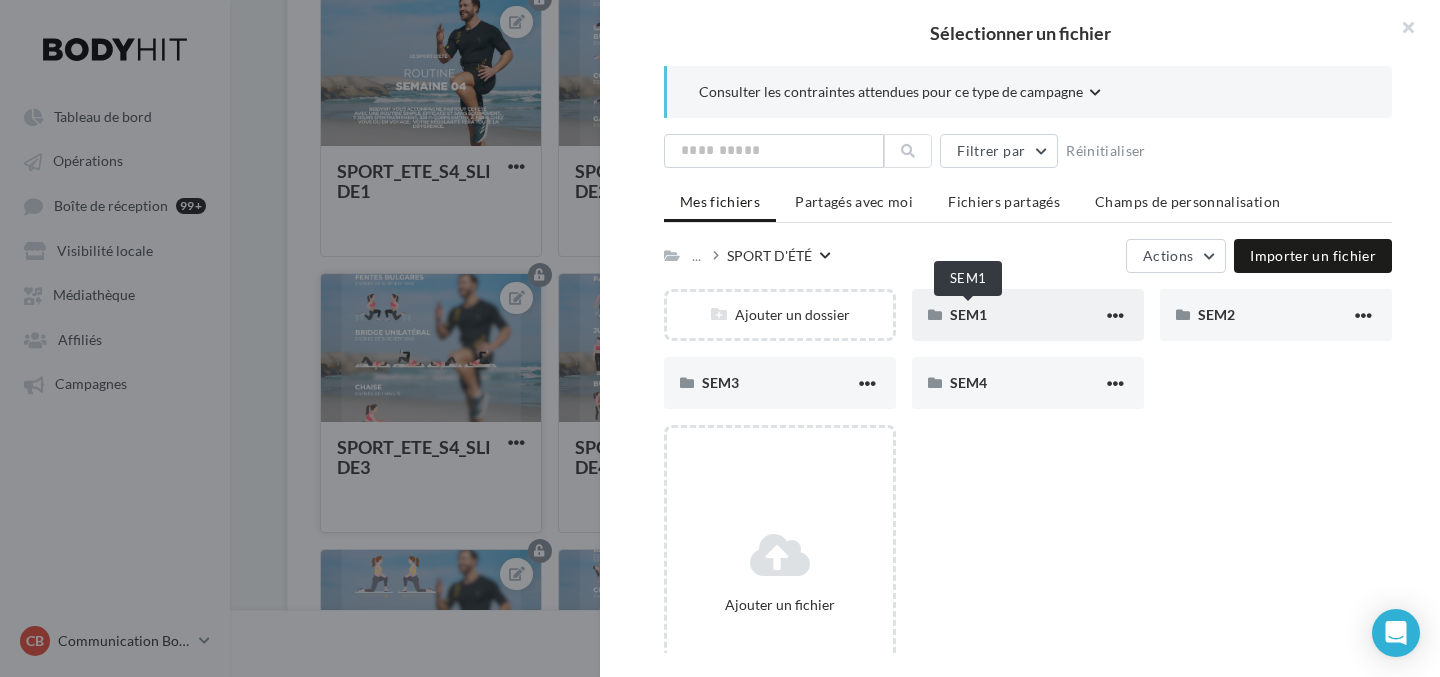 click on "SEM1" at bounding box center (968, 314) 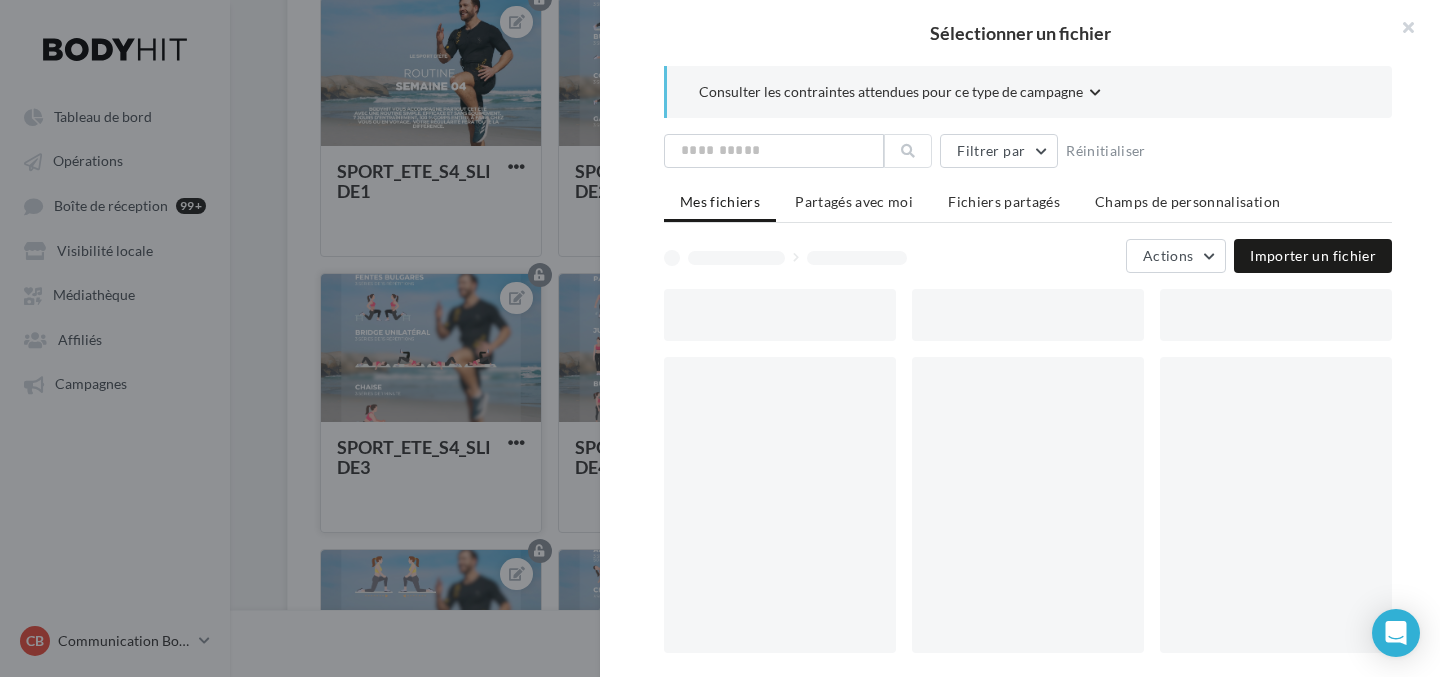 click at bounding box center [1028, 315] 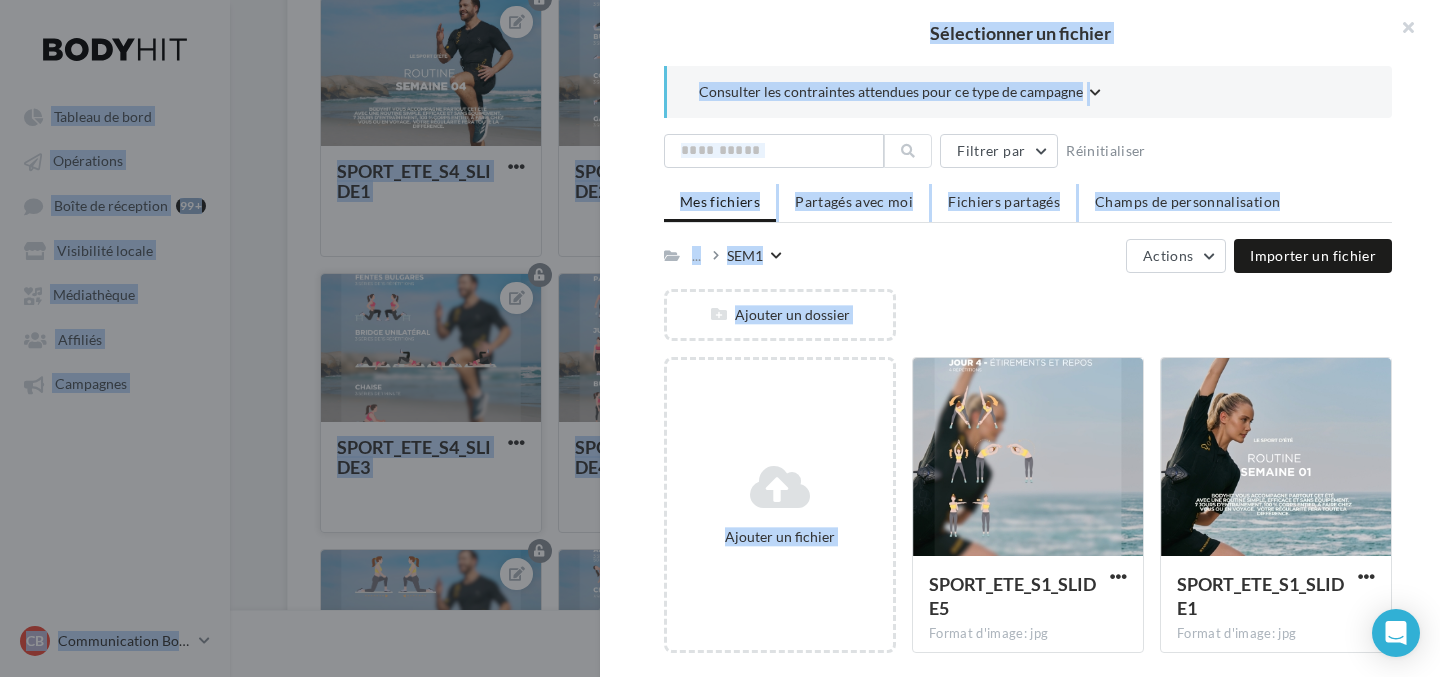 click on "Ajouter un dossier" at bounding box center (1036, 323) 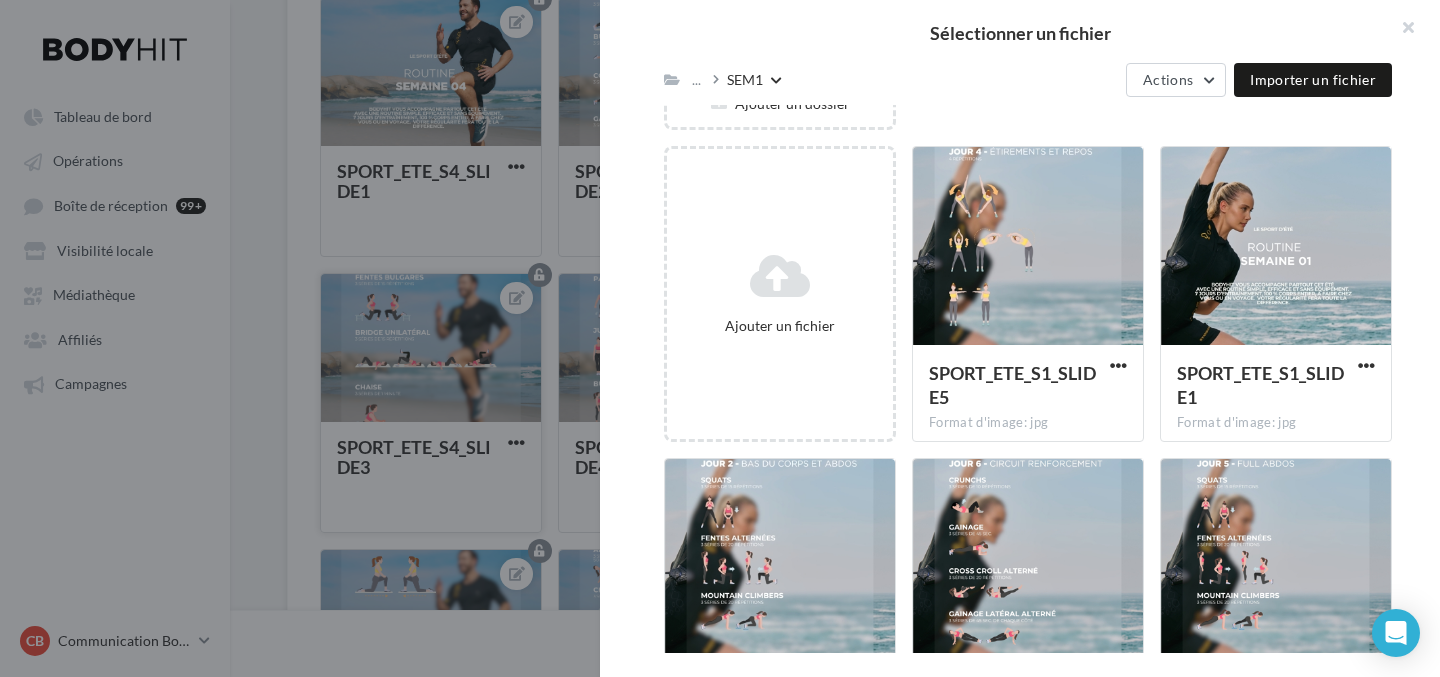 scroll, scrollTop: 214, scrollLeft: 0, axis: vertical 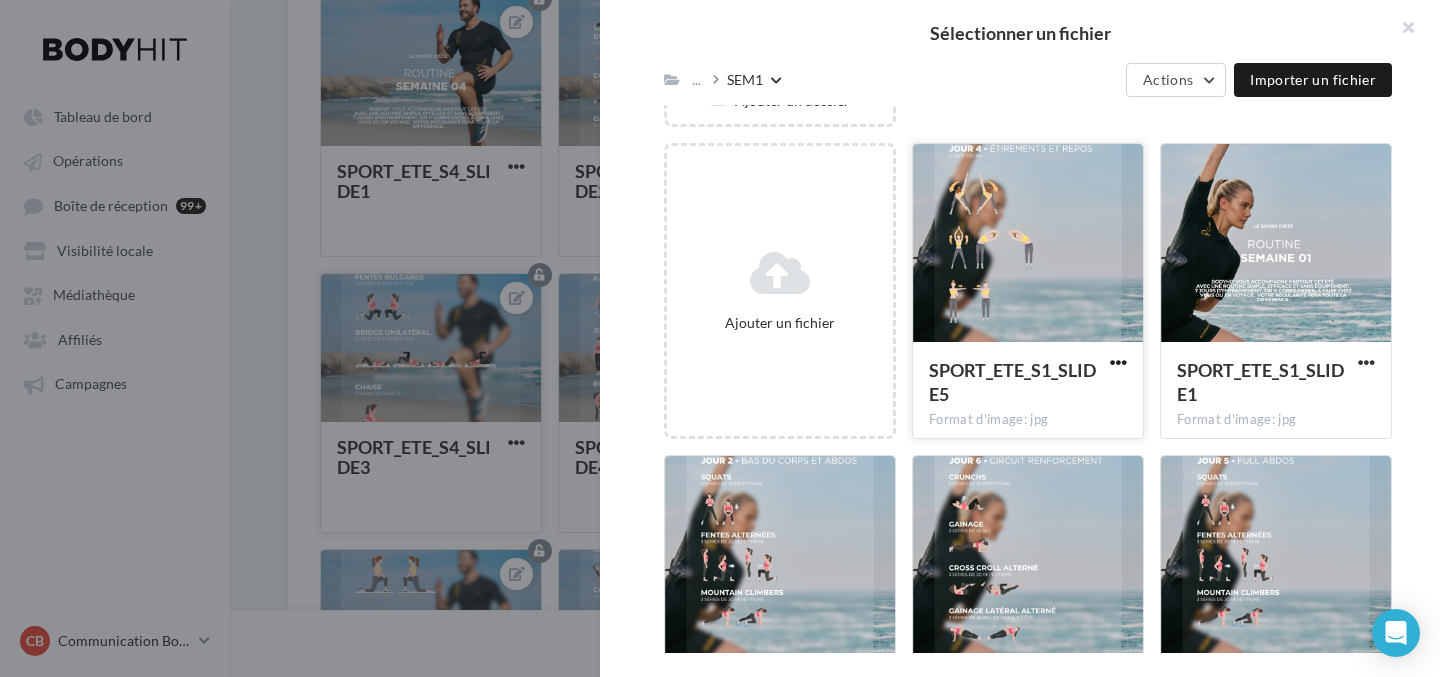 click at bounding box center [1118, 362] 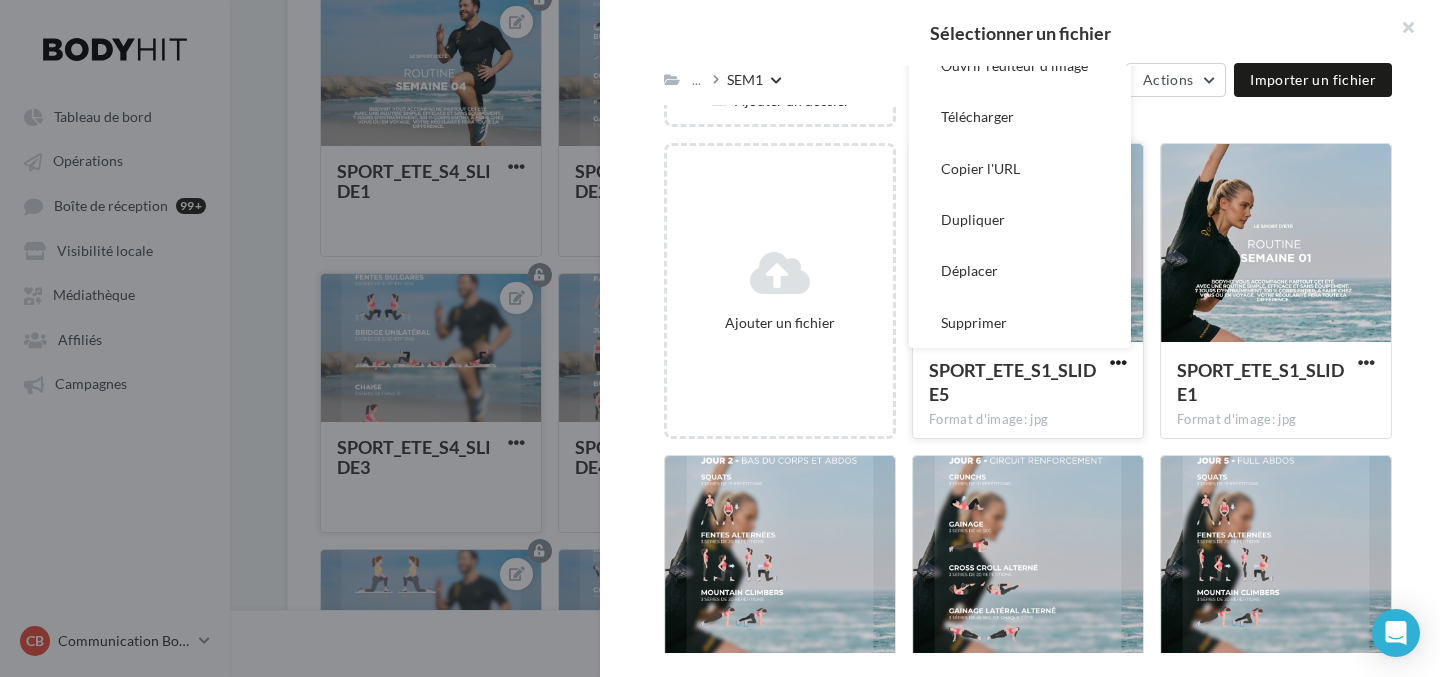 click at bounding box center (1118, 362) 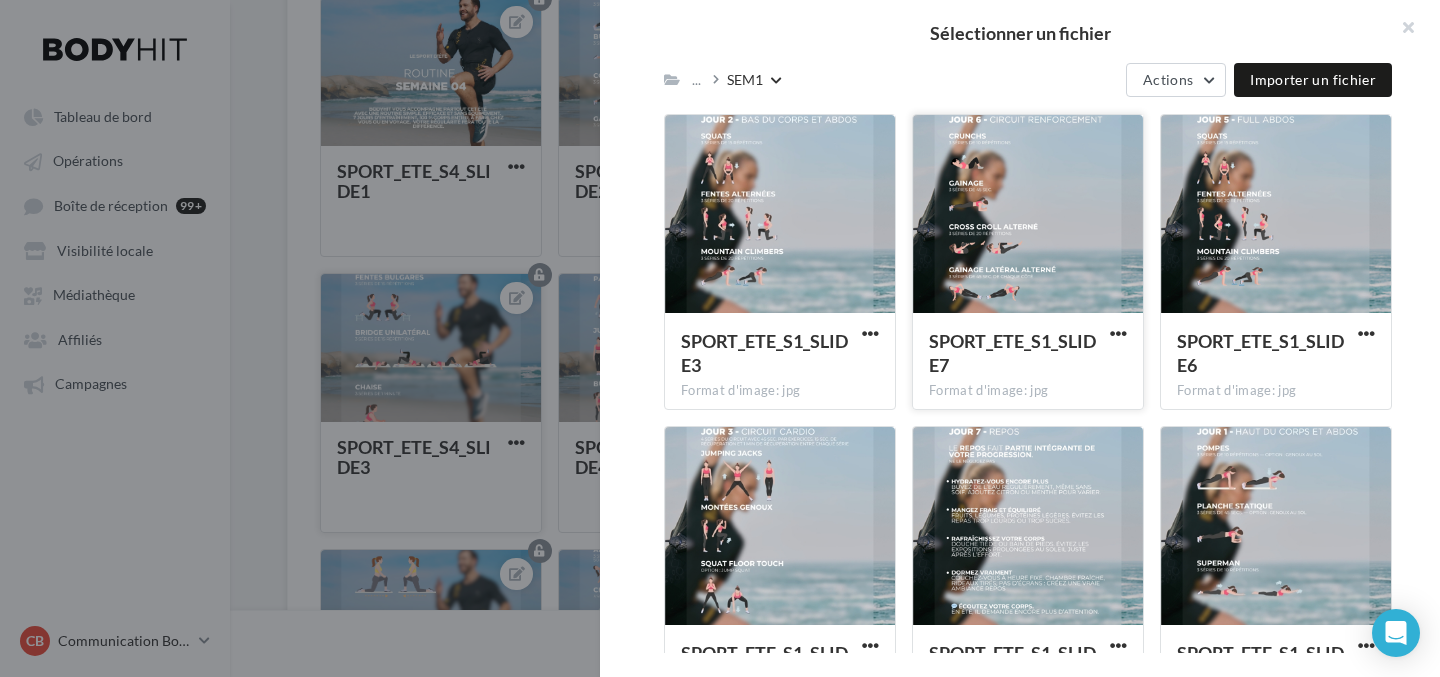 scroll, scrollTop: 555, scrollLeft: 0, axis: vertical 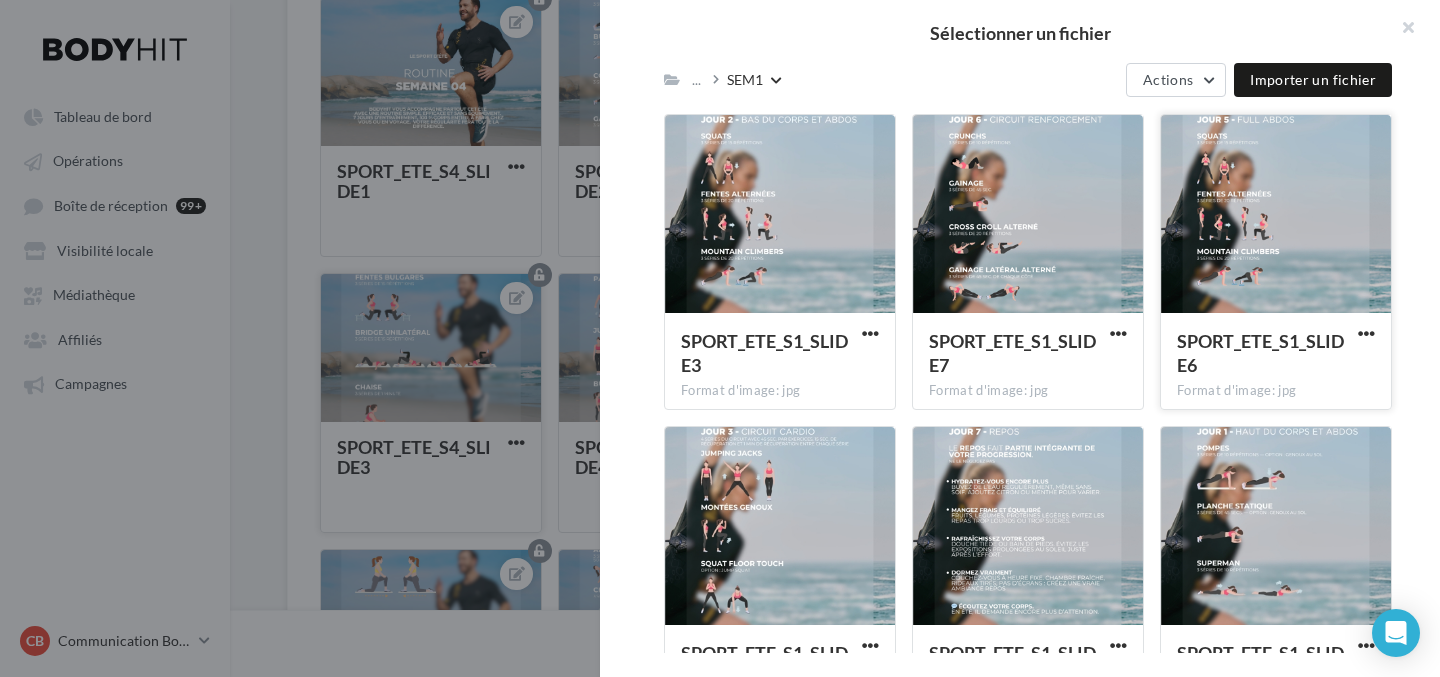 click at bounding box center [1276, 215] 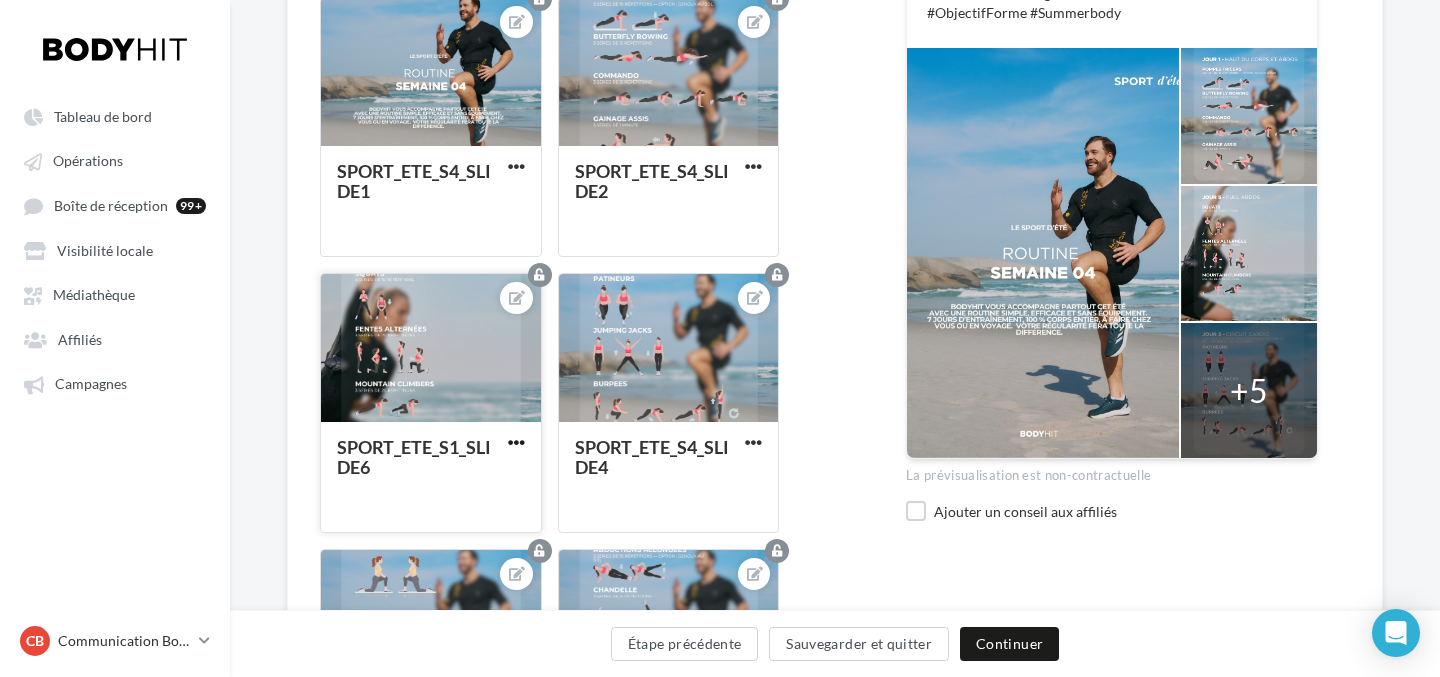 click at bounding box center (516, 442) 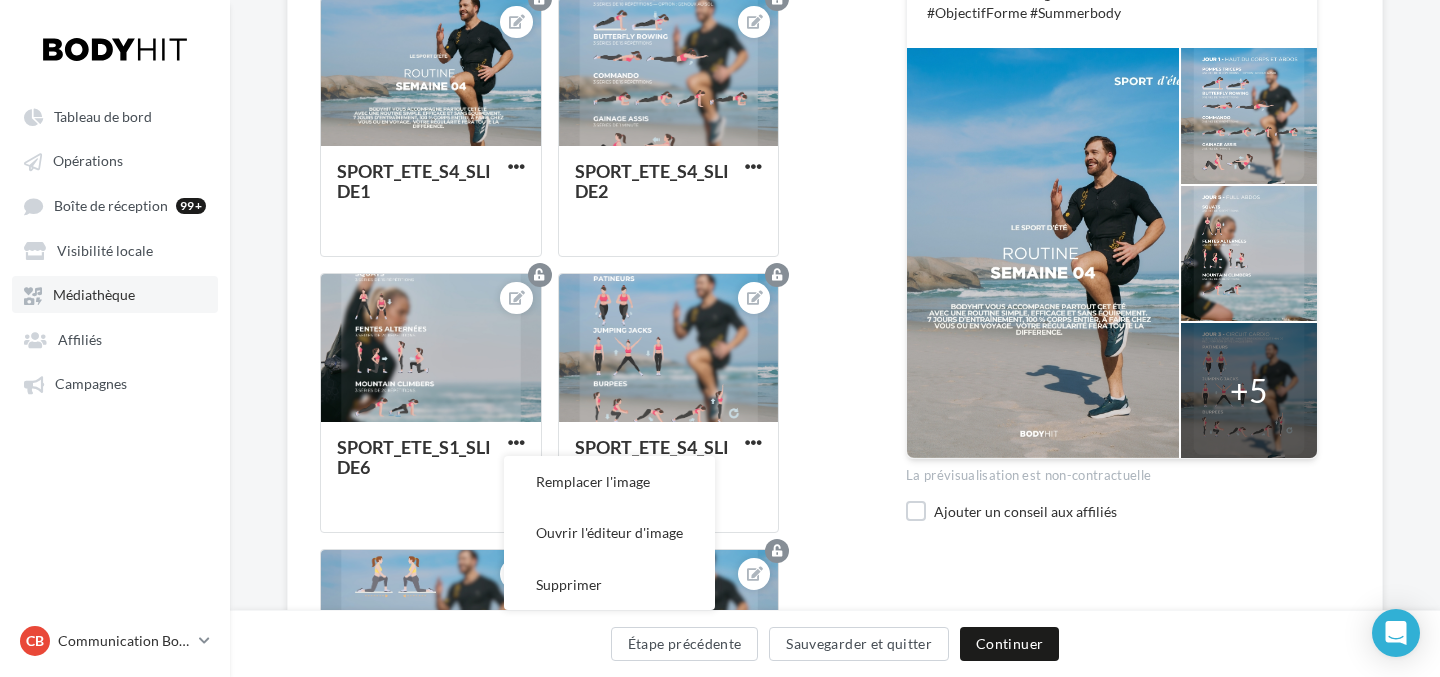 click on "Médiathèque" at bounding box center [115, 294] 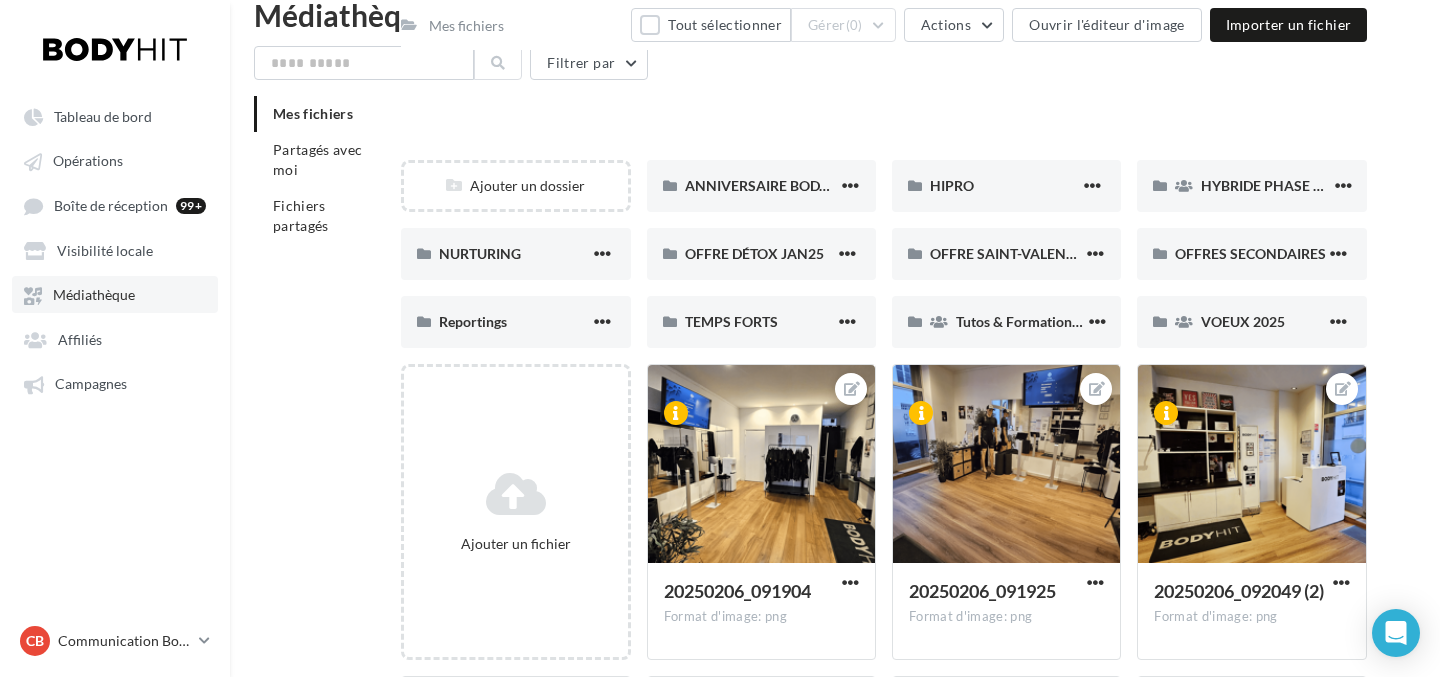 scroll, scrollTop: 148, scrollLeft: 0, axis: vertical 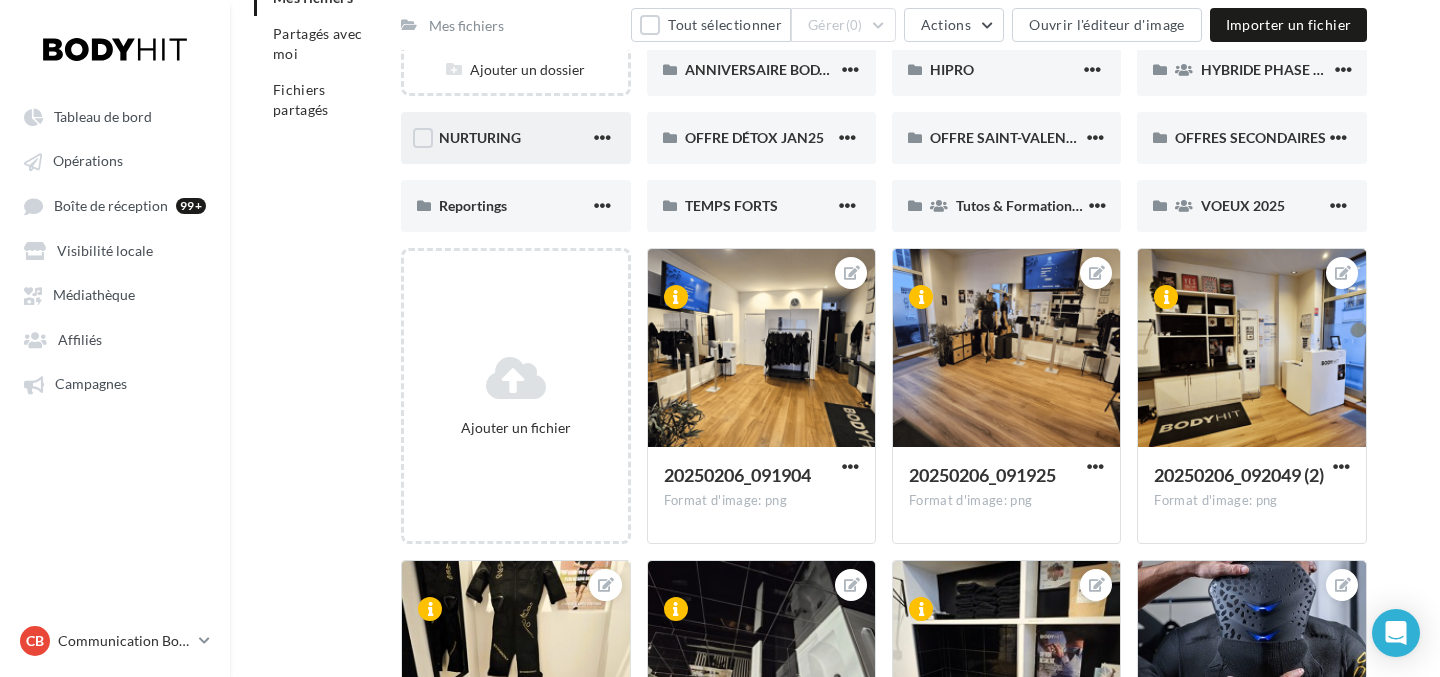 click on "NURTURING" at bounding box center [480, 137] 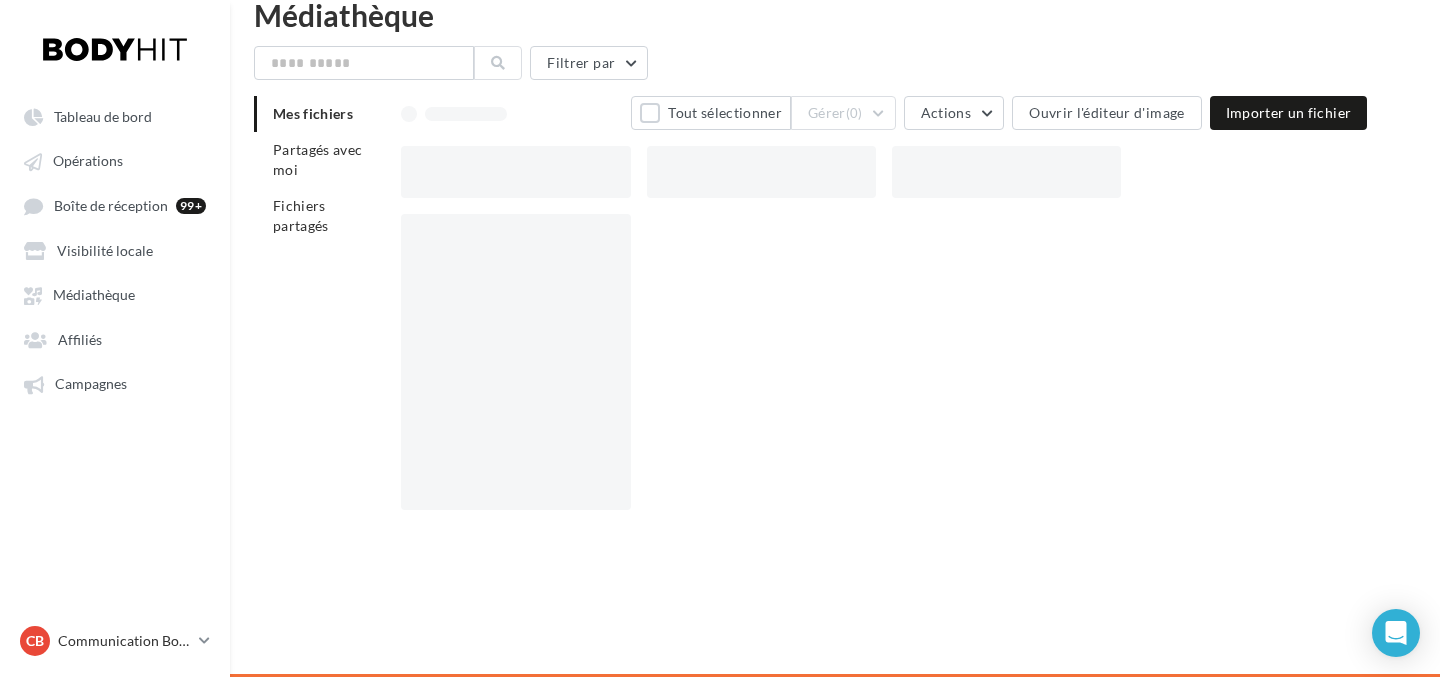 scroll, scrollTop: 32, scrollLeft: 0, axis: vertical 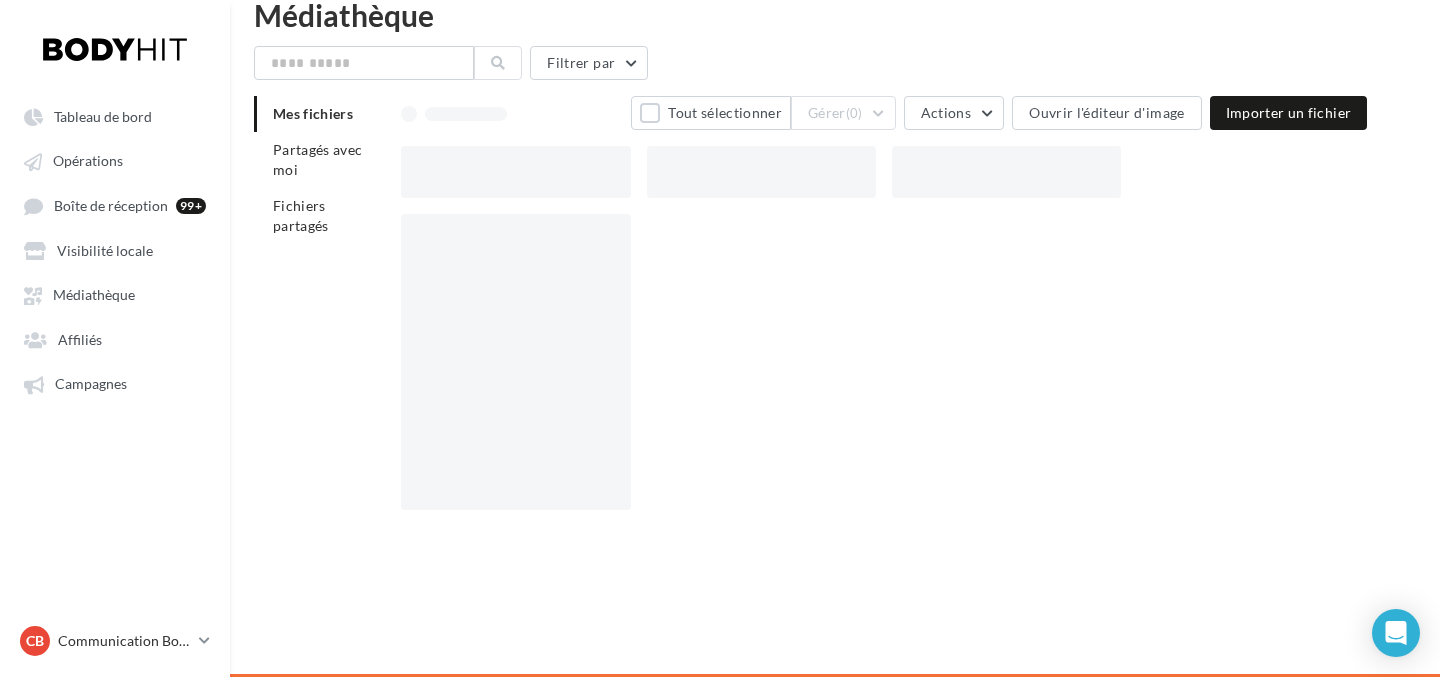 click on "Tout sélectionner
Gérer   (0)              Actions               Ouvrir l'éditeur d'image       Importer un fichier" at bounding box center [884, 311] 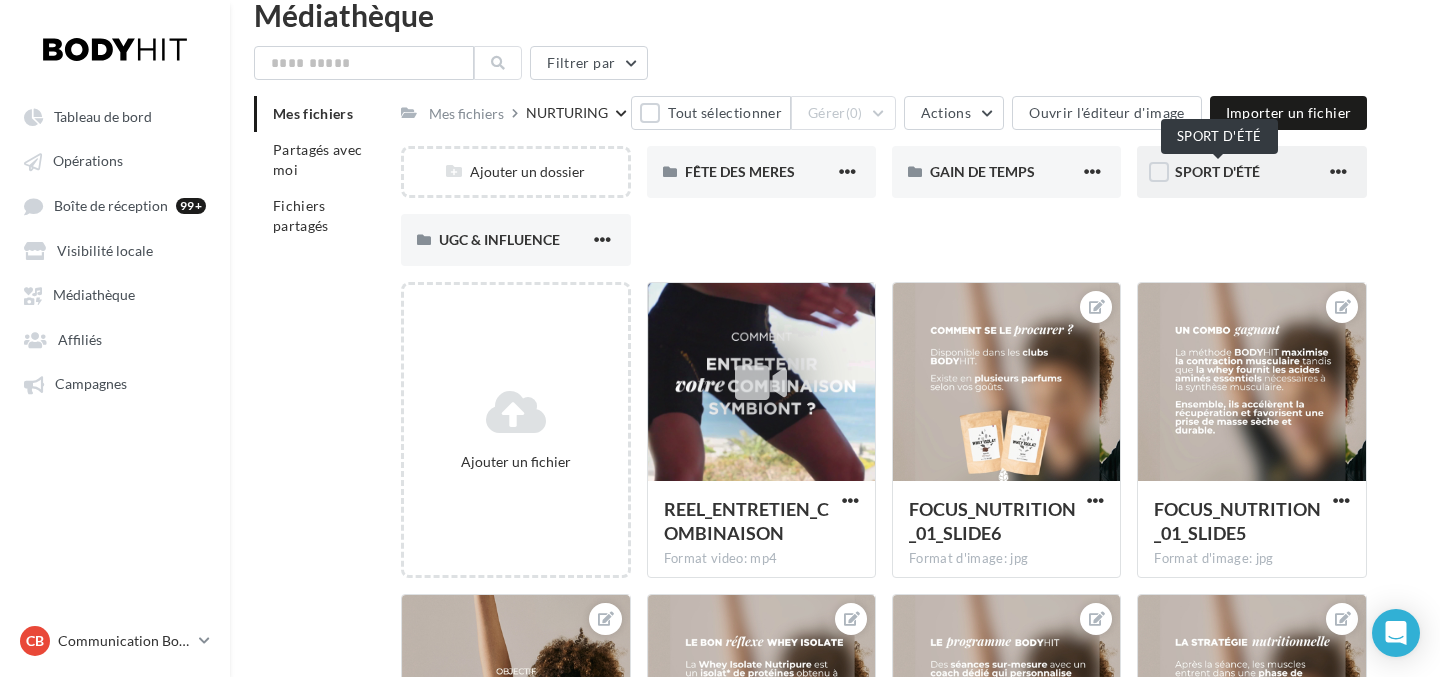 click on "SPORT D'ÉTÉ" at bounding box center [1217, 171] 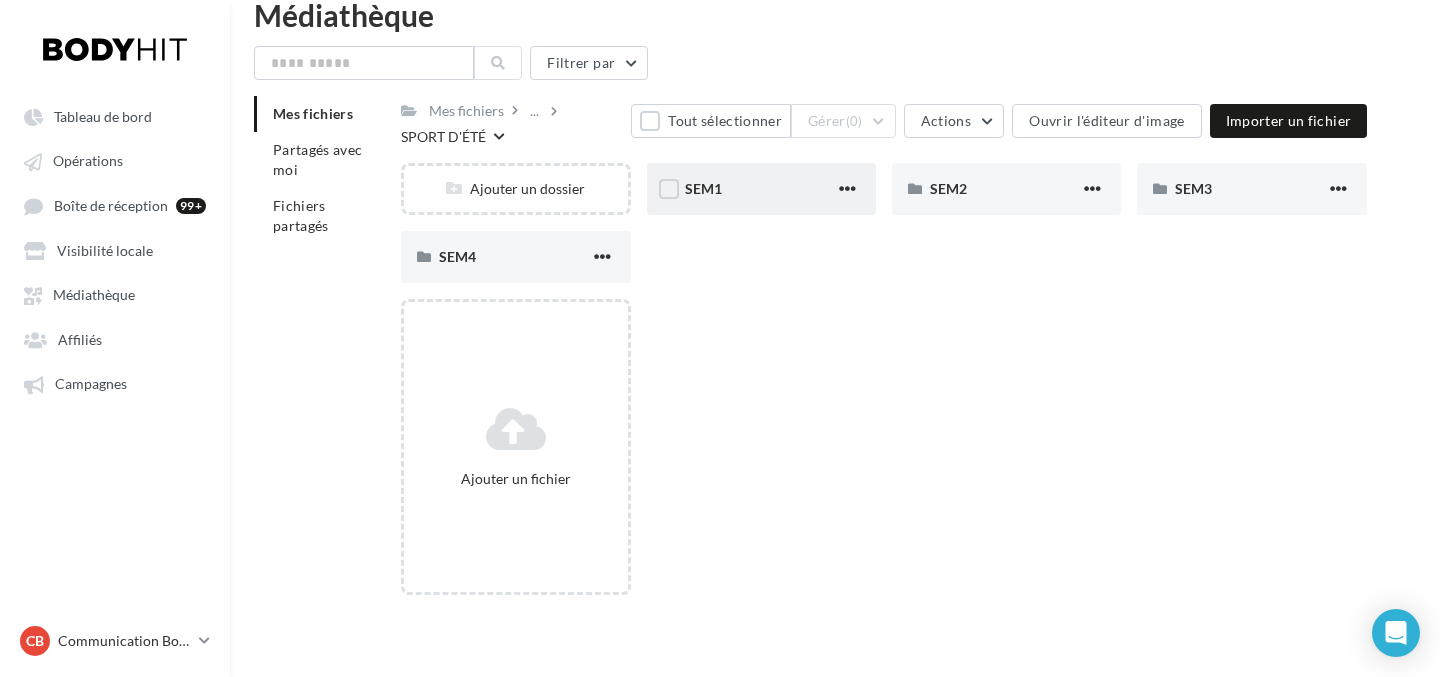 click on "SEM1" at bounding box center (760, 189) 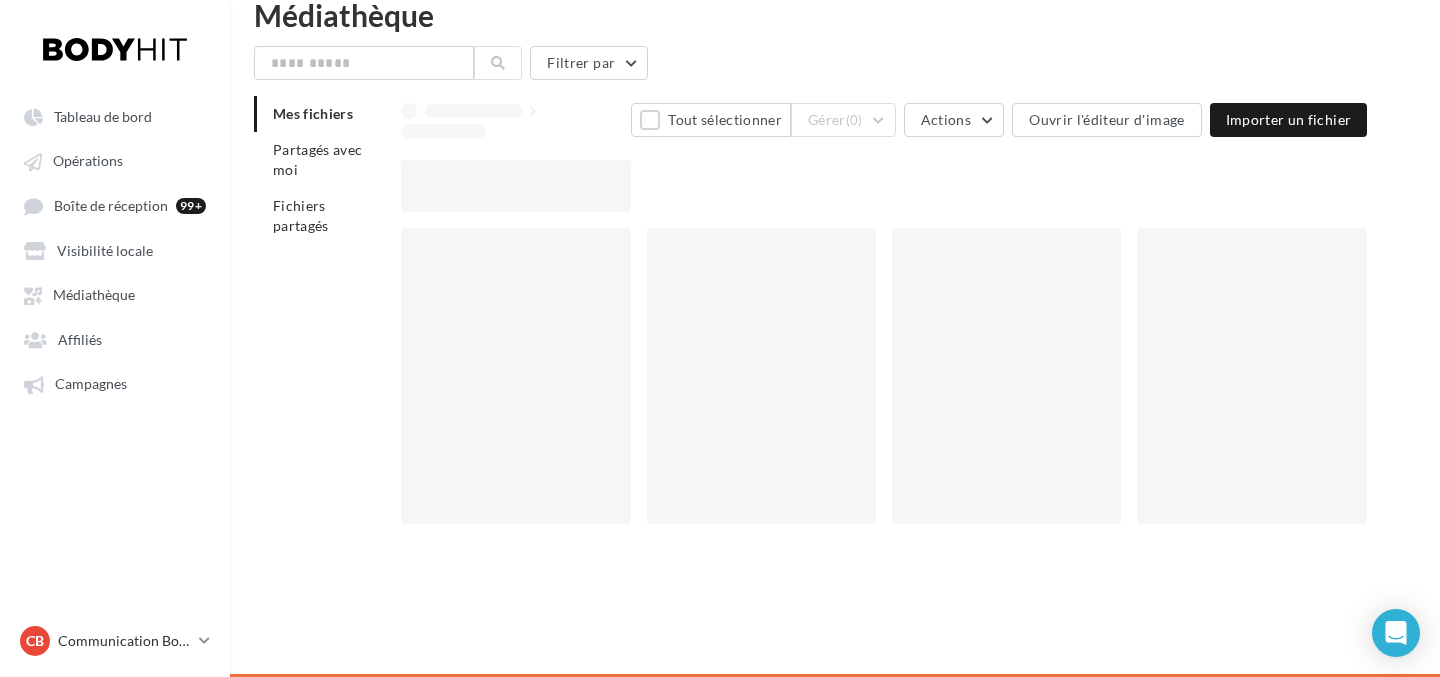 click at bounding box center [892, 186] 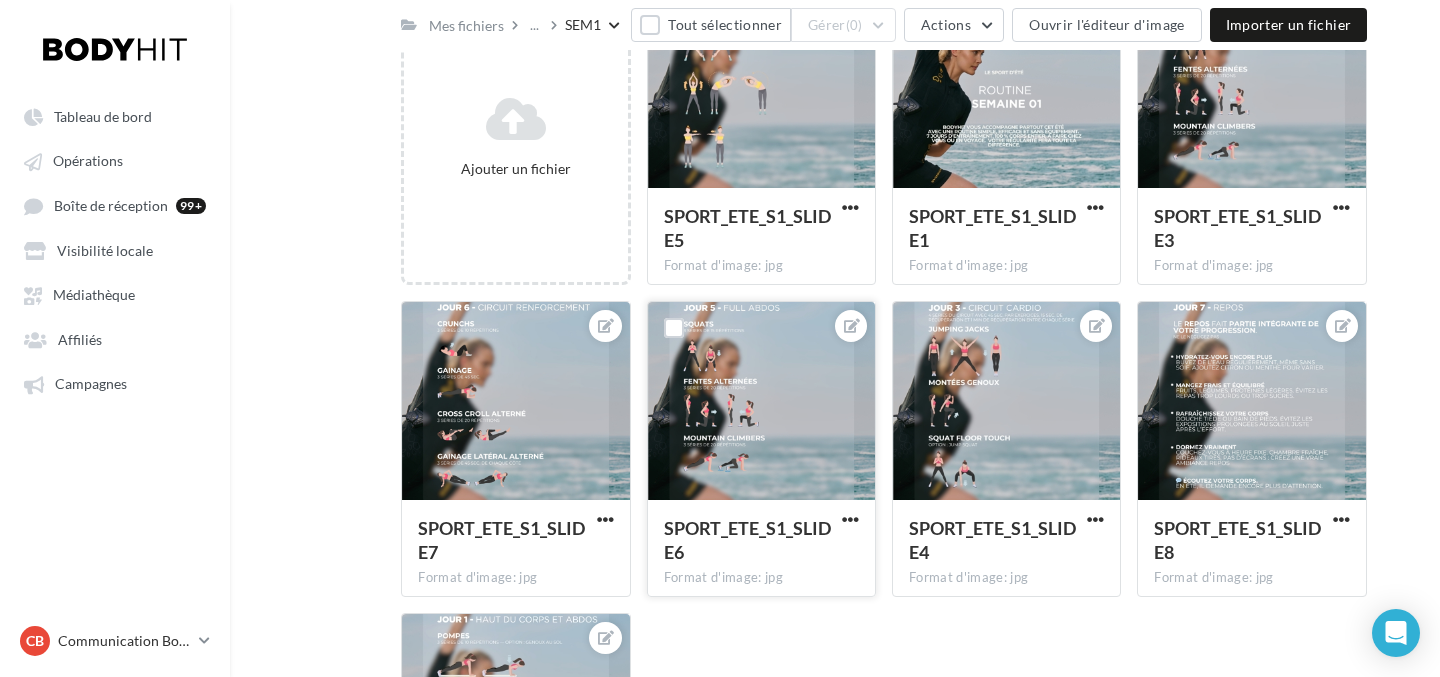 scroll, scrollTop: 272, scrollLeft: 0, axis: vertical 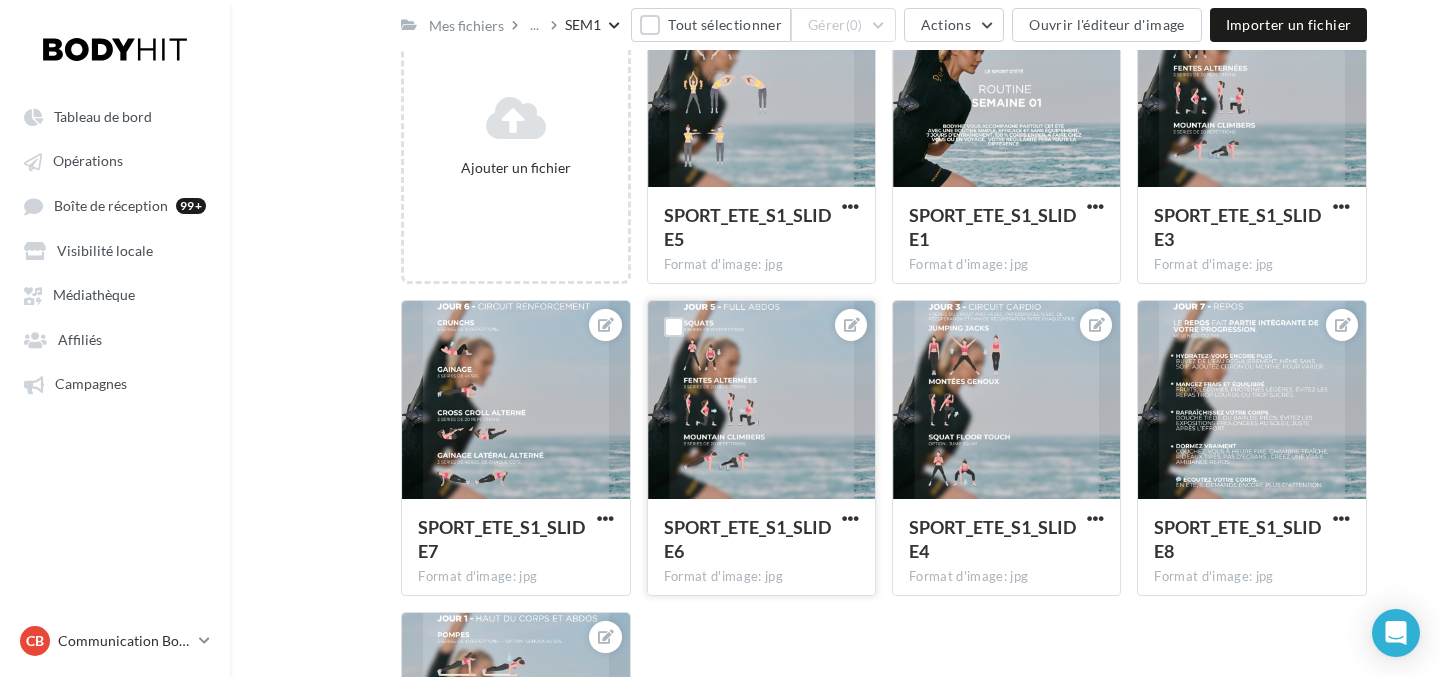 click at bounding box center (761, 401) 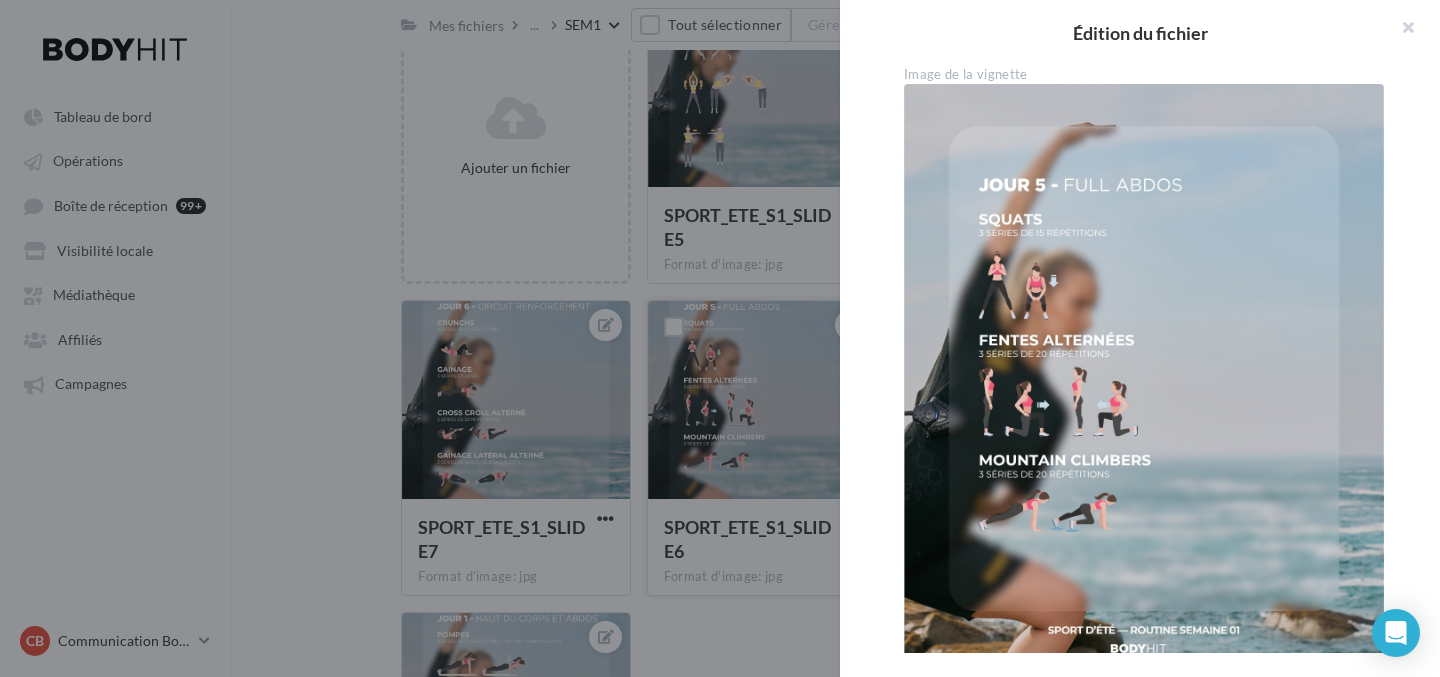 click at bounding box center [720, 338] 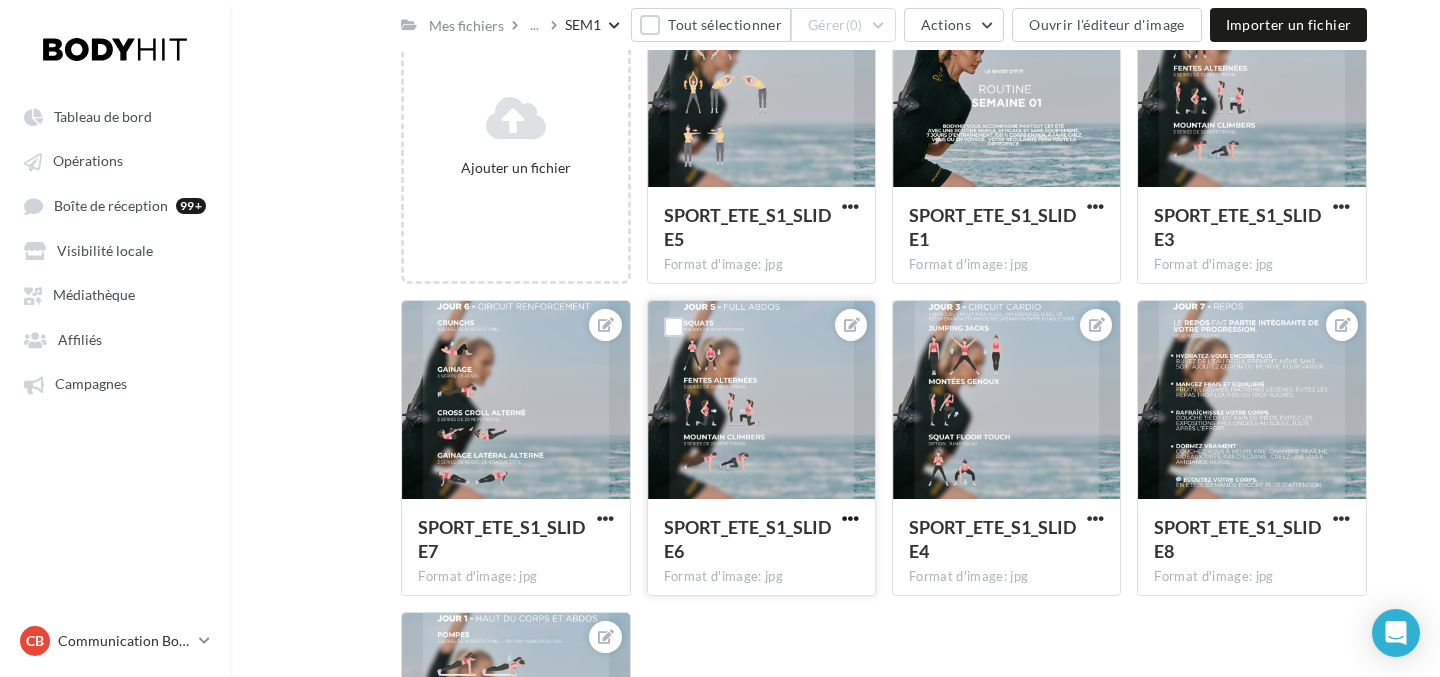 click at bounding box center (850, 518) 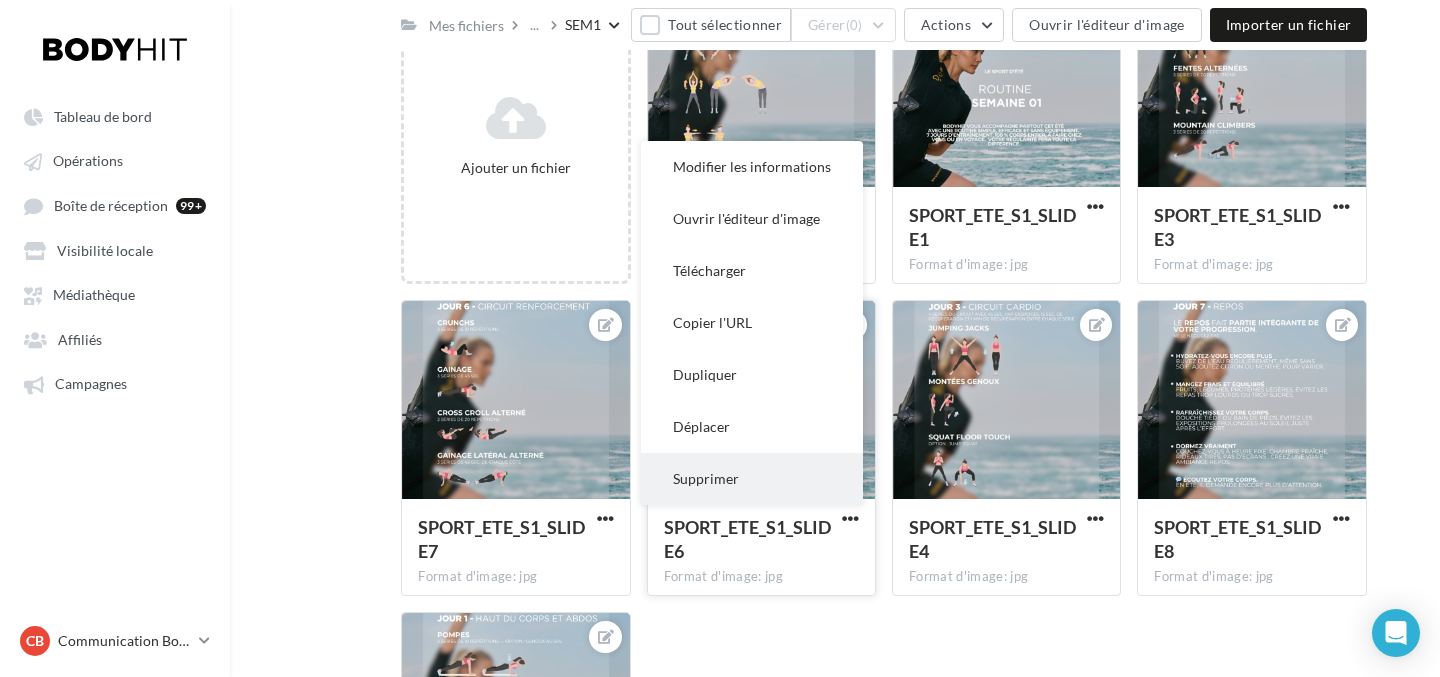 click on "Supprimer" at bounding box center (752, 479) 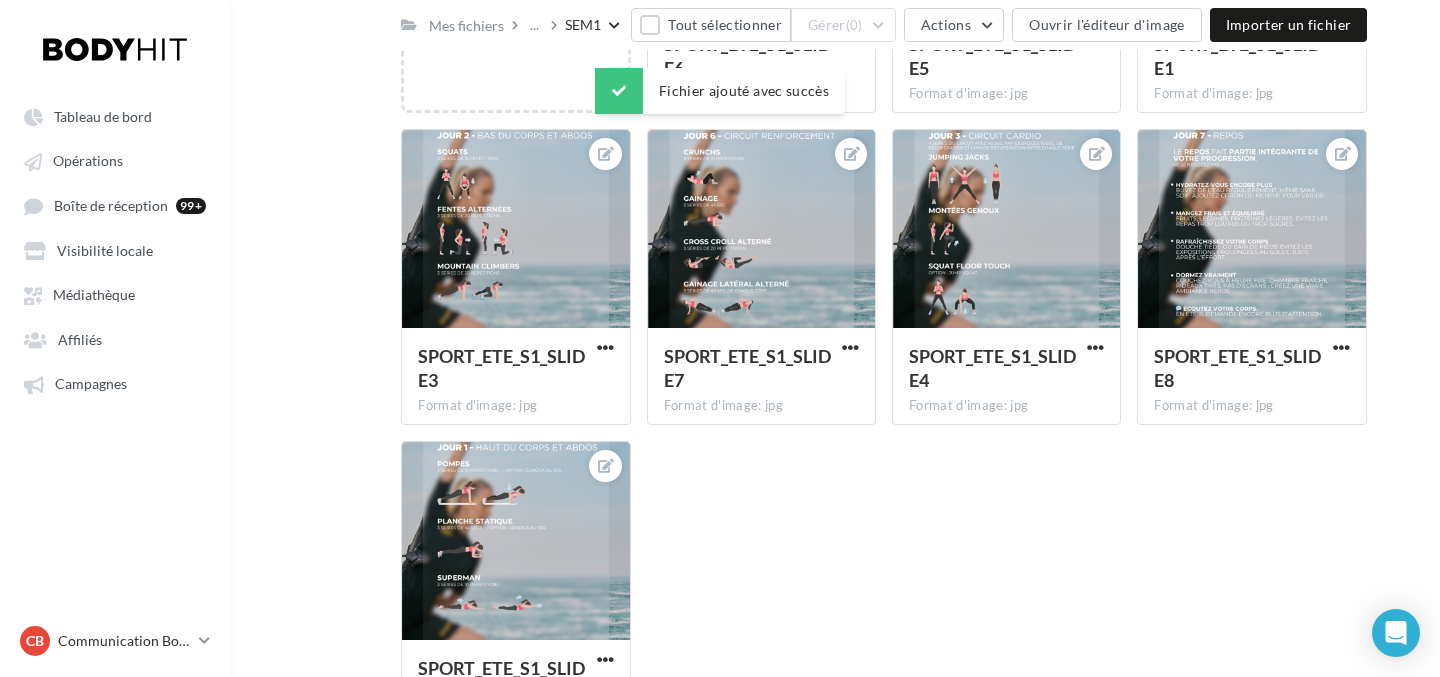 scroll, scrollTop: 605, scrollLeft: 0, axis: vertical 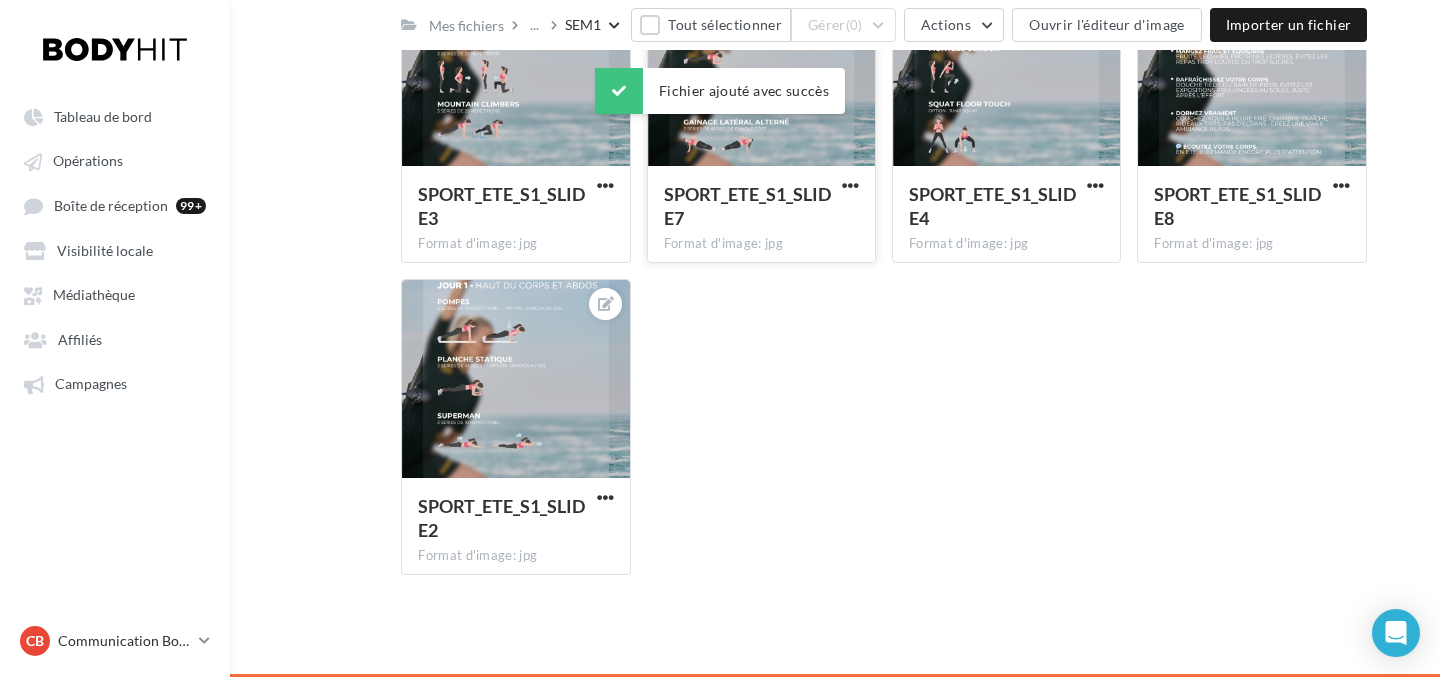 click at bounding box center [761, 68] 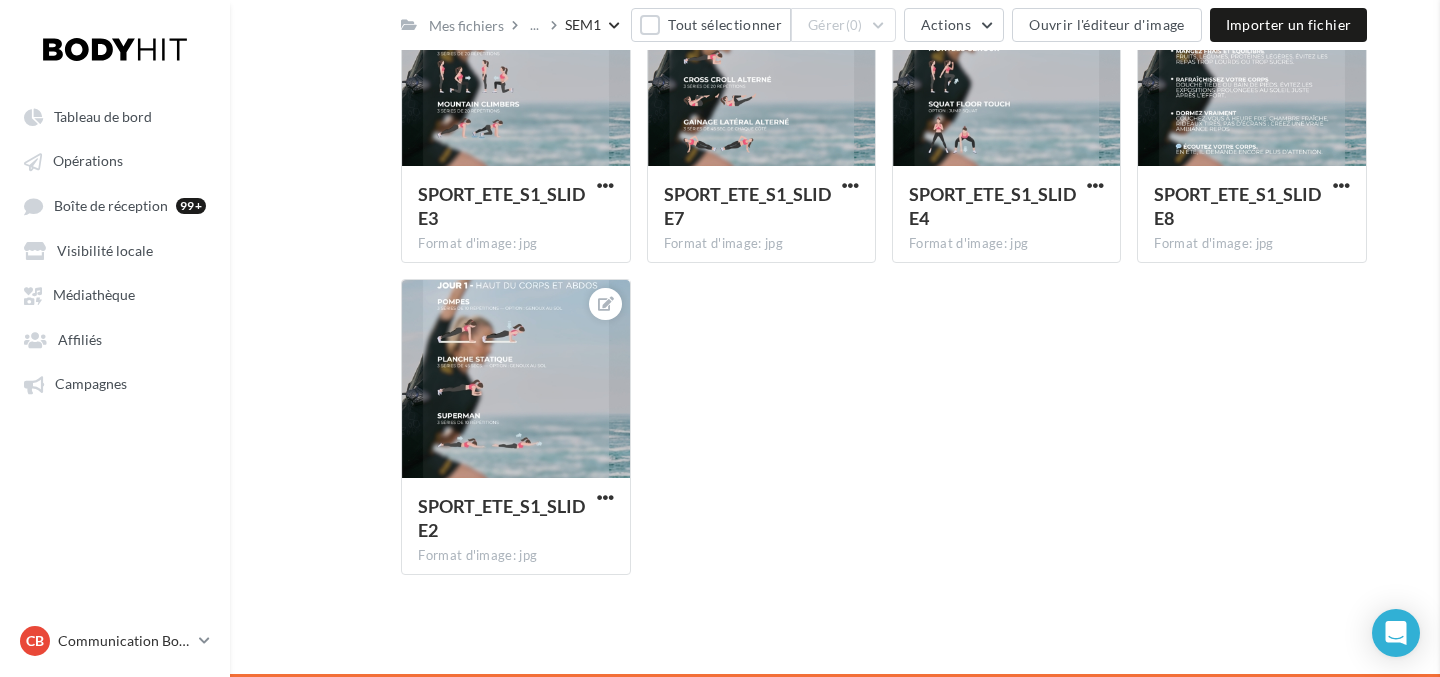 click at bounding box center [2160, 338] 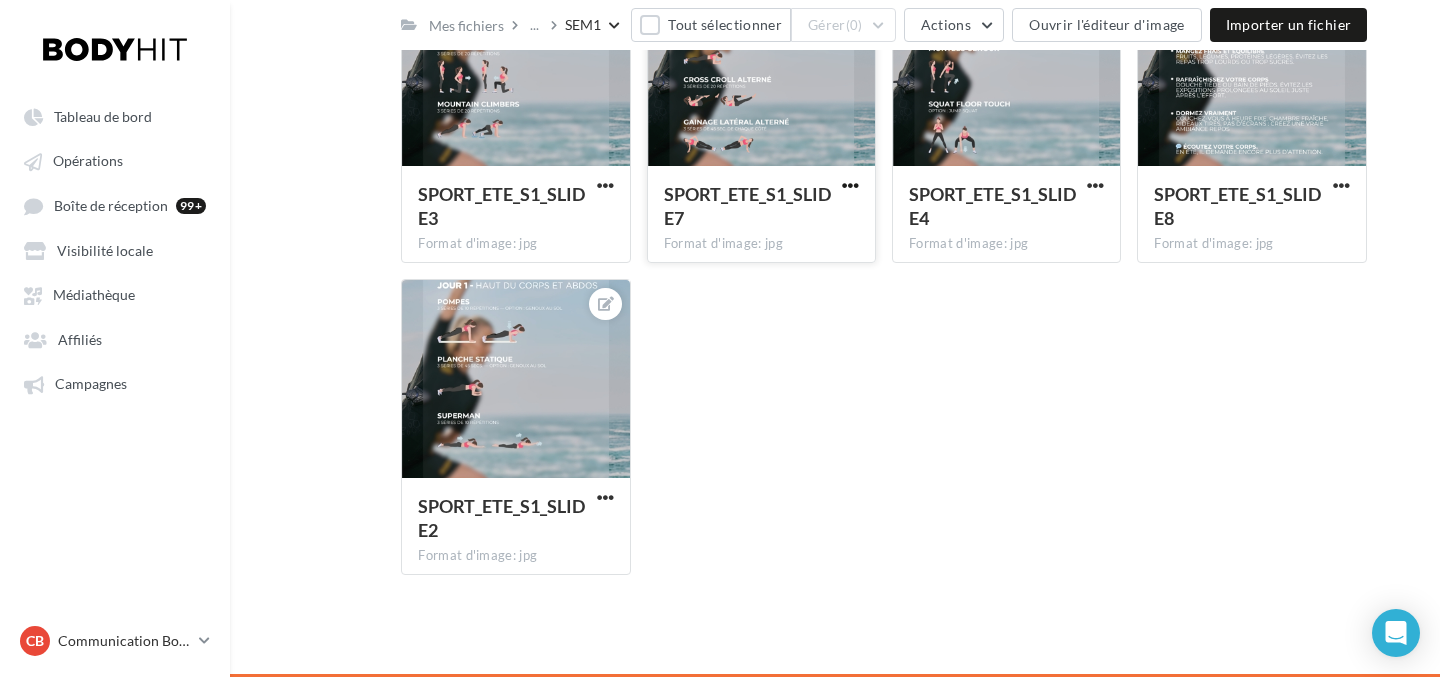 click at bounding box center [850, 187] 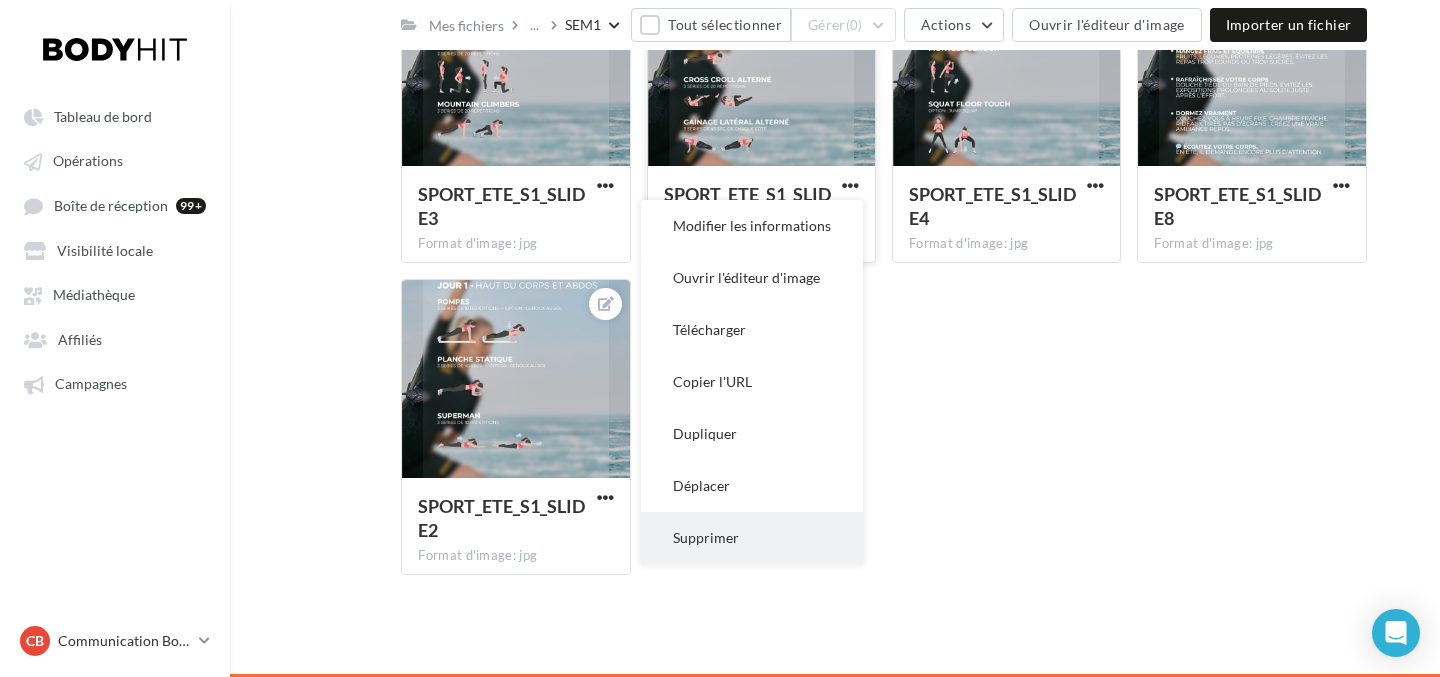 click on "Supprimer" at bounding box center [752, 538] 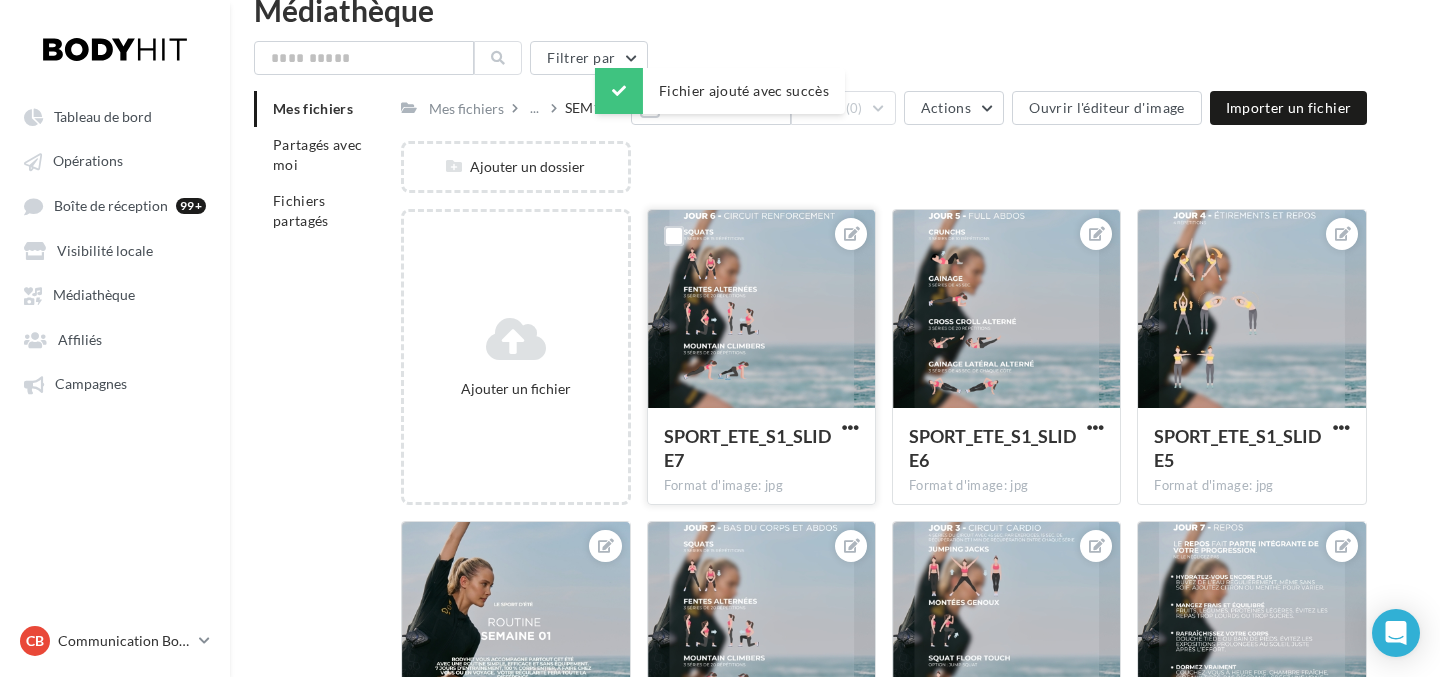 scroll, scrollTop: 0, scrollLeft: 0, axis: both 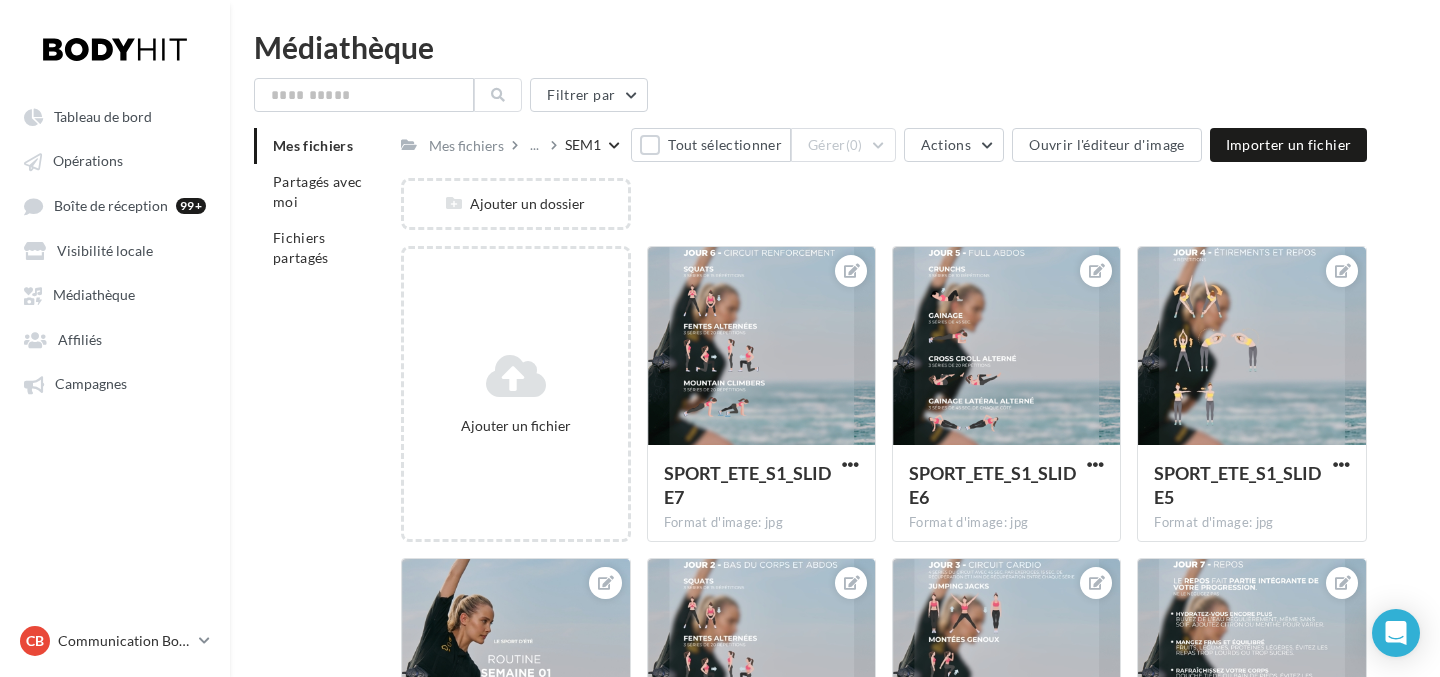 click on "Mes fichiers" at bounding box center [475, 144] 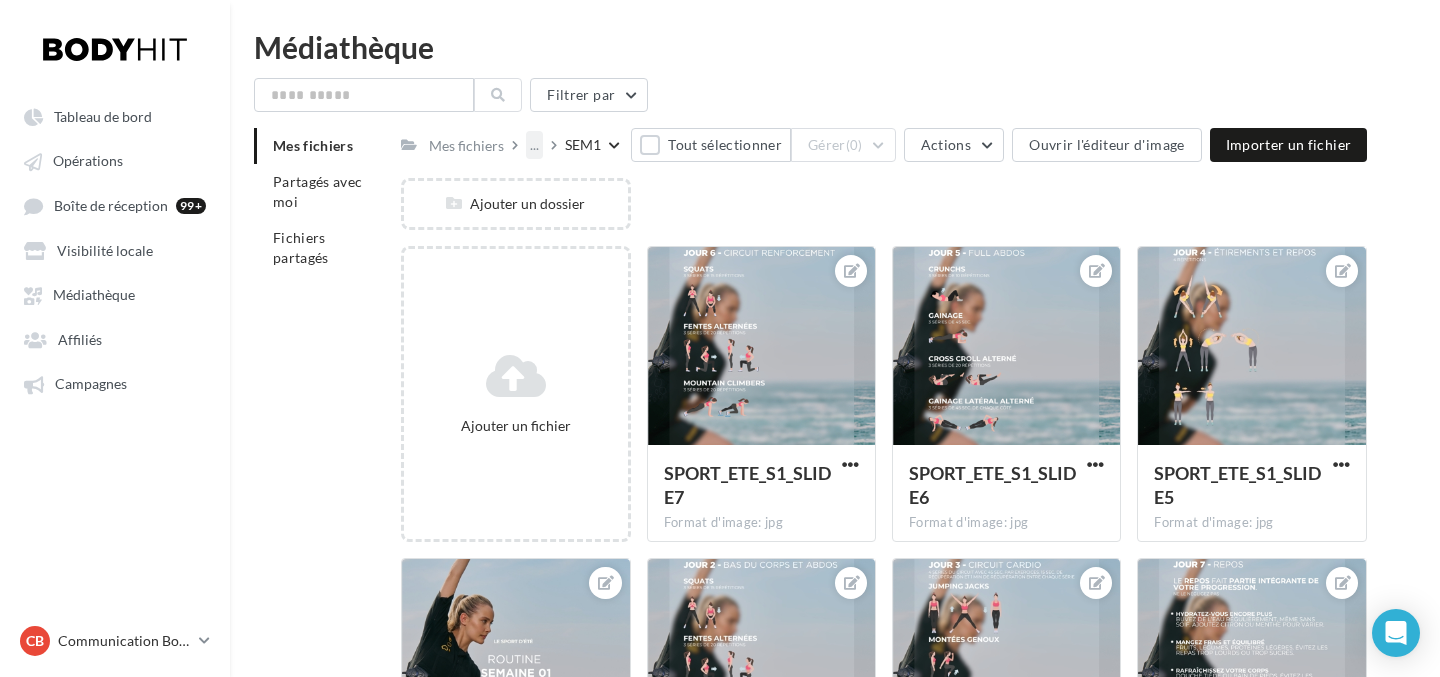 click on "..." at bounding box center (534, 145) 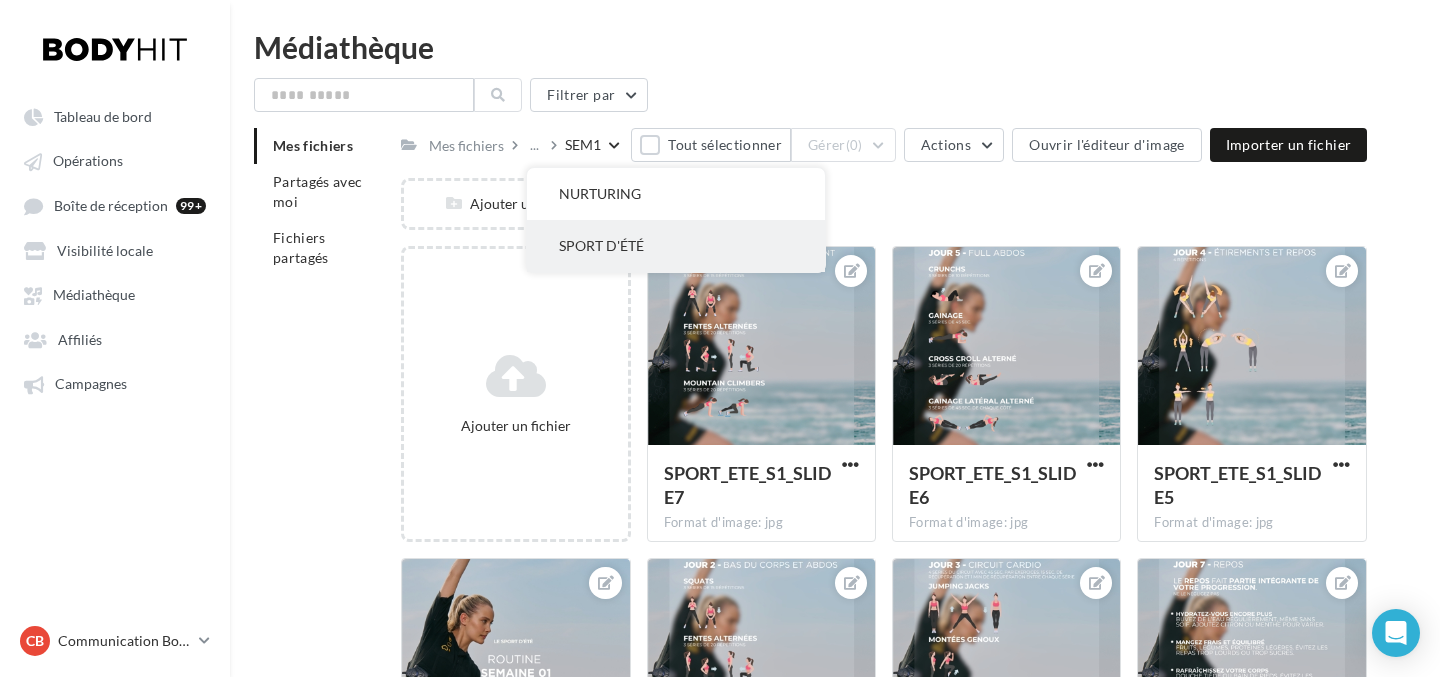 click on "SPORT D'ÉTÉ" at bounding box center [676, 246] 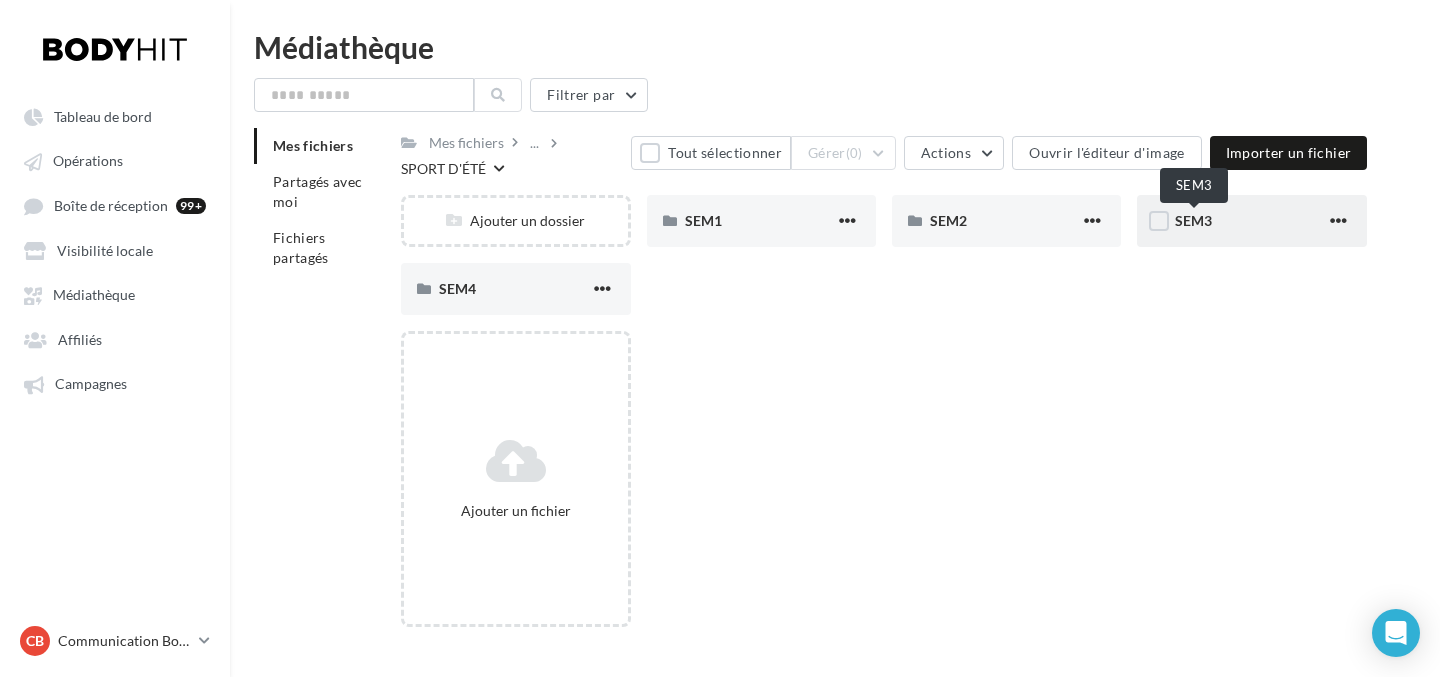 click on "SEM3" at bounding box center (1193, 220) 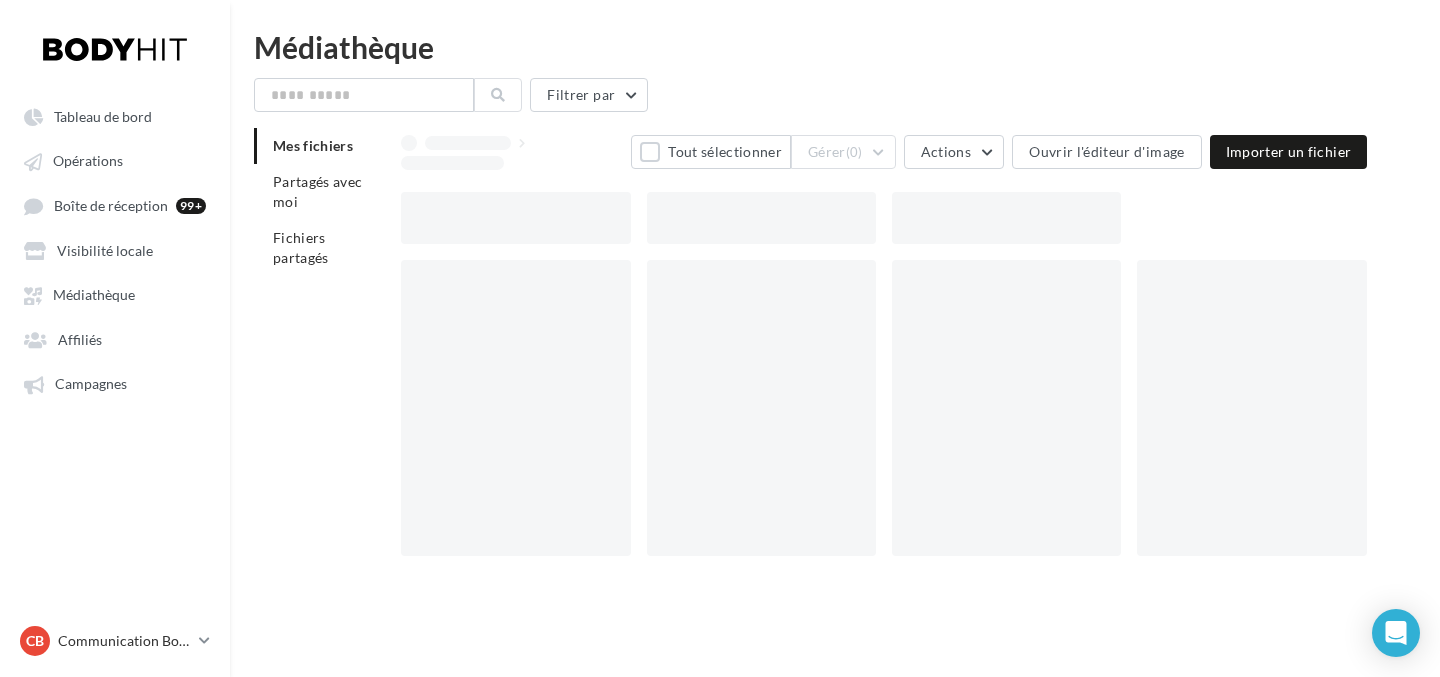 click at bounding box center [892, 218] 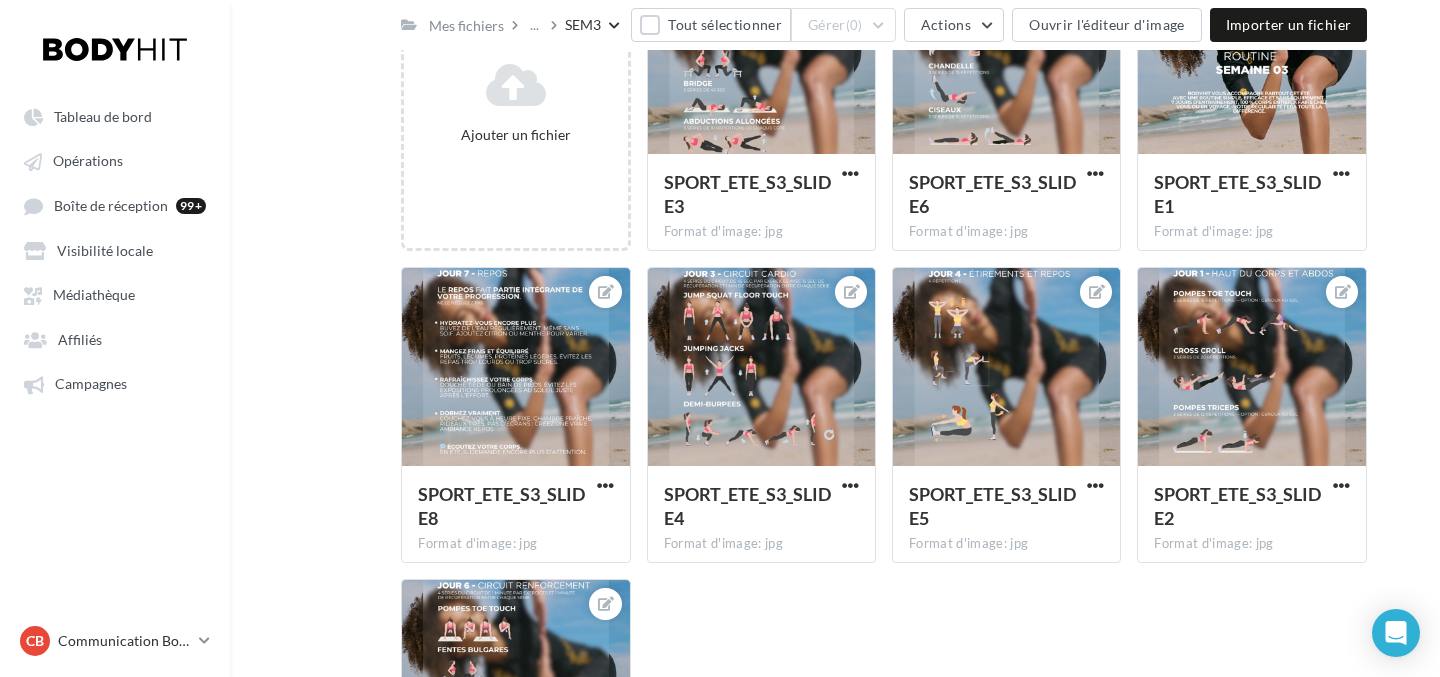 scroll, scrollTop: 295, scrollLeft: 0, axis: vertical 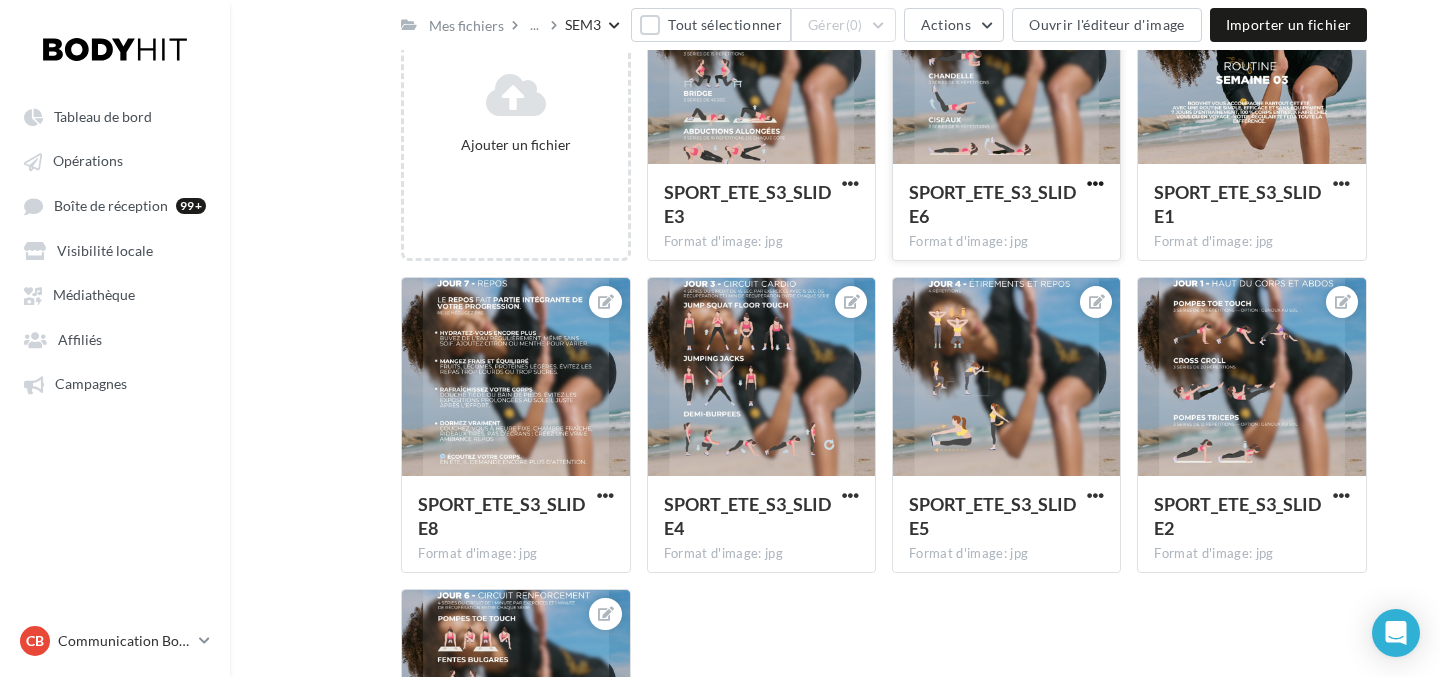 click at bounding box center (1095, 183) 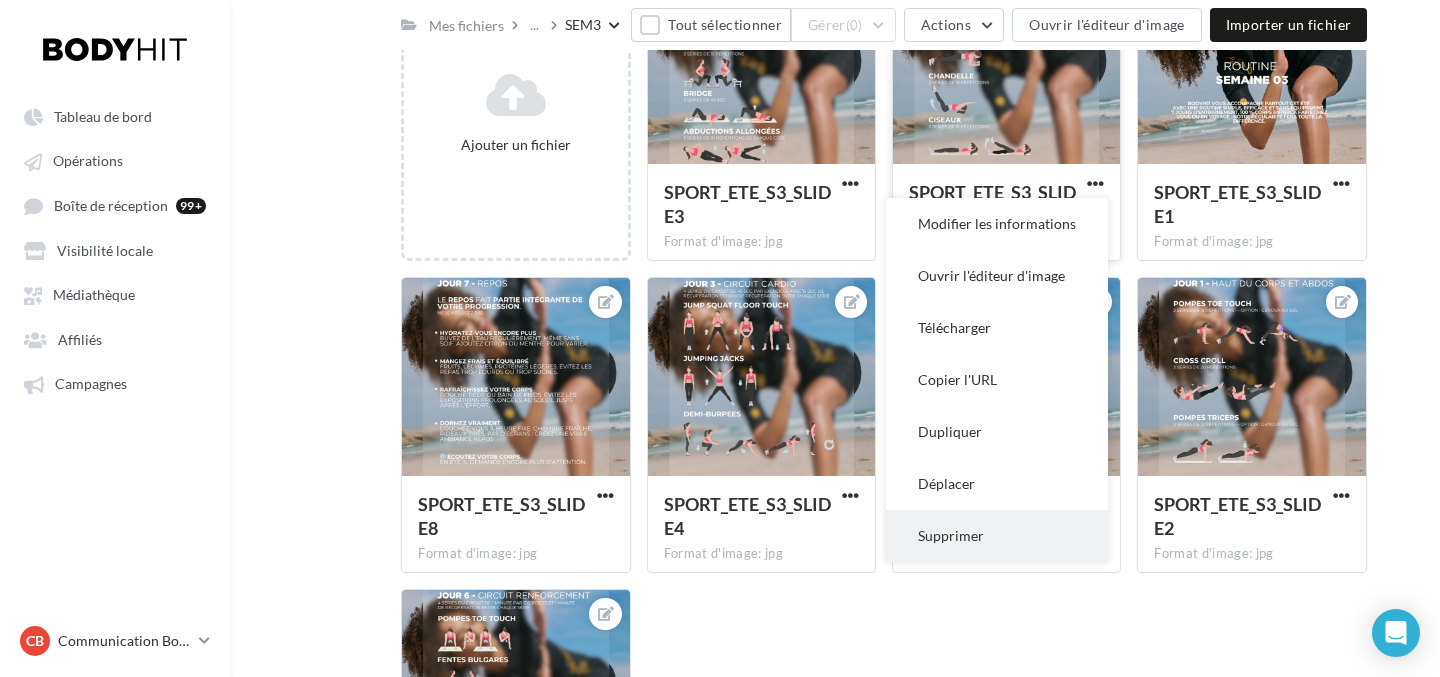 click on "Supprimer" at bounding box center [997, 536] 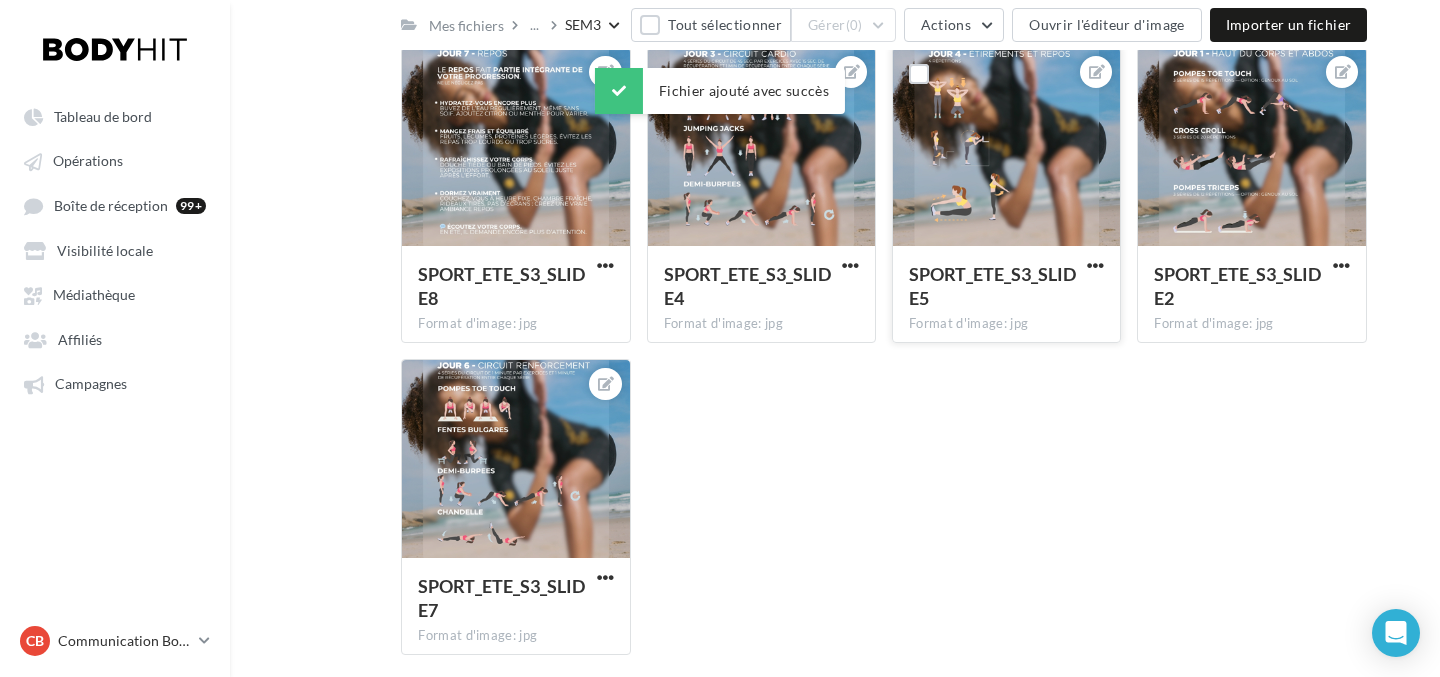 scroll, scrollTop: 535, scrollLeft: 0, axis: vertical 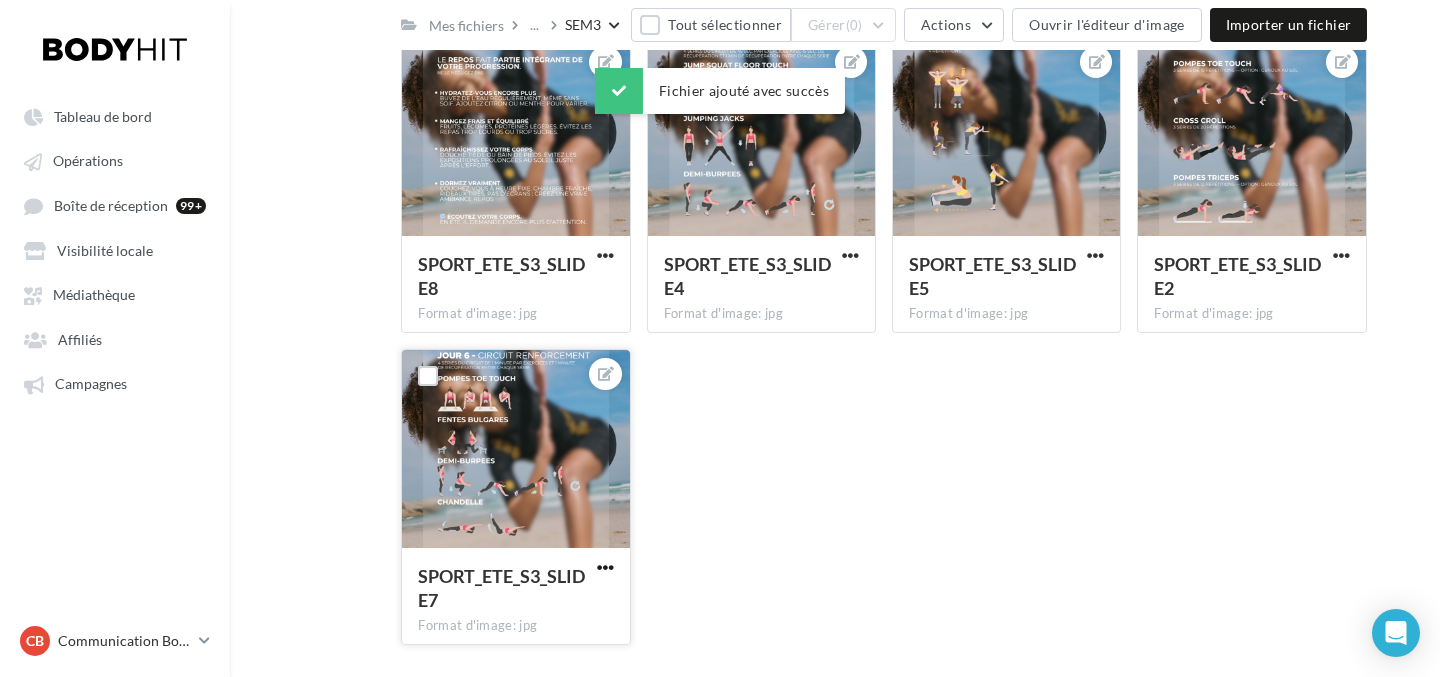 click at bounding box center (605, 567) 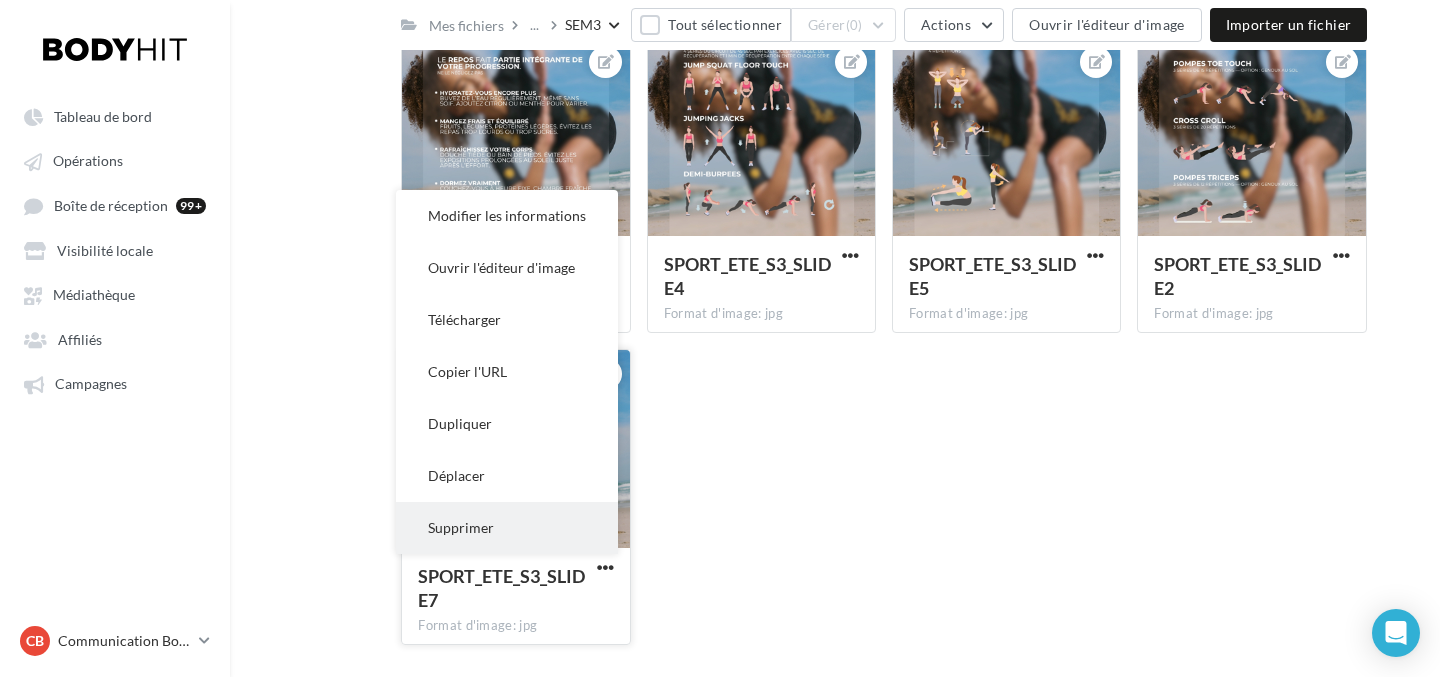 click on "Supprimer" at bounding box center (507, 528) 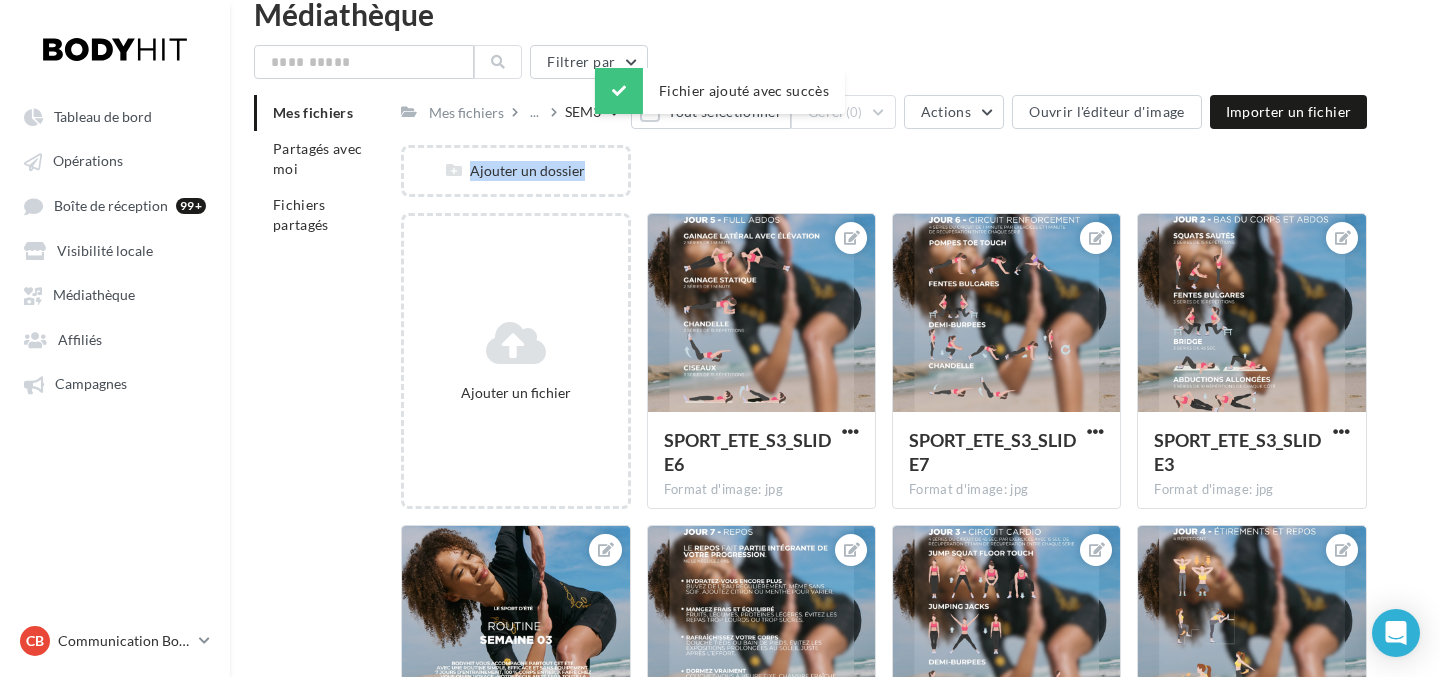 scroll, scrollTop: 0, scrollLeft: 0, axis: both 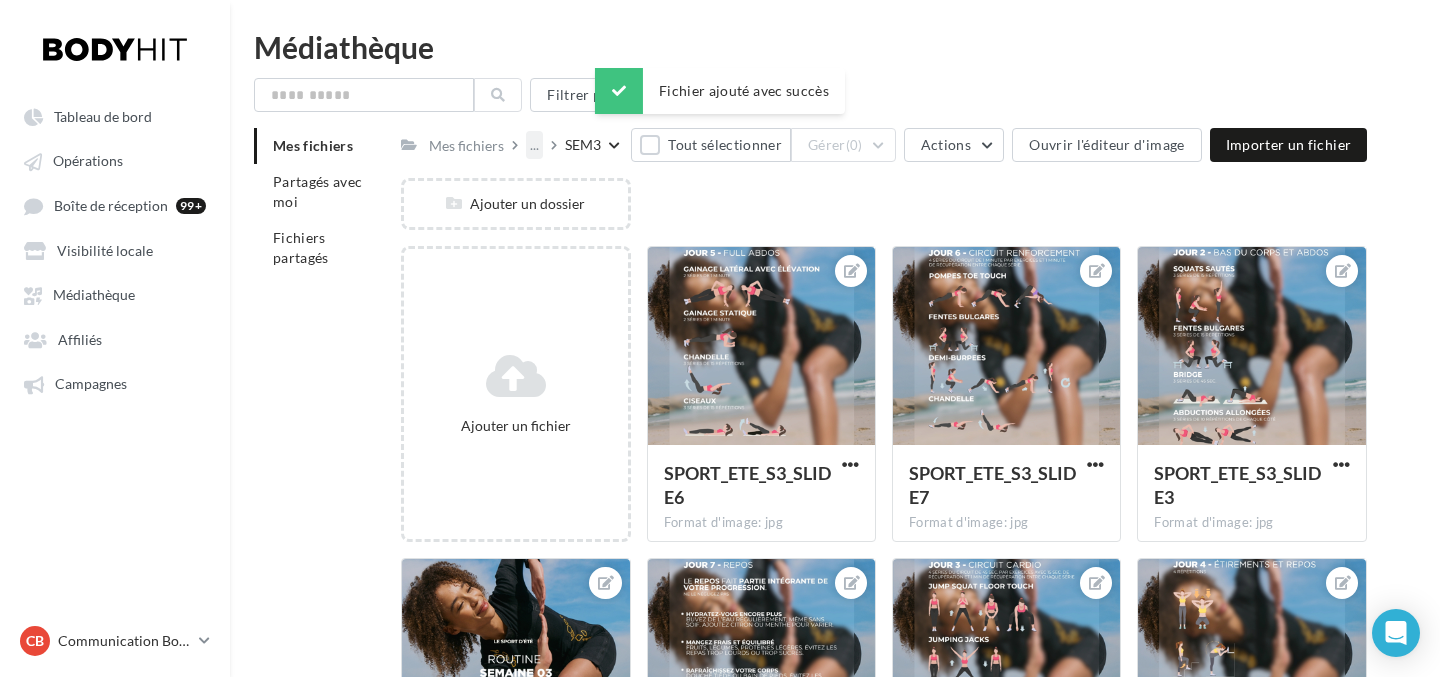 click on "..." at bounding box center [534, 145] 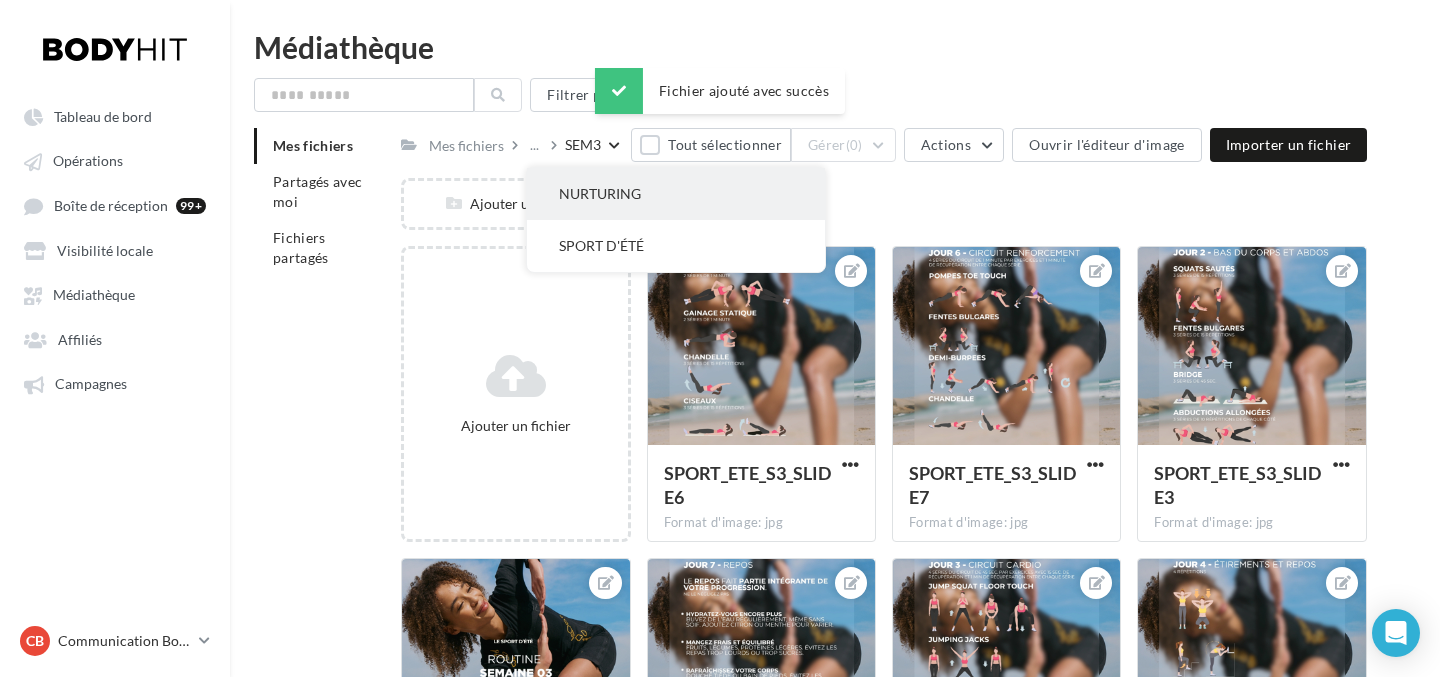 click on "NURTURING" at bounding box center (676, 194) 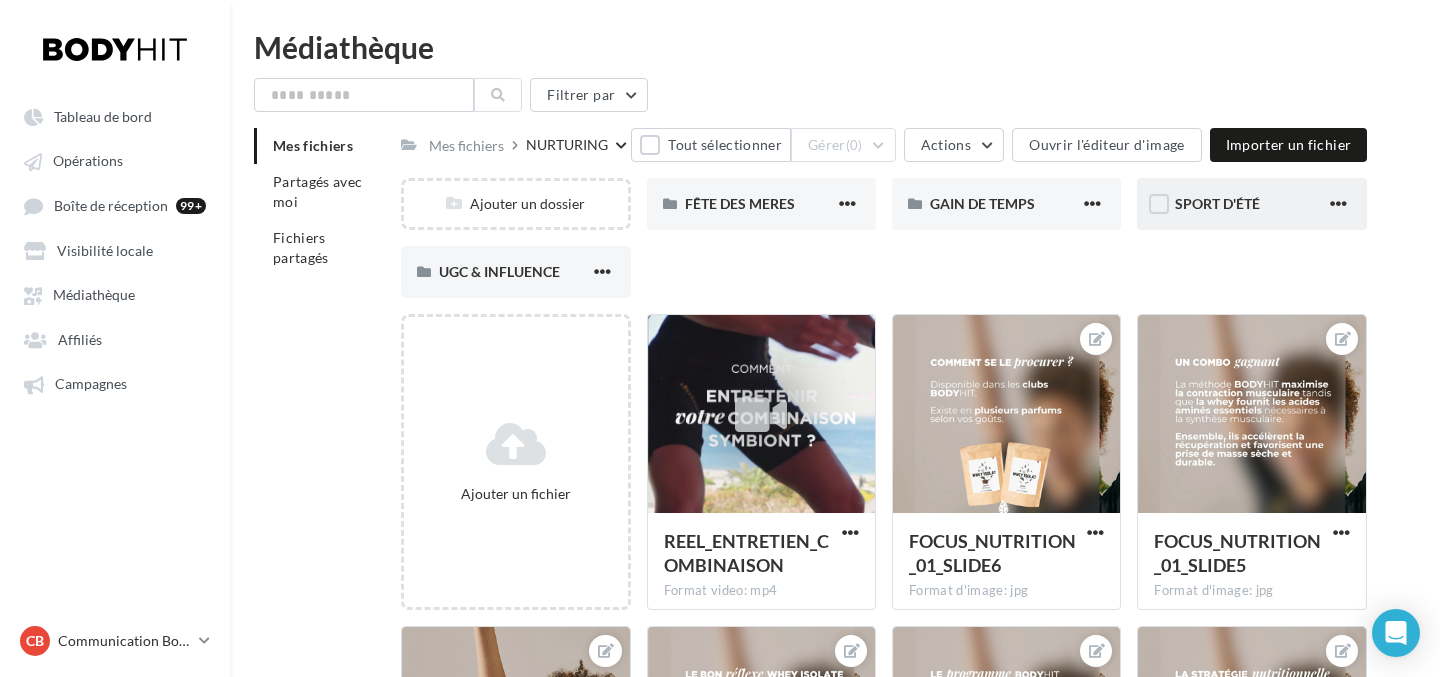 click on "SPORT D'ÉTÉ" at bounding box center [1250, 204] 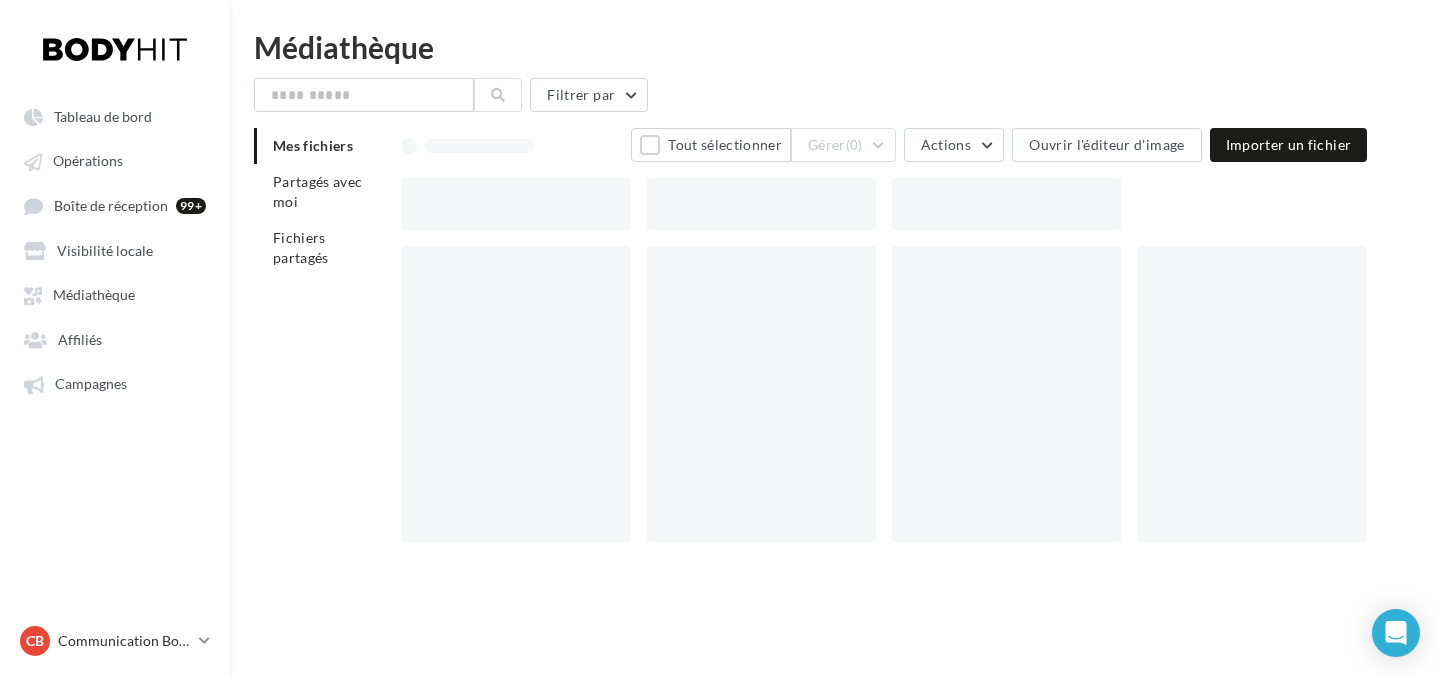 click at bounding box center [892, 204] 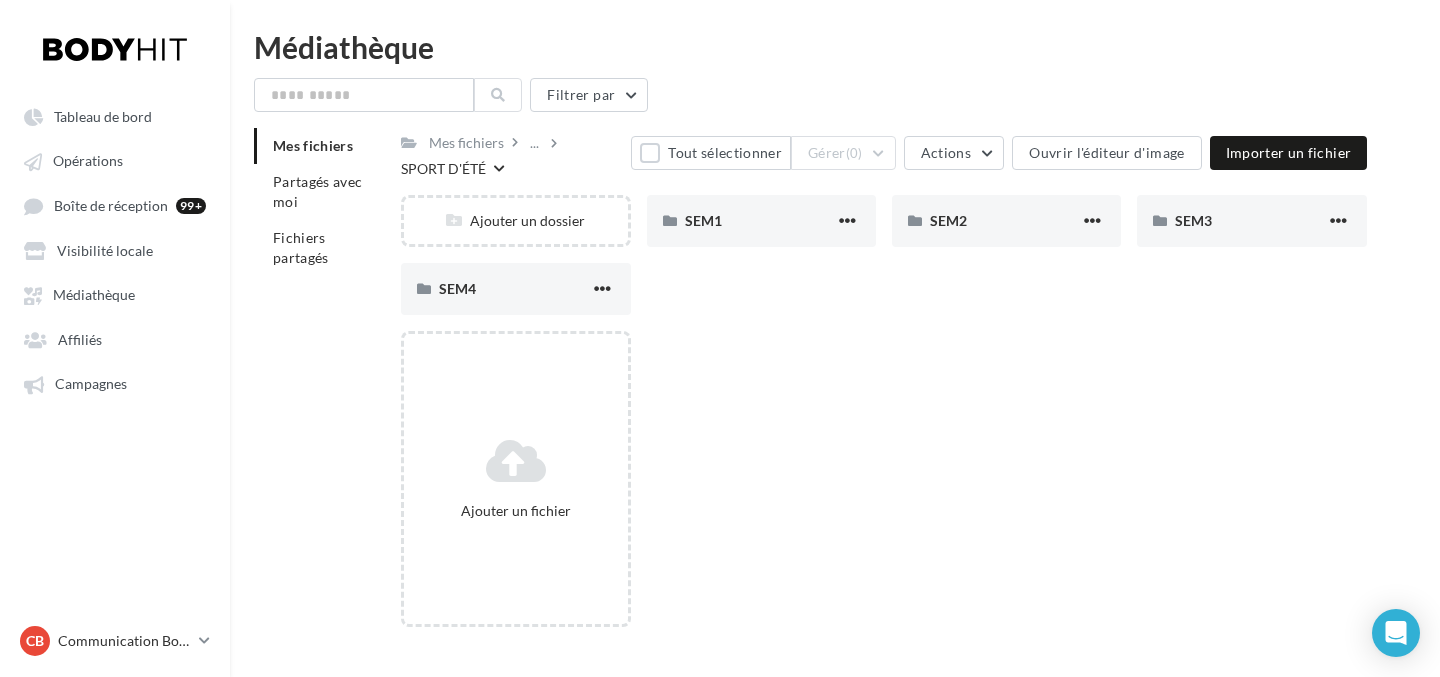 click on "Ajouter un dossier
SEM1                SEM1
SEM2                SEM2
SEM3                SEM3
SEM4                SEM4" at bounding box center (892, 263) 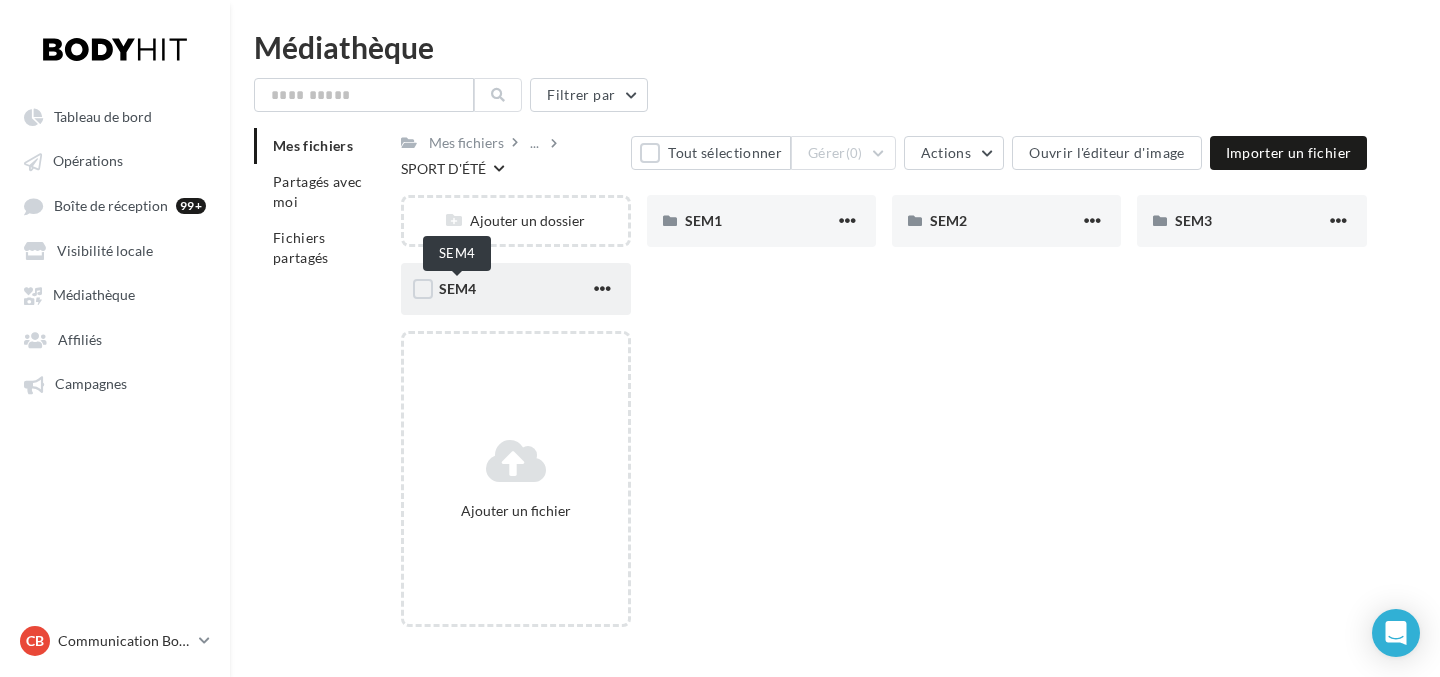 click on "SEM4" at bounding box center (457, 288) 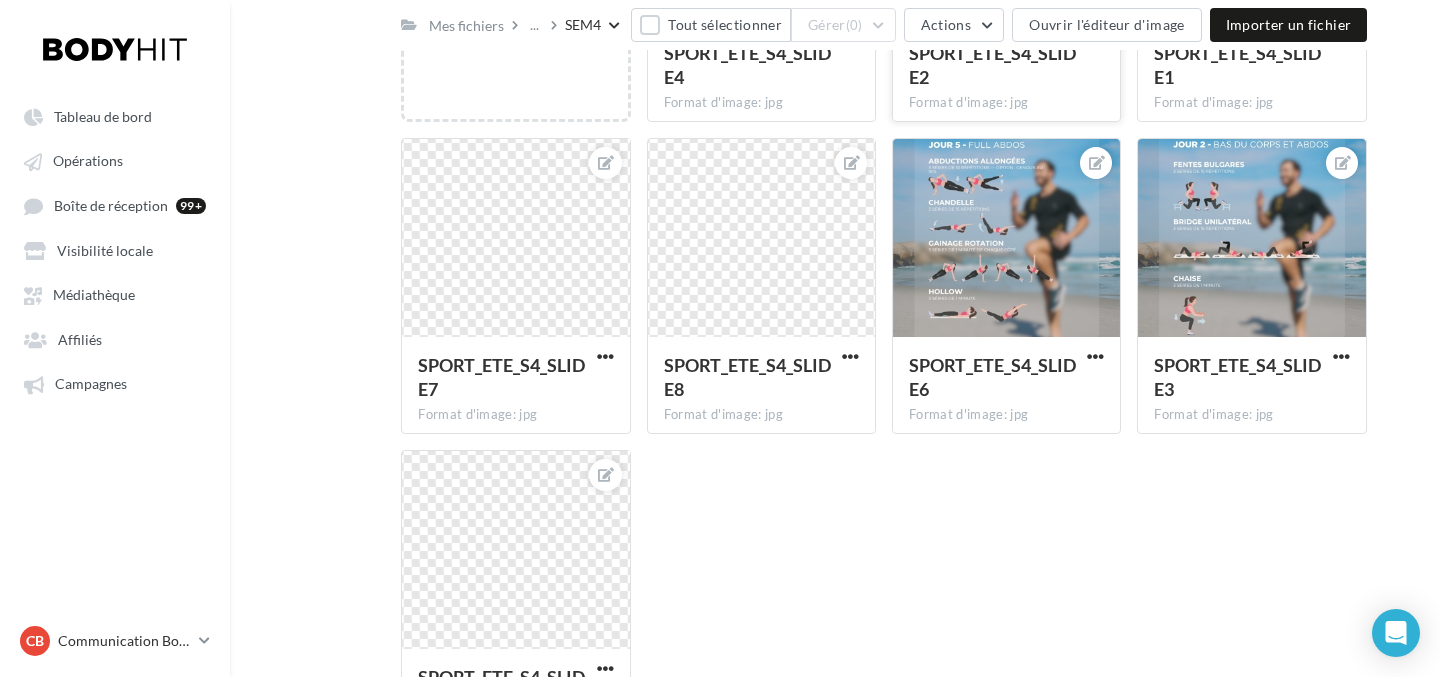 scroll, scrollTop: 440, scrollLeft: 0, axis: vertical 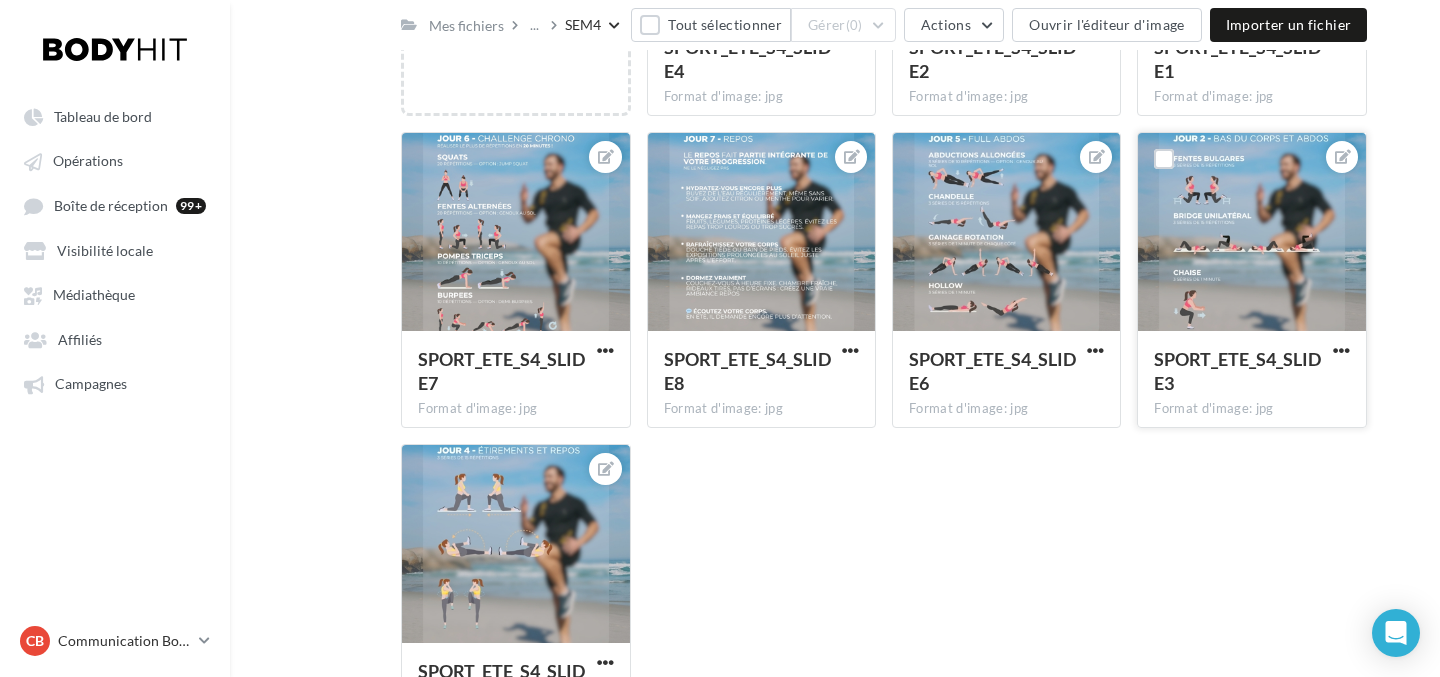 click at bounding box center [1251, 233] 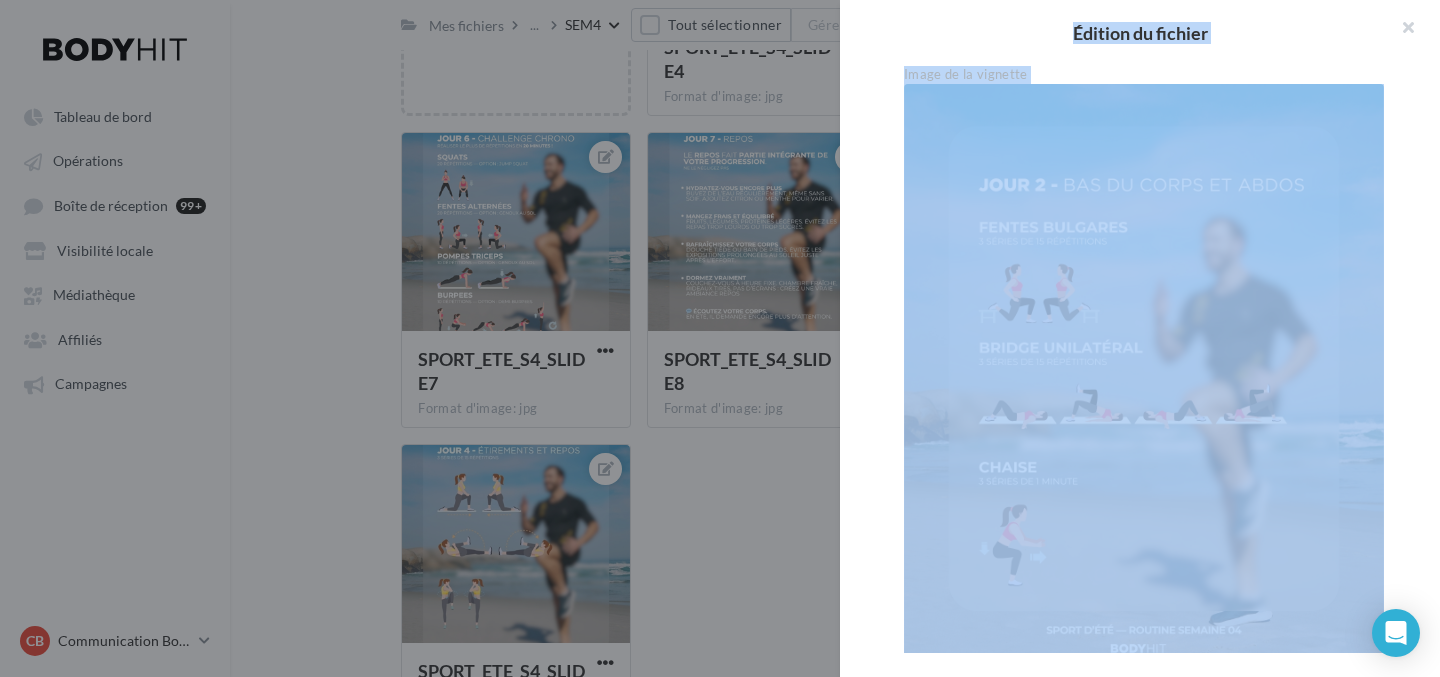click at bounding box center (720, 338) 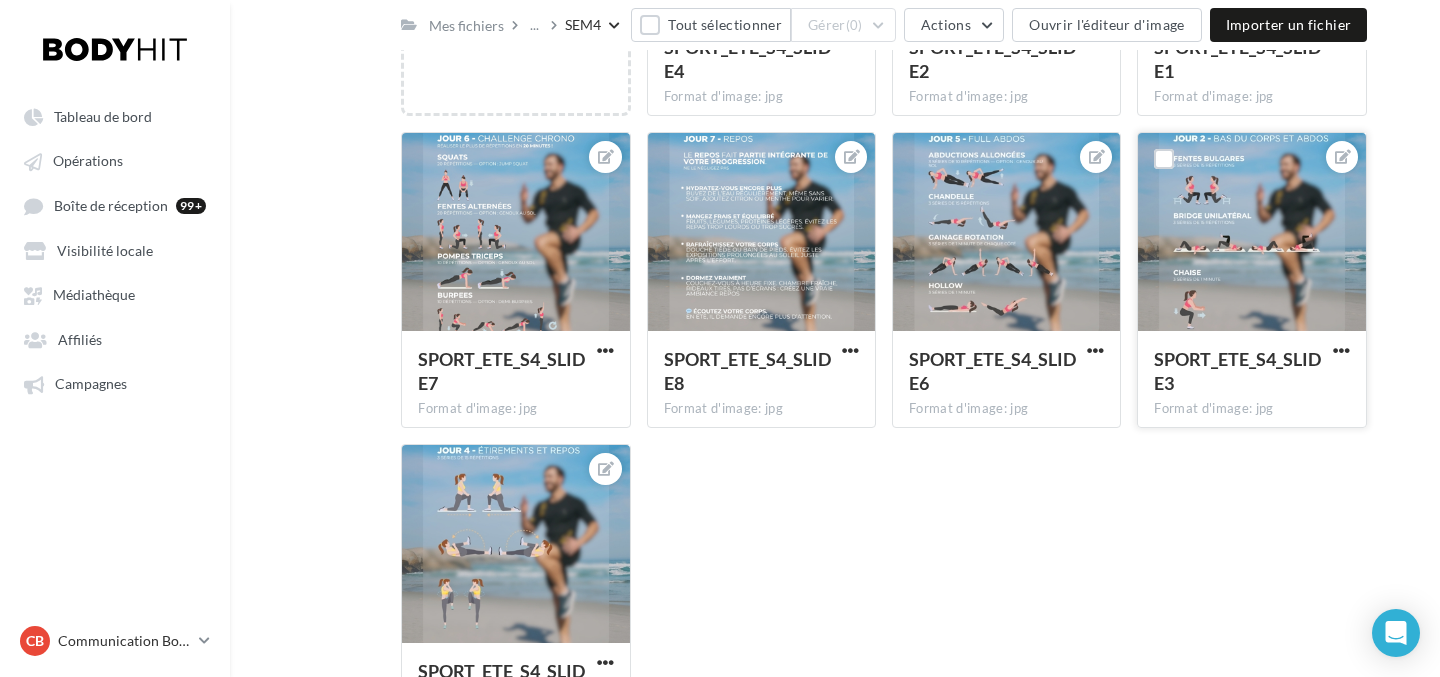 click at bounding box center (1341, 352) 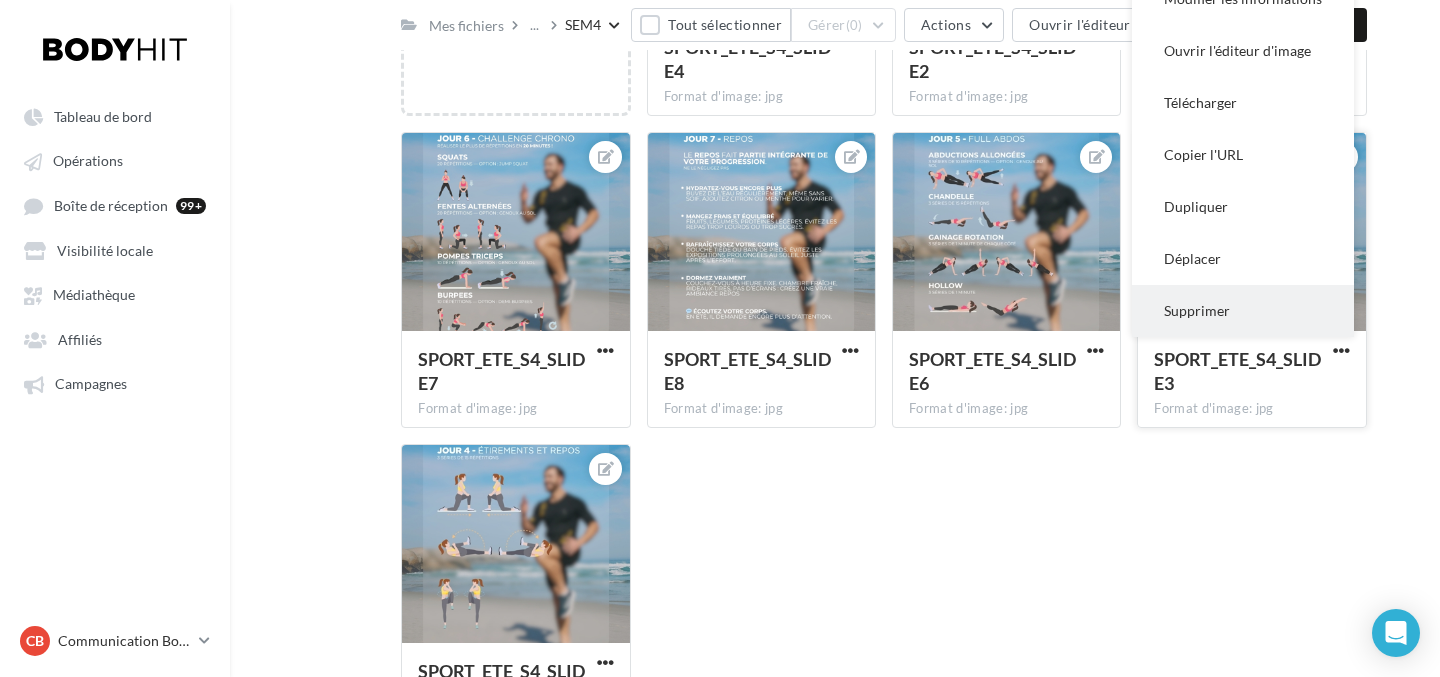 click on "Supprimer" at bounding box center (1243, 311) 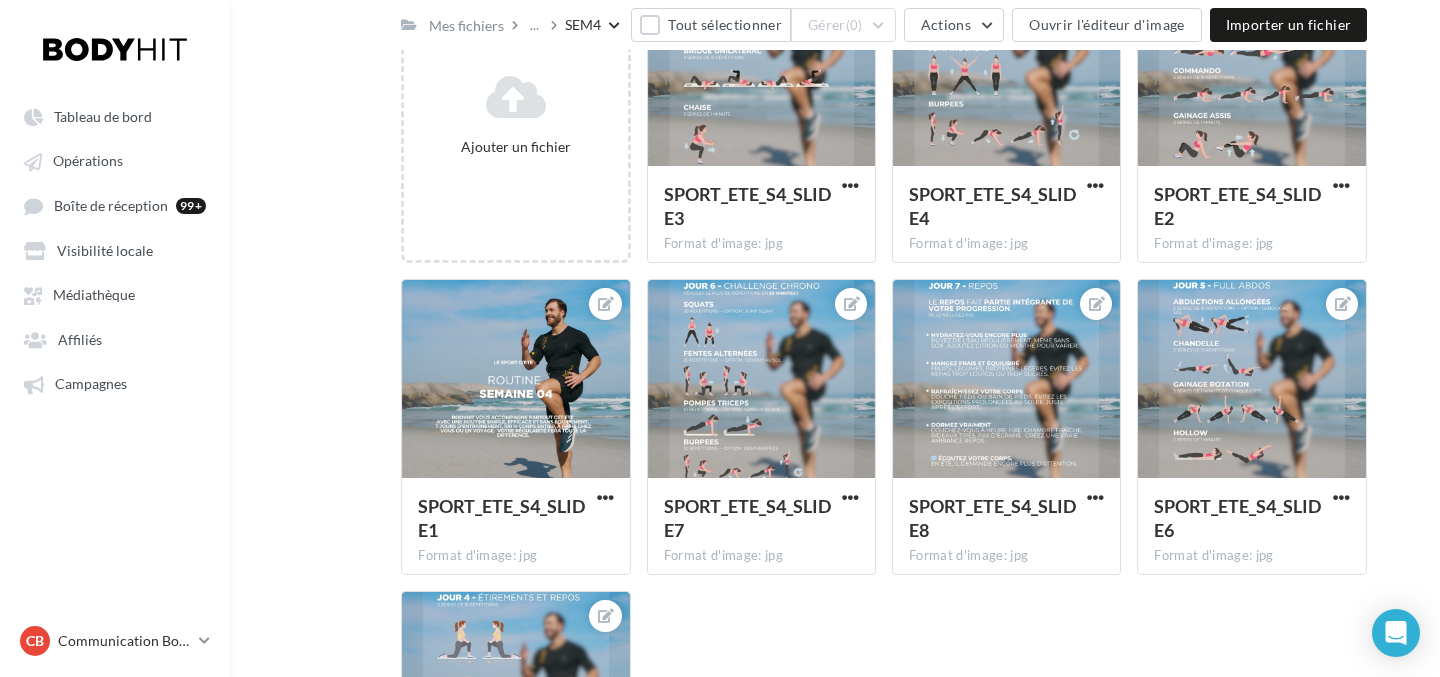 scroll, scrollTop: 0, scrollLeft: 0, axis: both 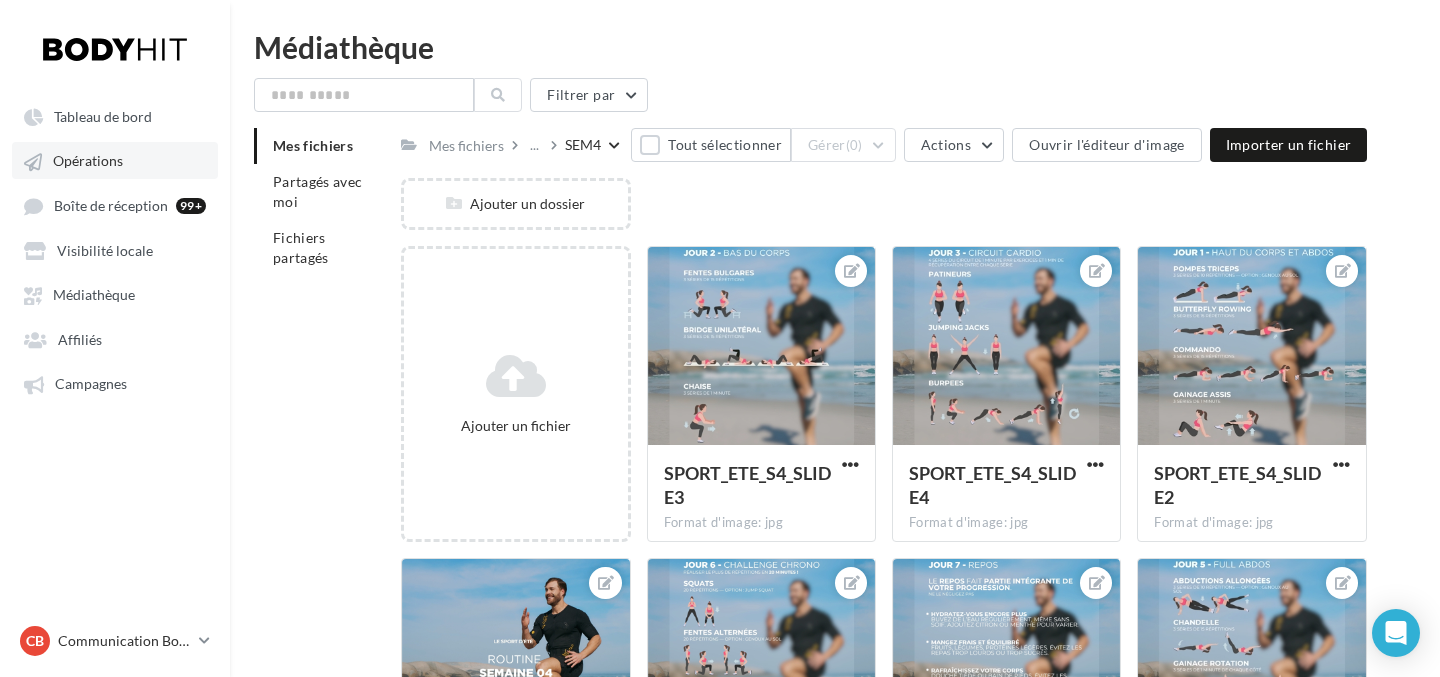 click on "Opérations" at bounding box center (115, 160) 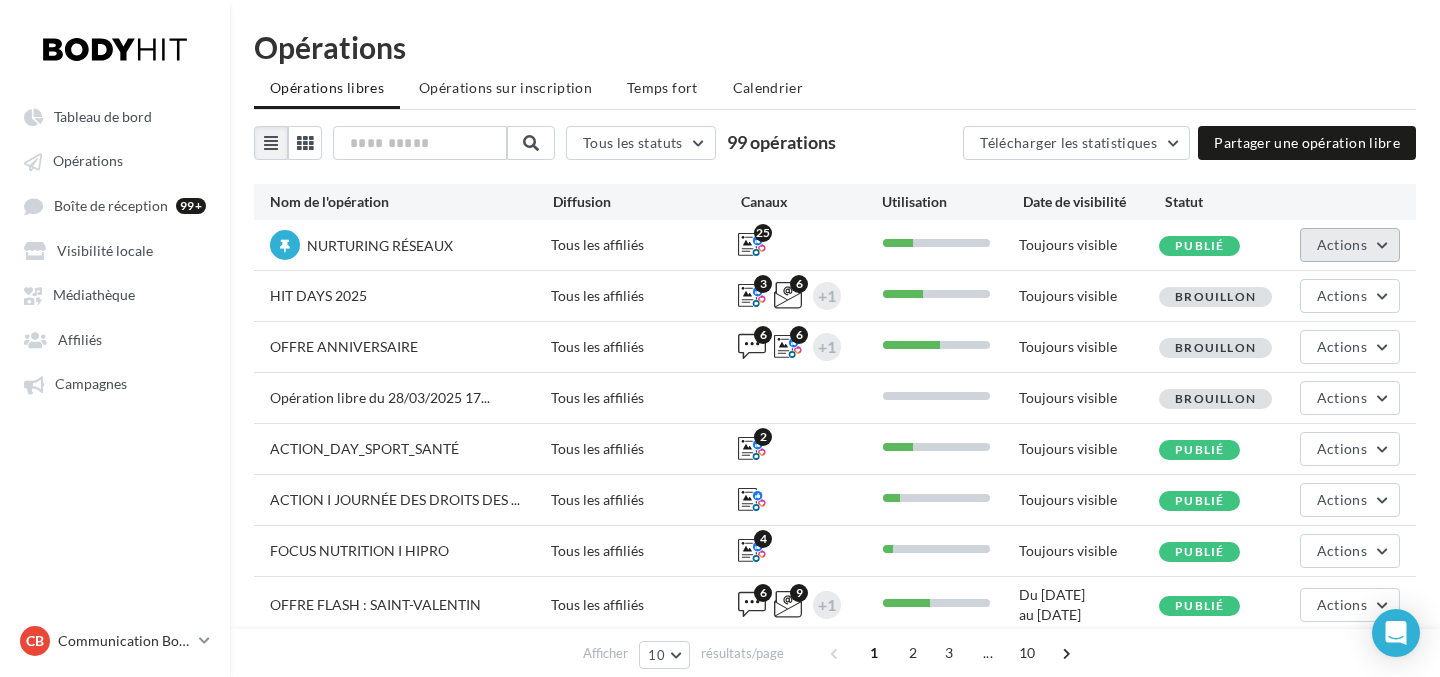 click on "Actions" at bounding box center (1350, 245) 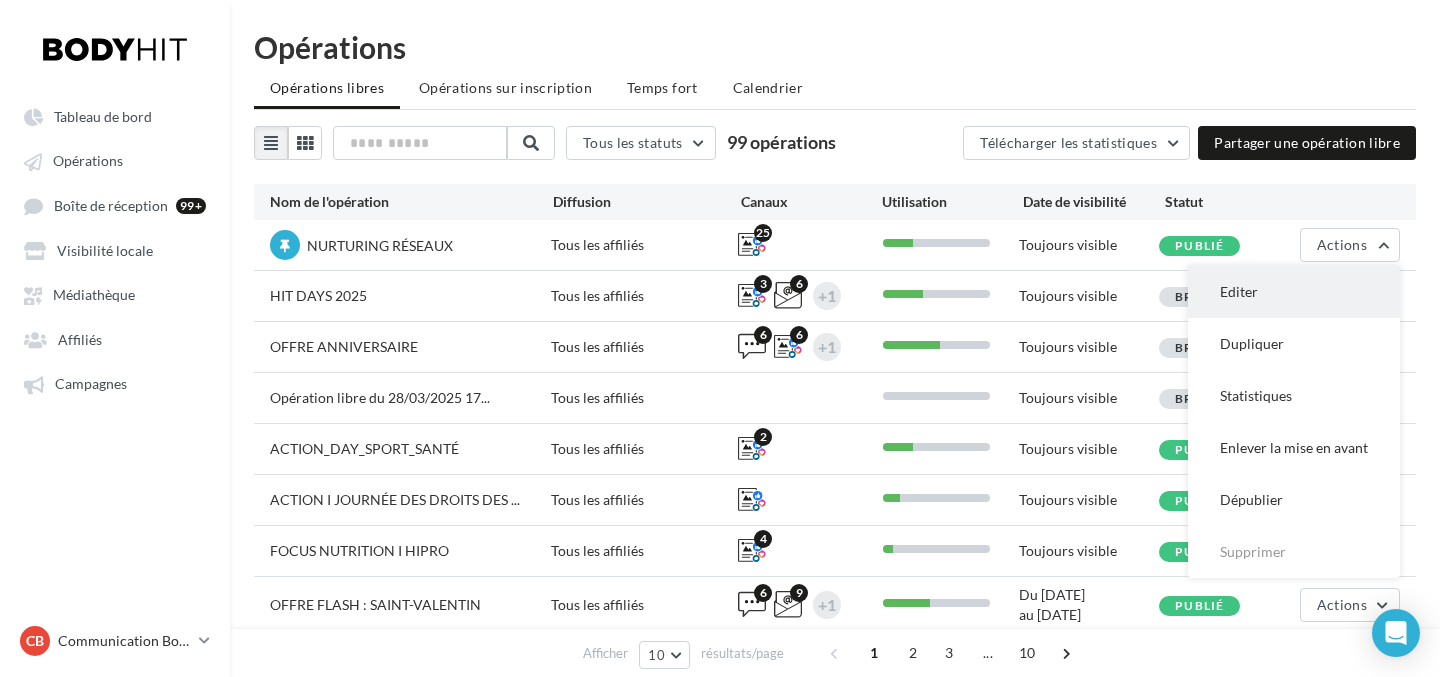 click on "Editer" at bounding box center (1294, 292) 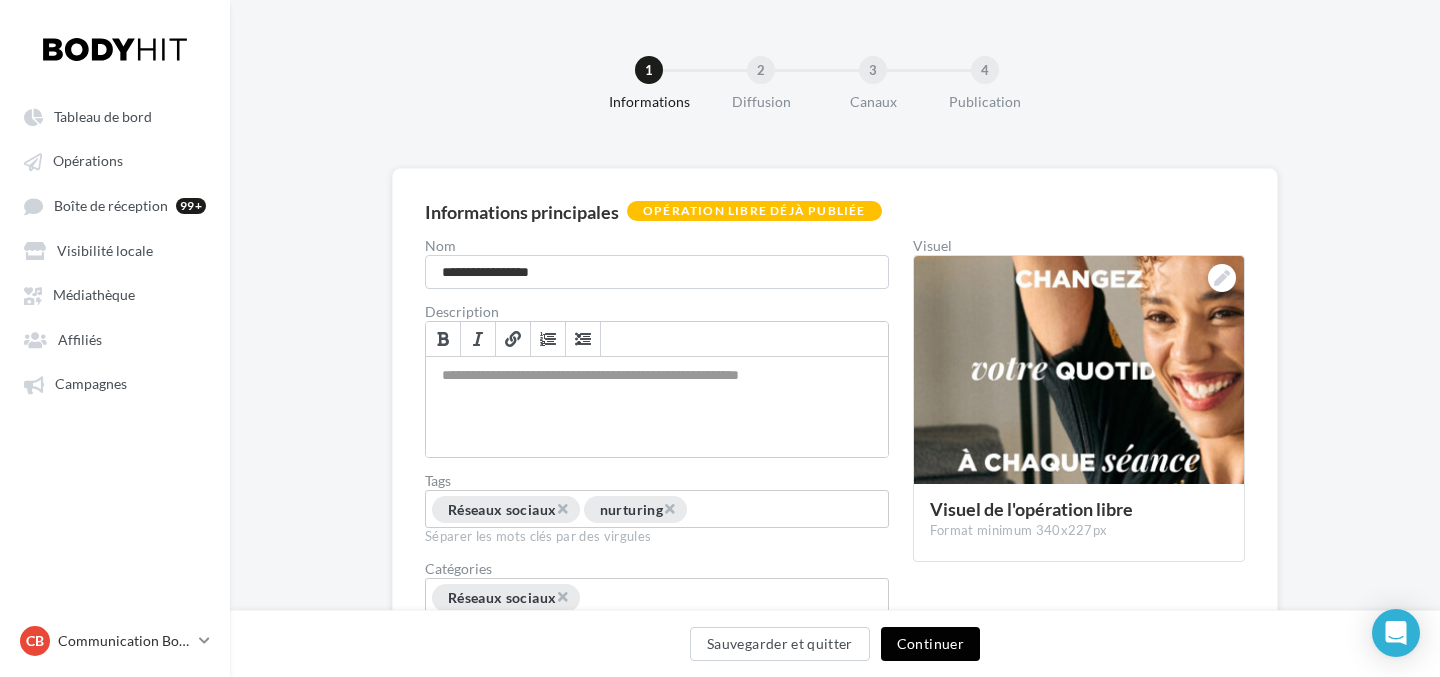 click on "Continuer" at bounding box center (930, 644) 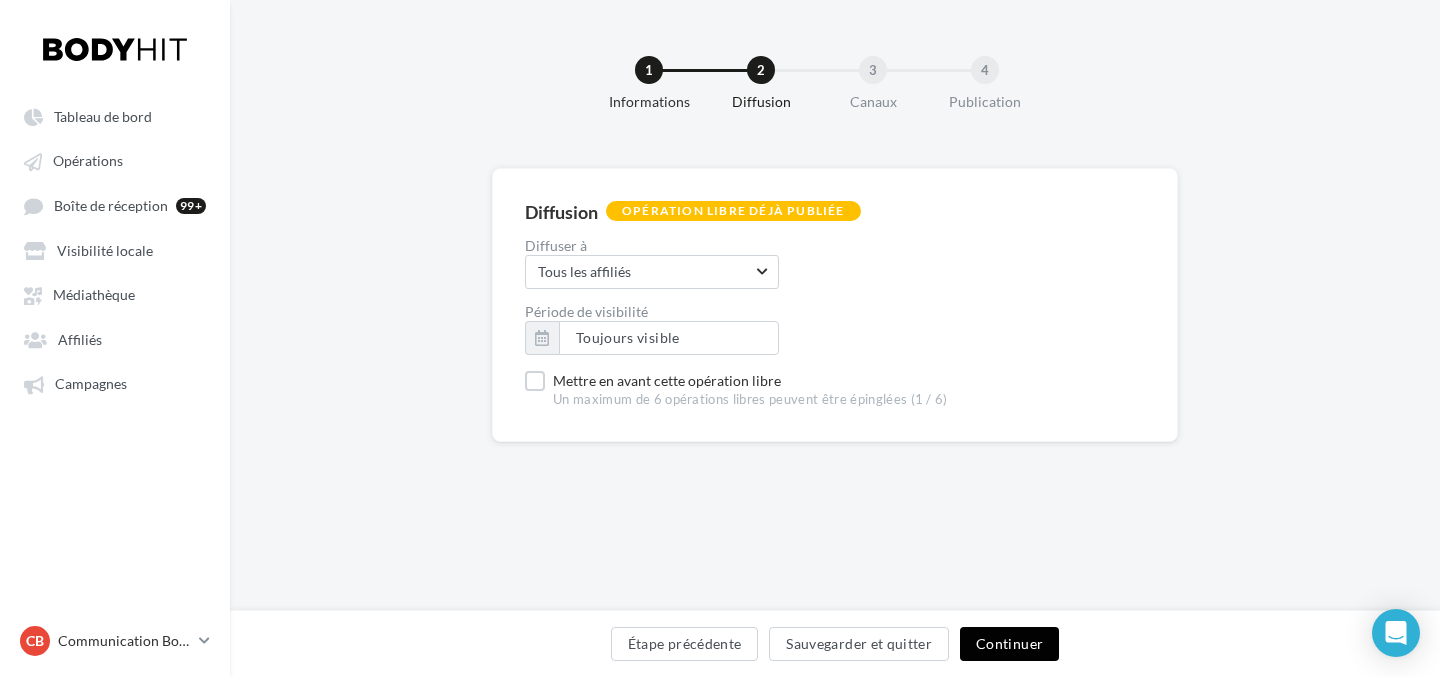 click on "Continuer" at bounding box center (1009, 644) 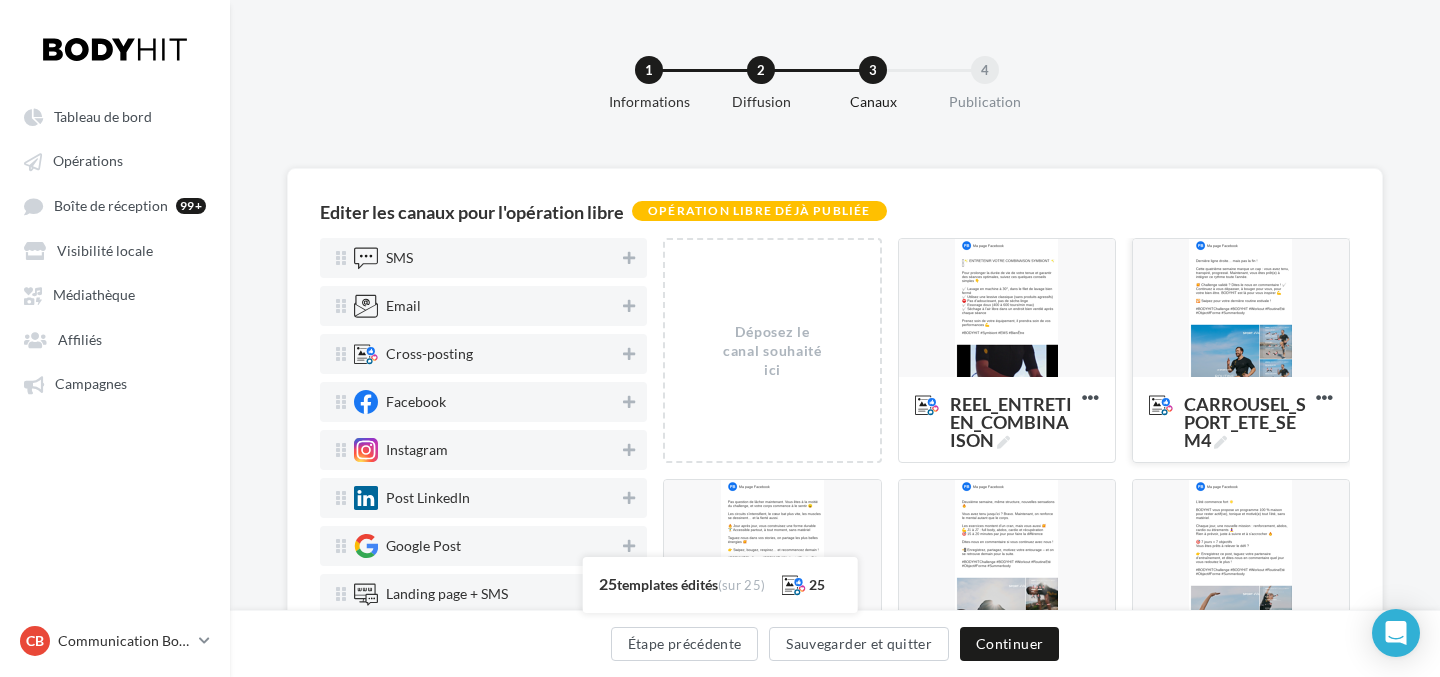 click at bounding box center (1241, 309) 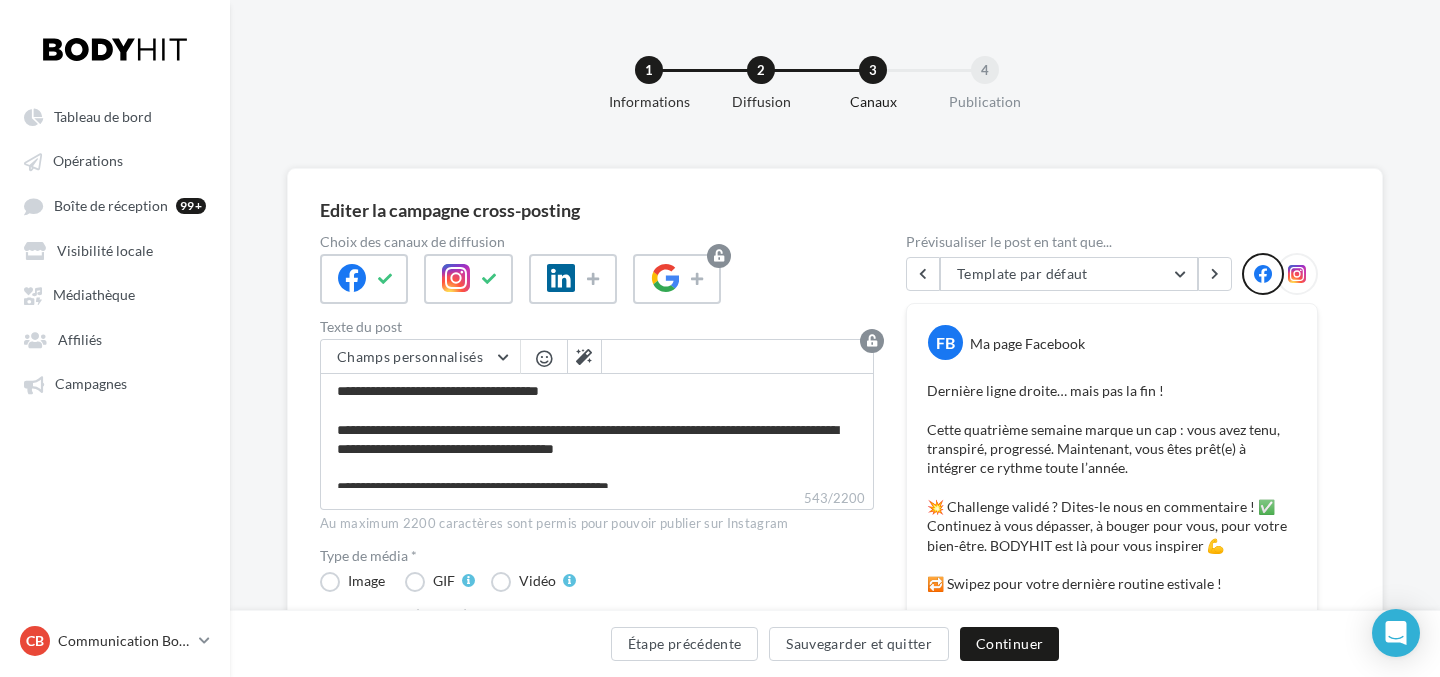 scroll, scrollTop: 152, scrollLeft: 0, axis: vertical 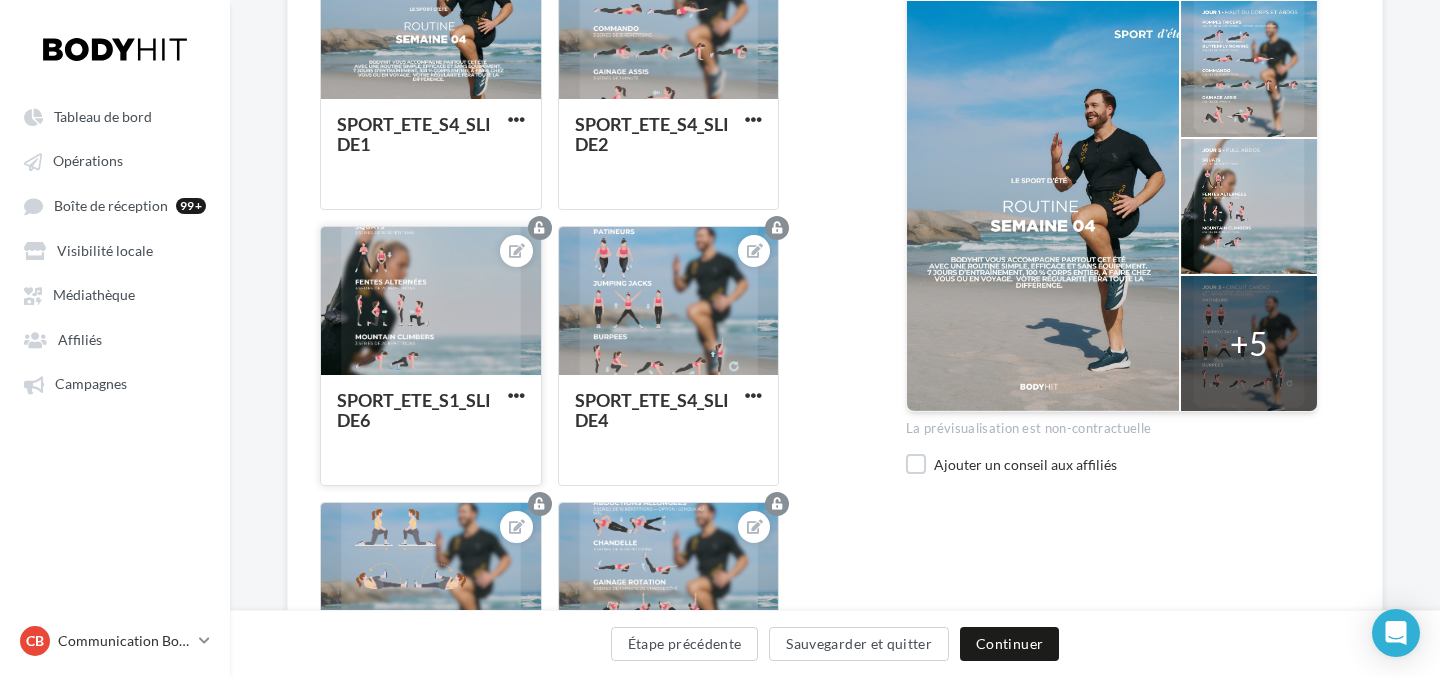 click at bounding box center [431, 302] 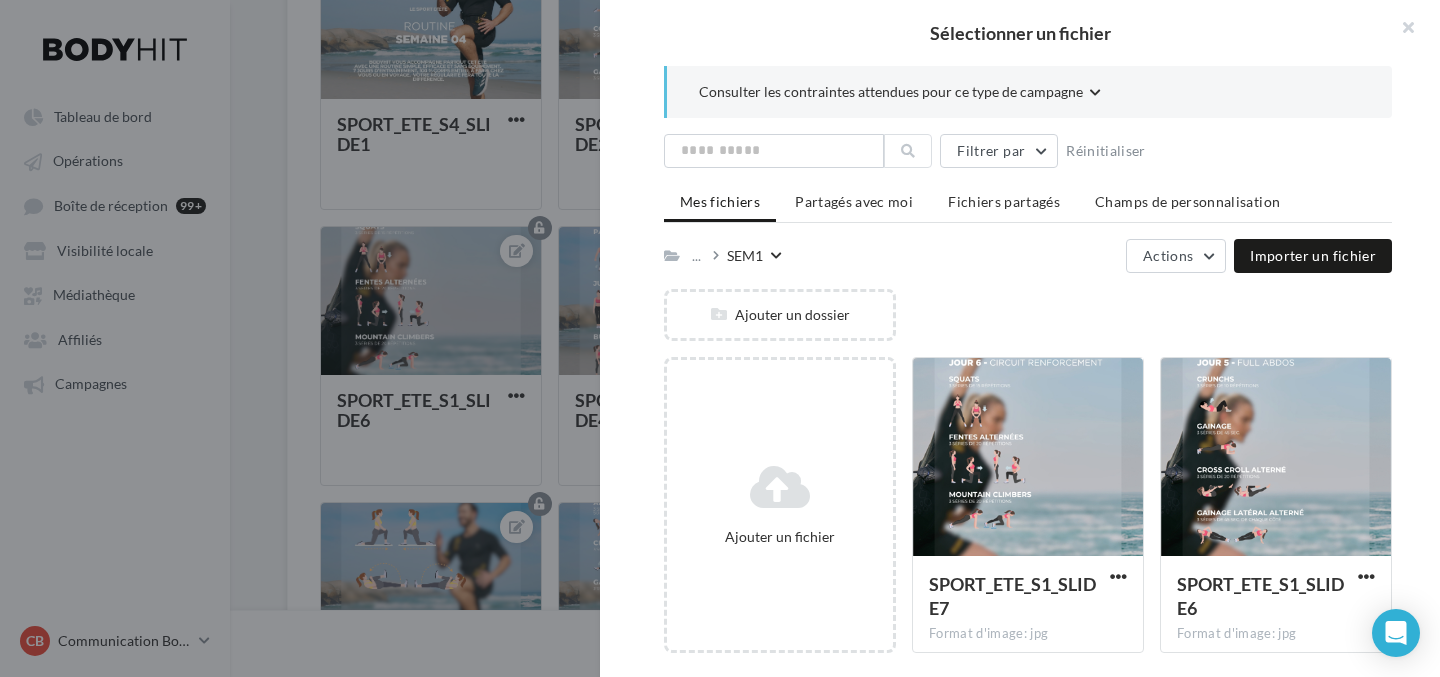 click on "SEM1" at bounding box center (745, 255) 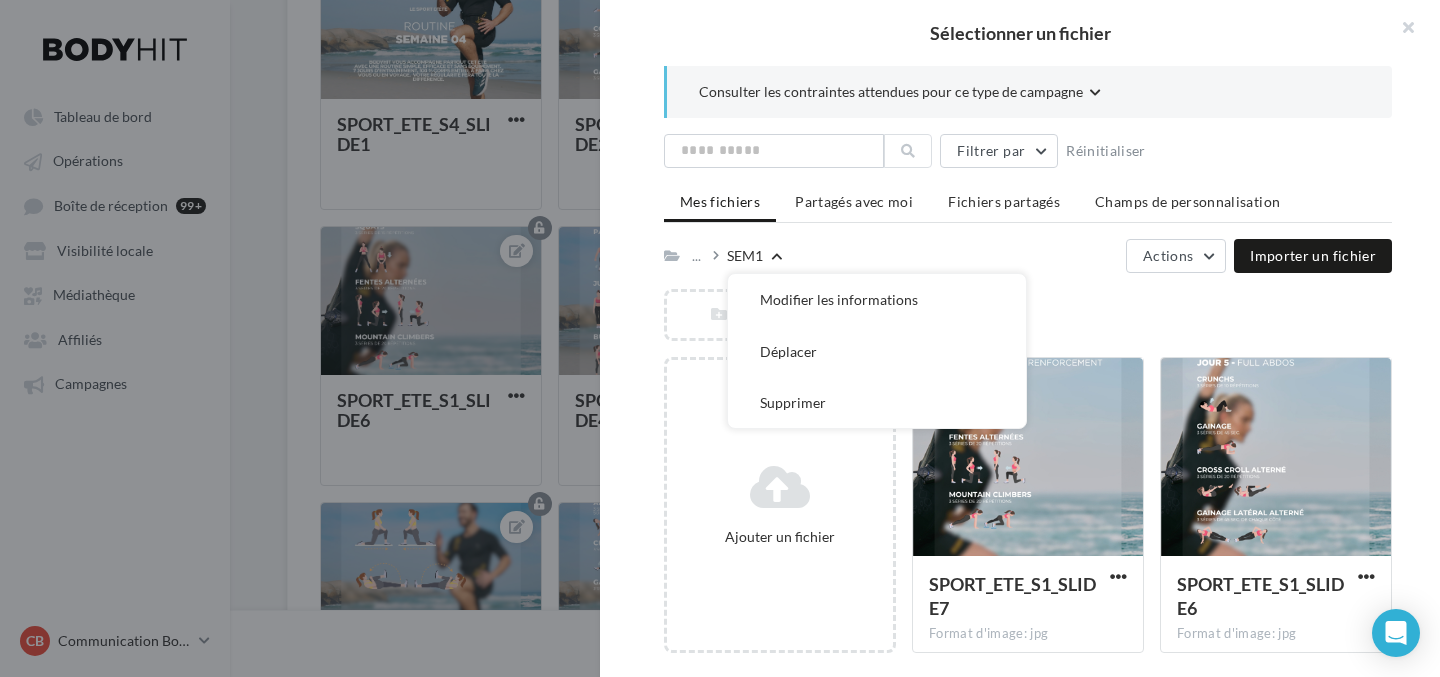 click at bounding box center [716, 256] 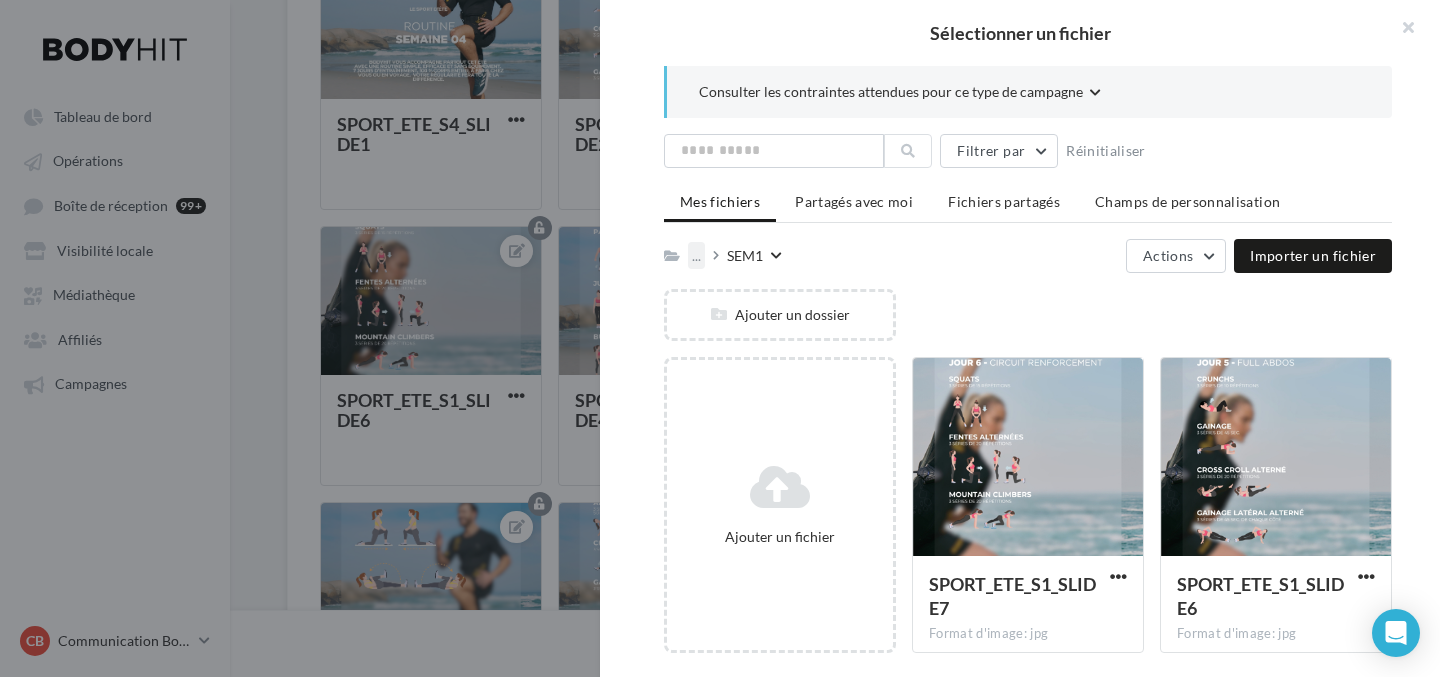 click on "..." at bounding box center (696, 255) 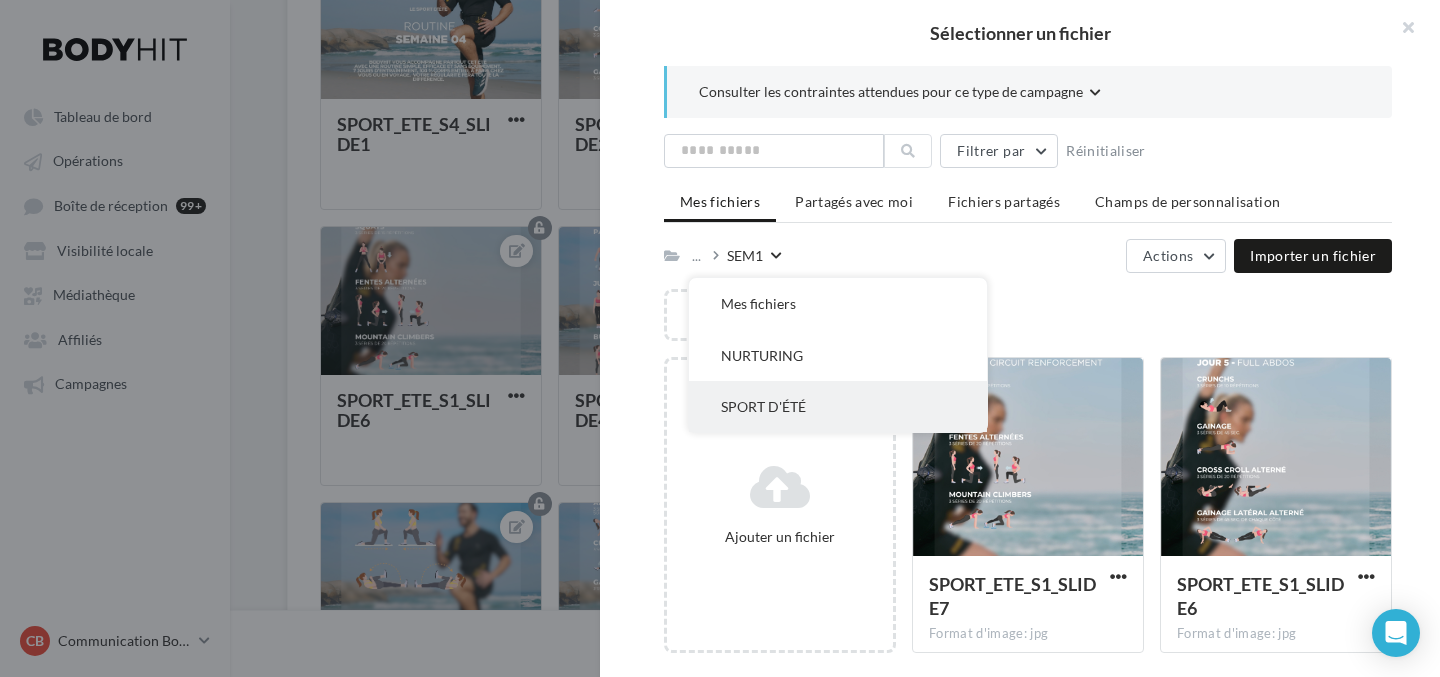 click on "SPORT D'ÉTÉ" at bounding box center (838, 406) 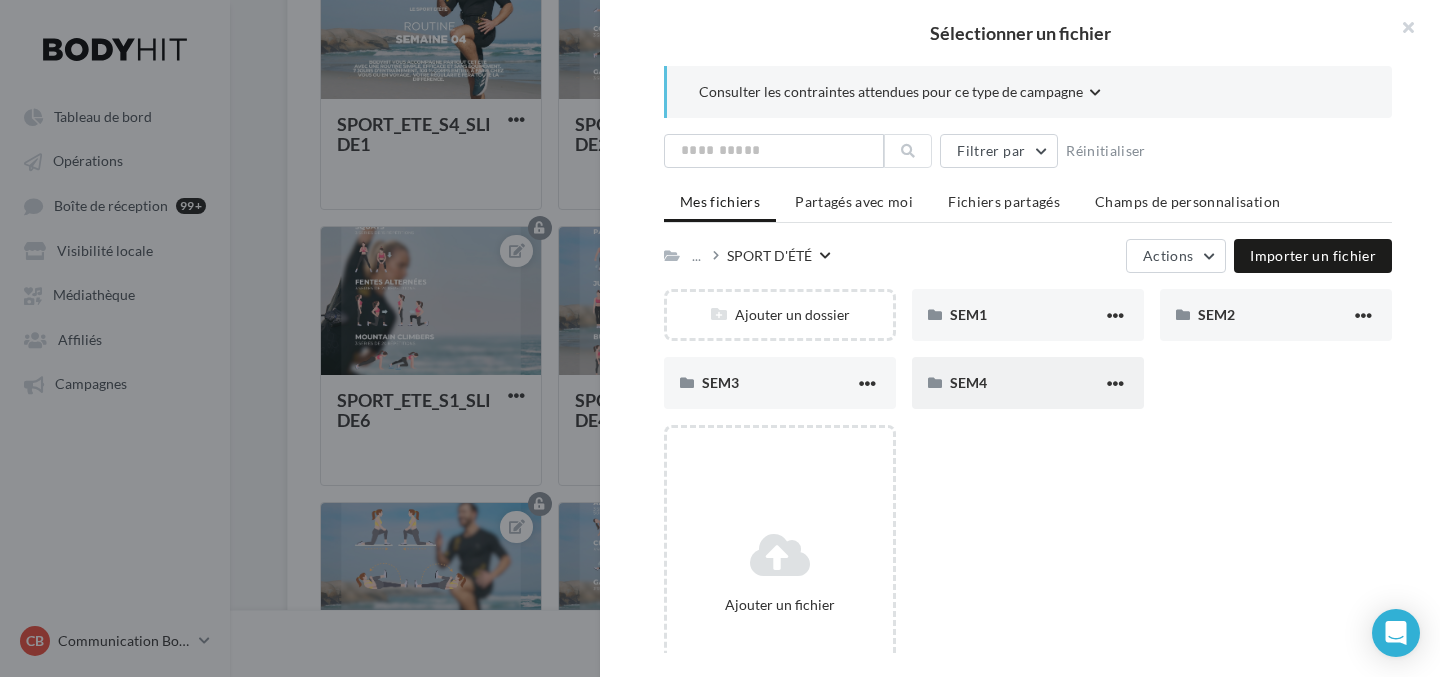 click on "SEM4" at bounding box center [1028, 383] 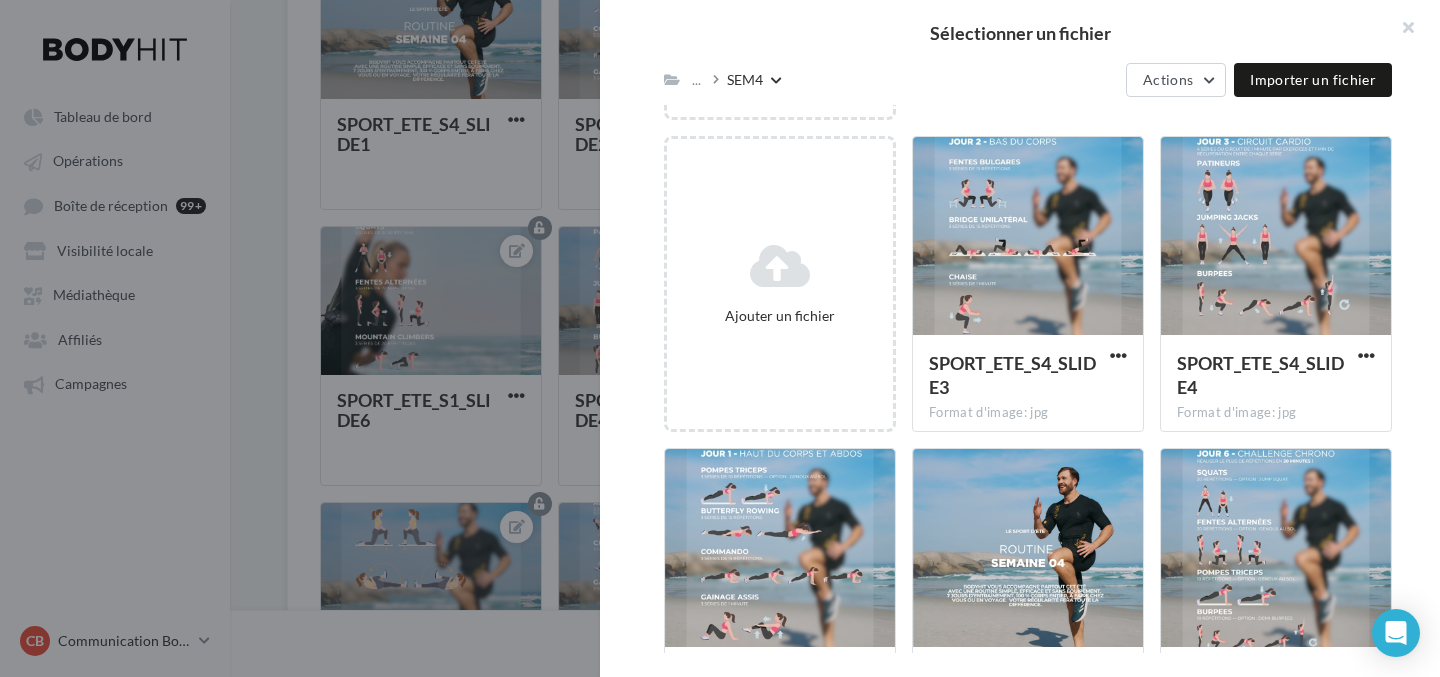scroll, scrollTop: 243, scrollLeft: 0, axis: vertical 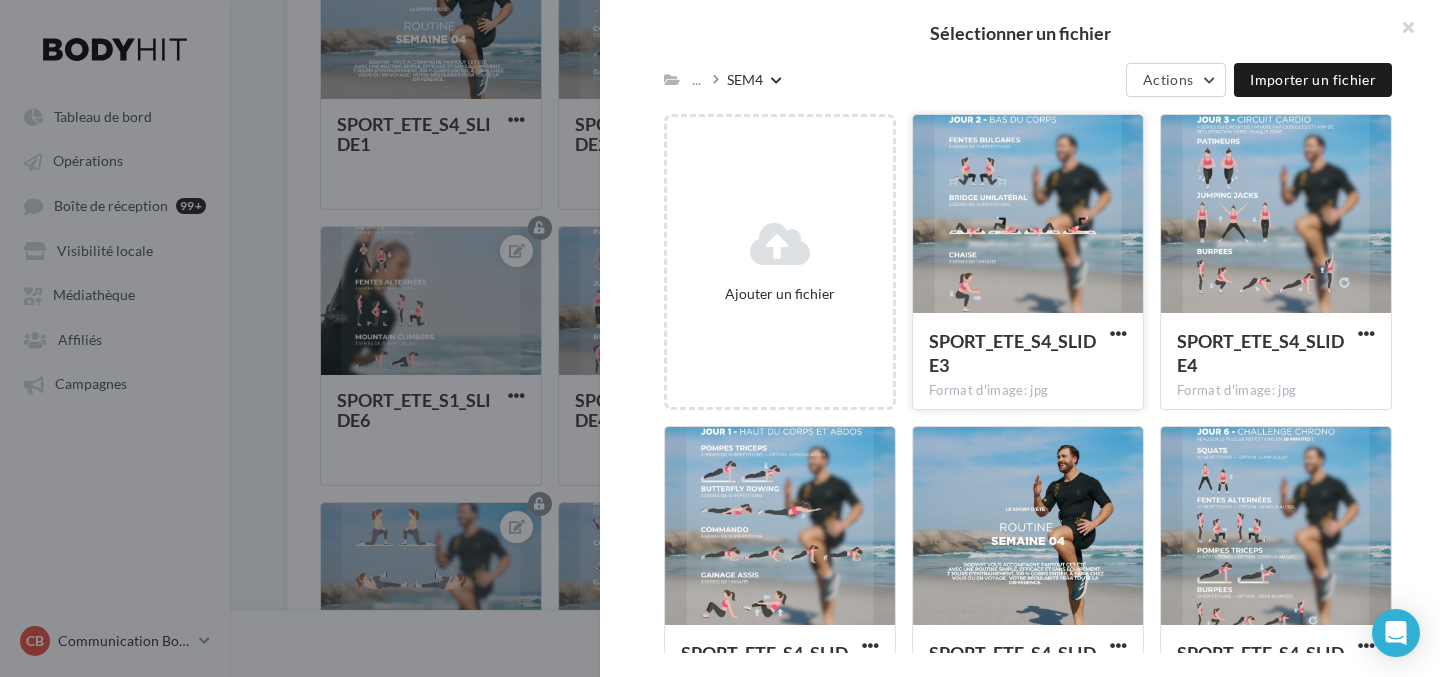click at bounding box center [1028, 215] 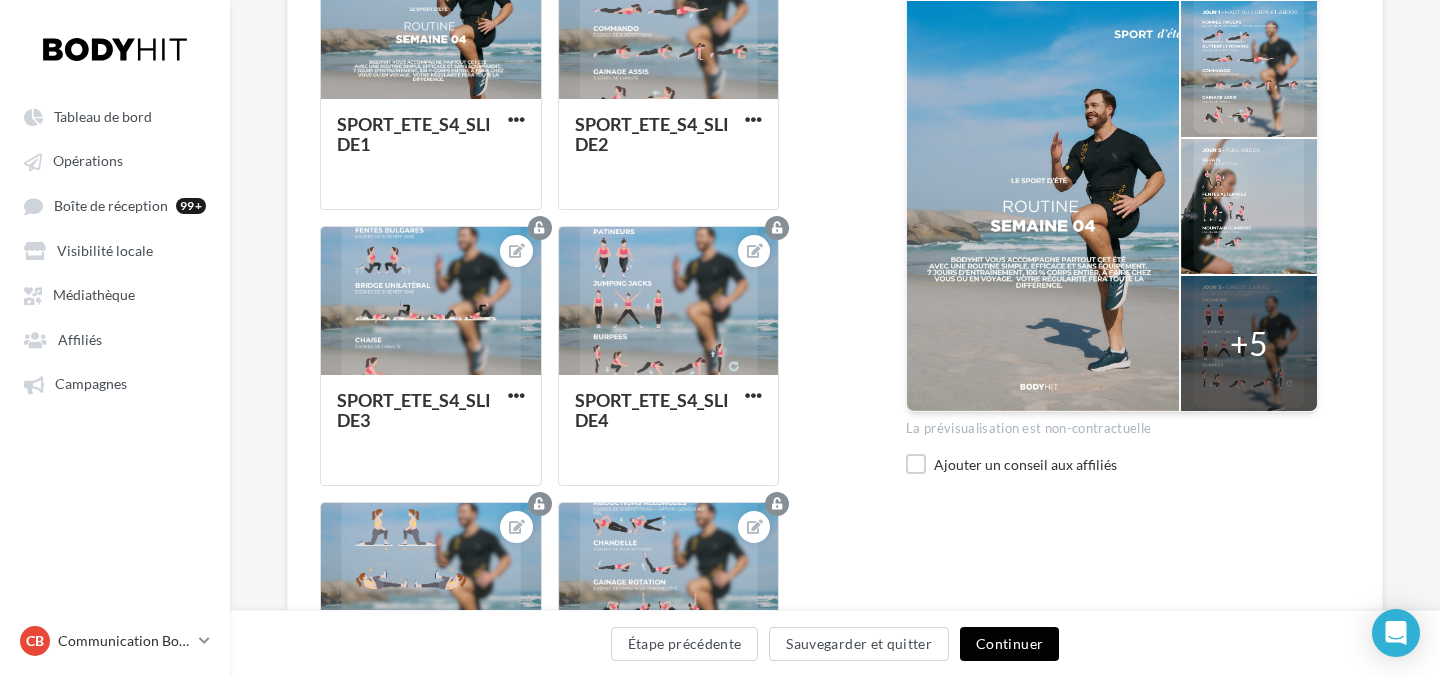 click on "Continuer" at bounding box center [1009, 644] 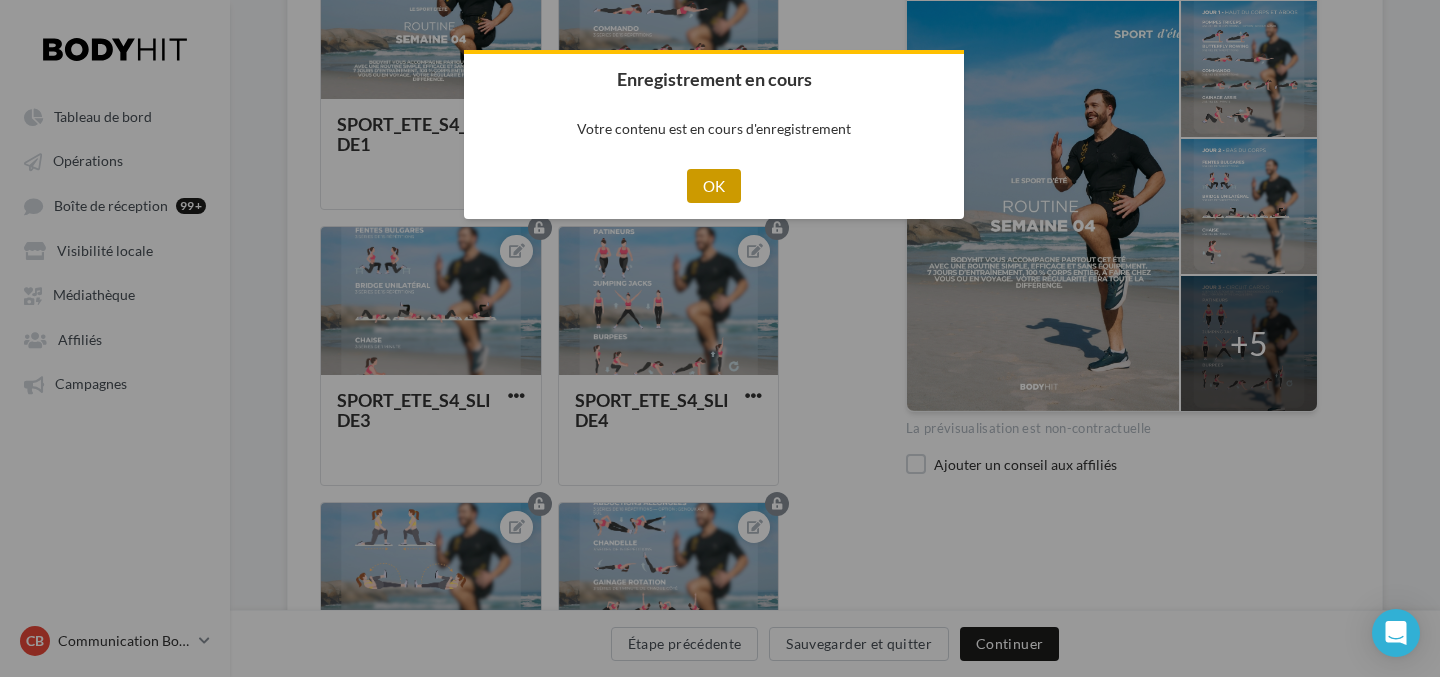 click on "OK" at bounding box center [714, 186] 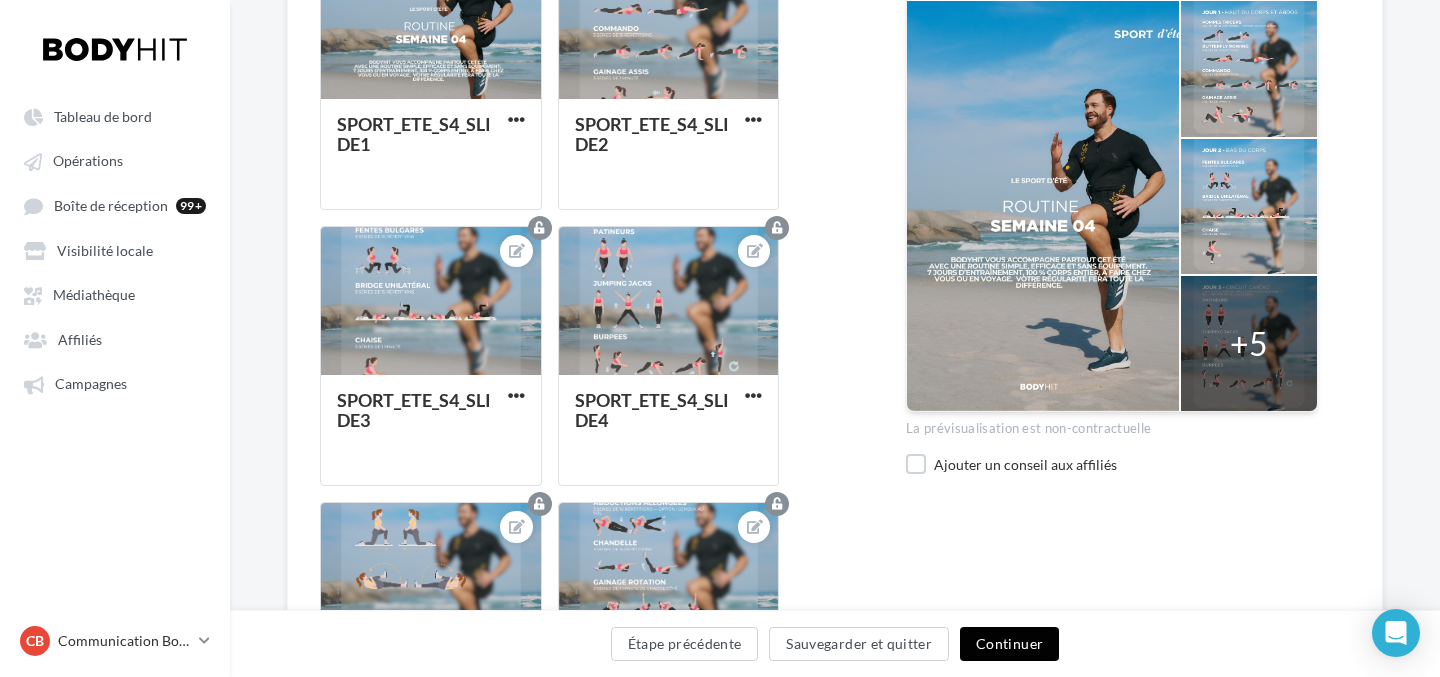 click on "Continuer" at bounding box center [1009, 644] 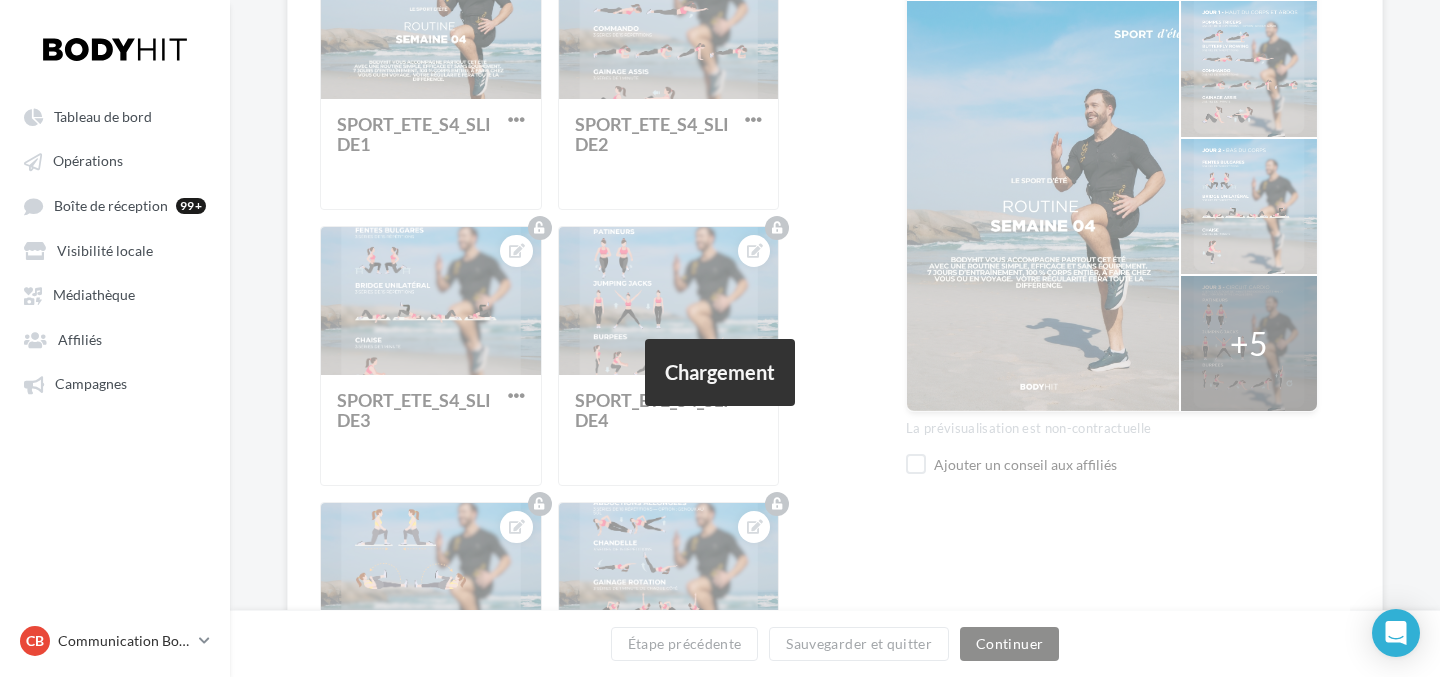 scroll, scrollTop: 172, scrollLeft: 0, axis: vertical 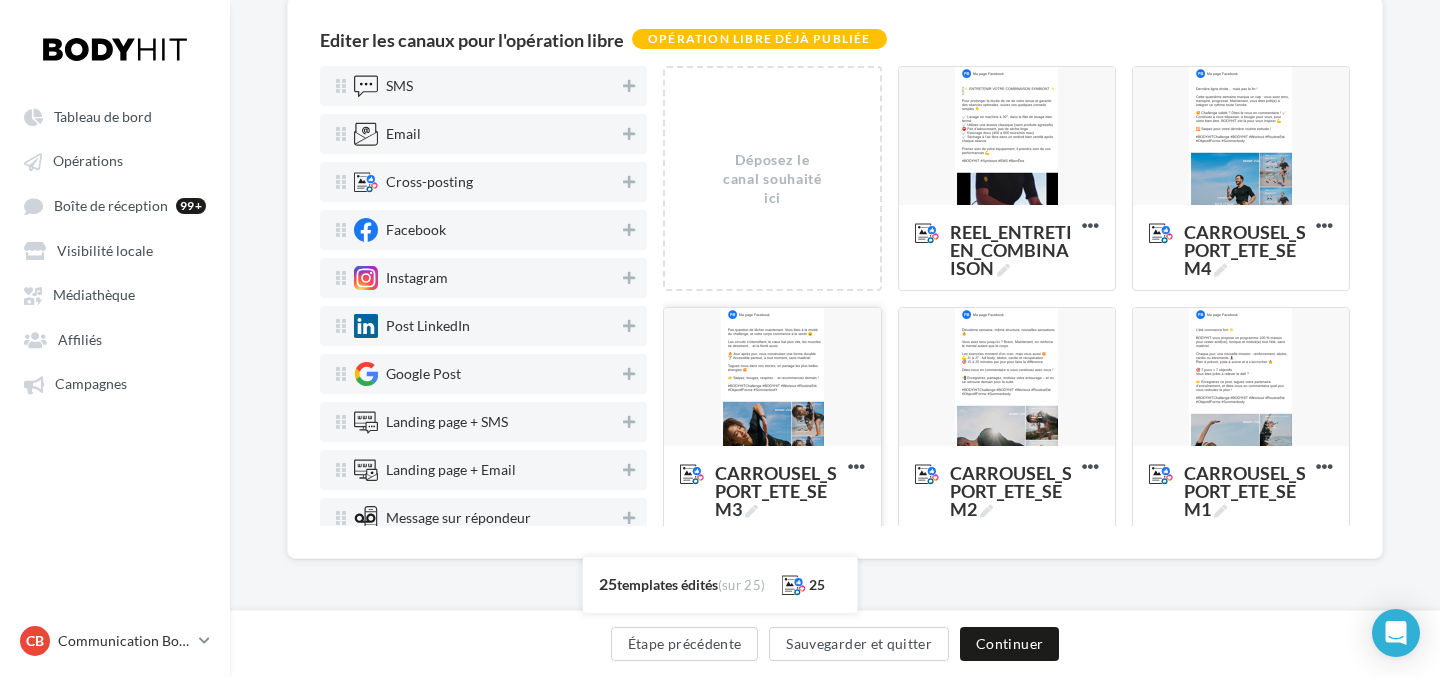click at bounding box center [772, 378] 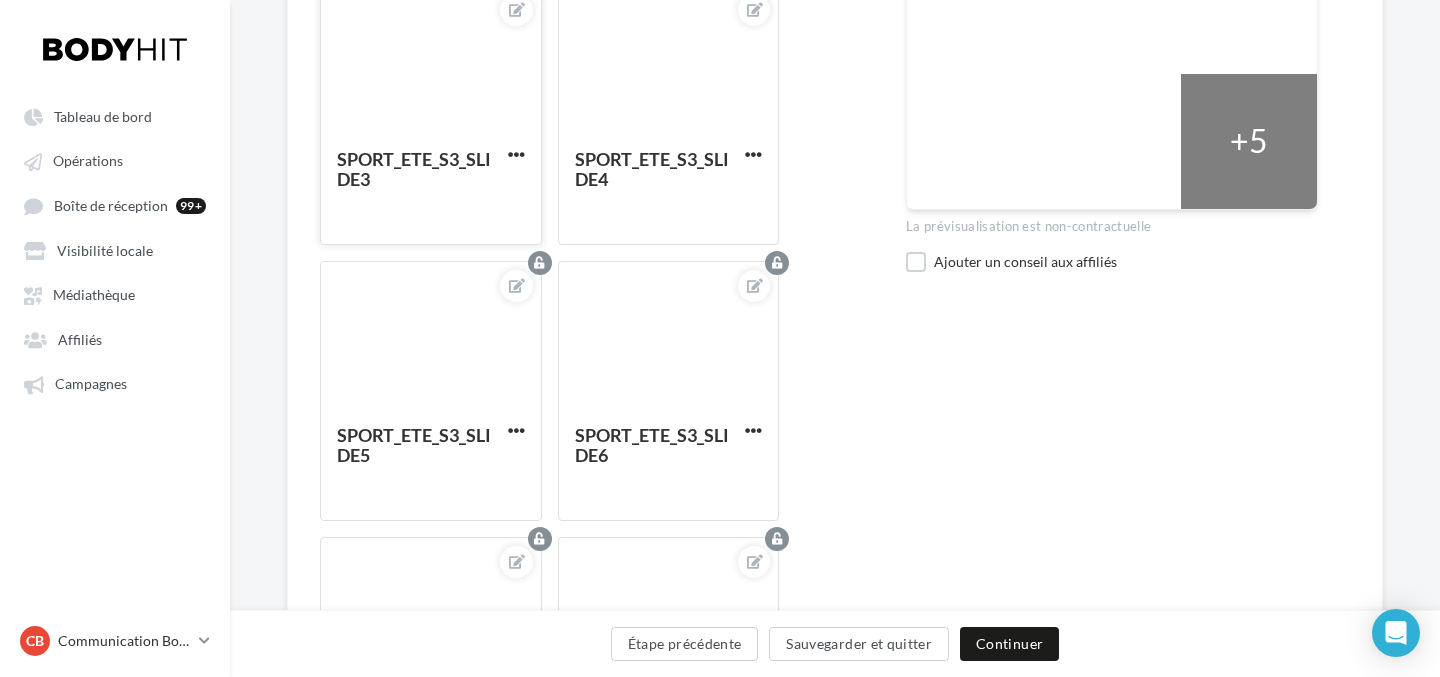 scroll, scrollTop: 919, scrollLeft: 0, axis: vertical 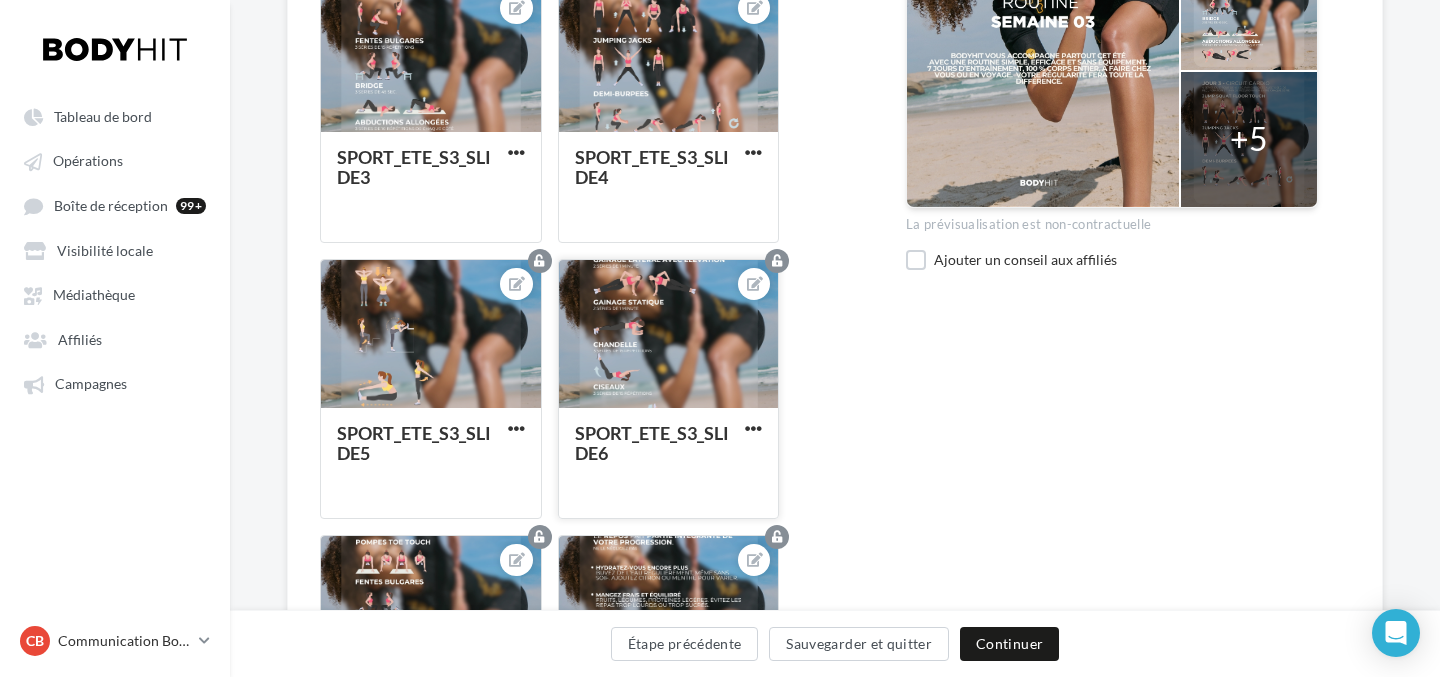 click at bounding box center [669, 335] 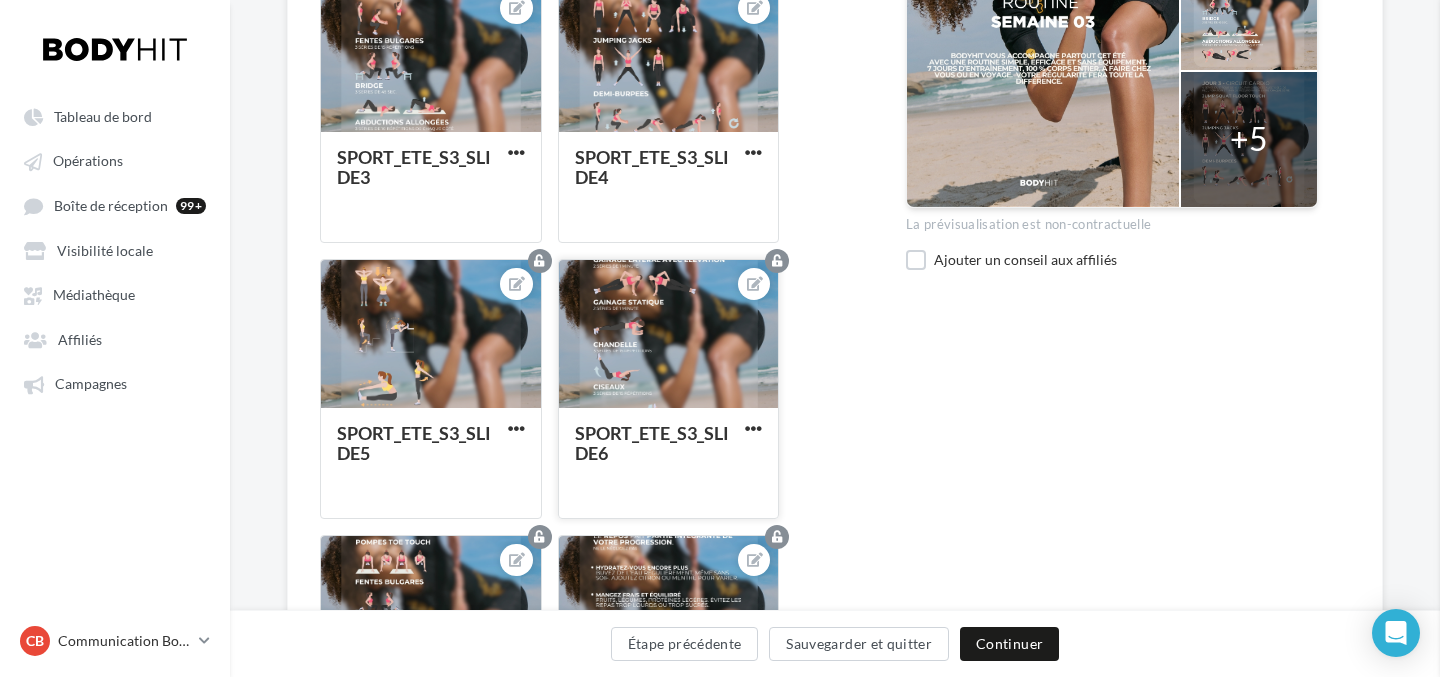 click at bounding box center (2160, 338) 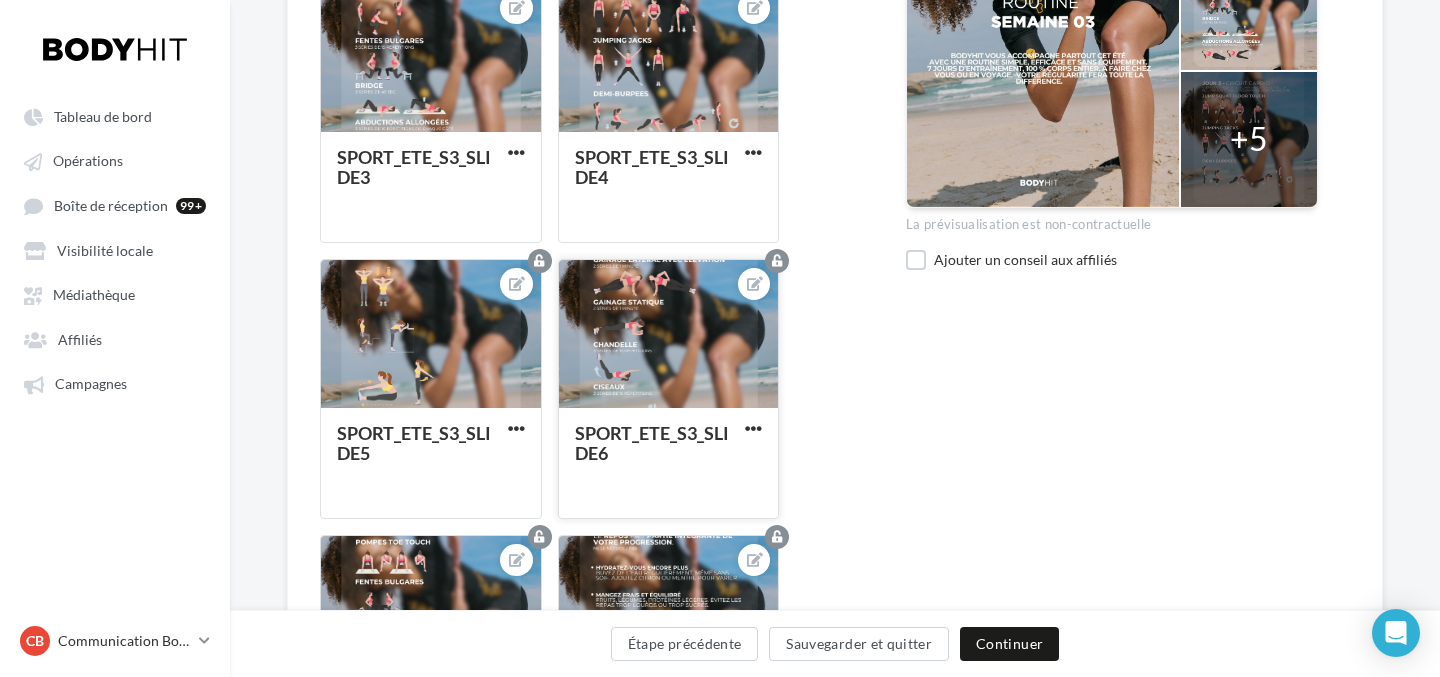 click at bounding box center (669, 335) 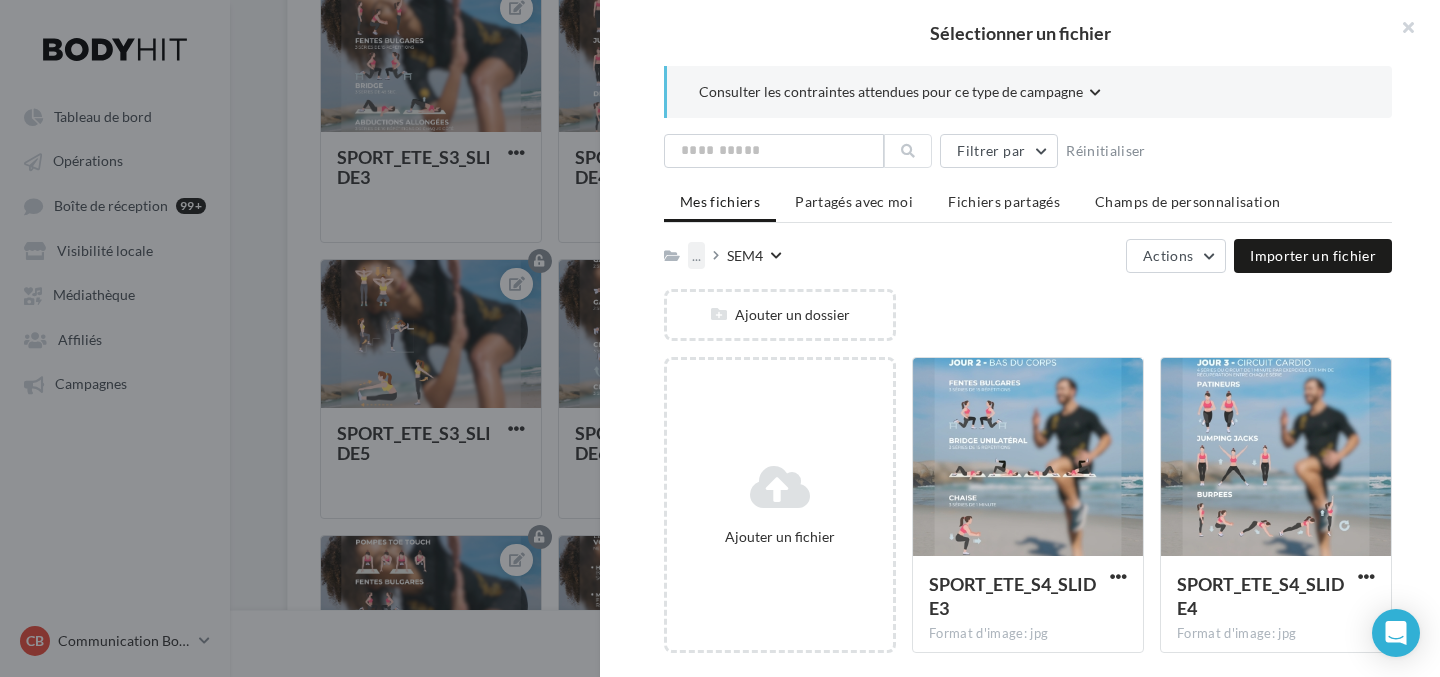 click on "..." at bounding box center (696, 255) 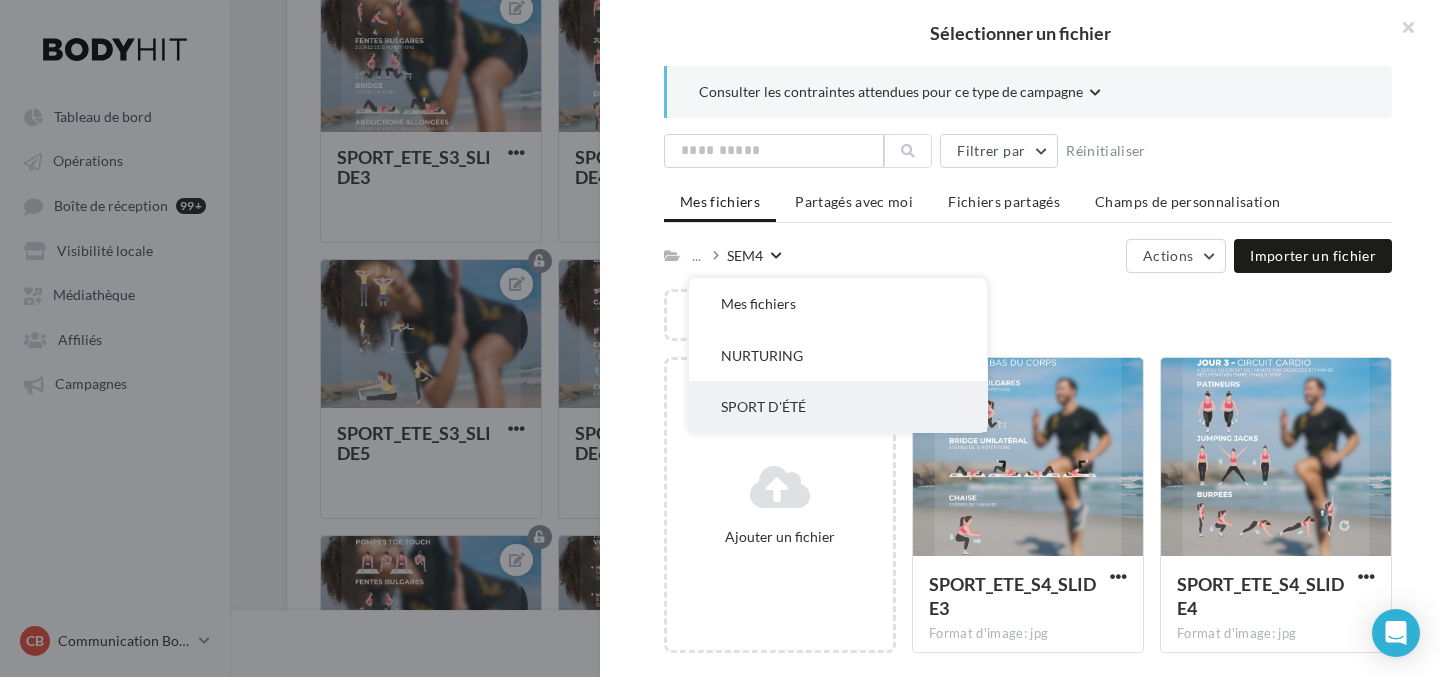 click on "SPORT D'ÉTÉ" at bounding box center (838, 406) 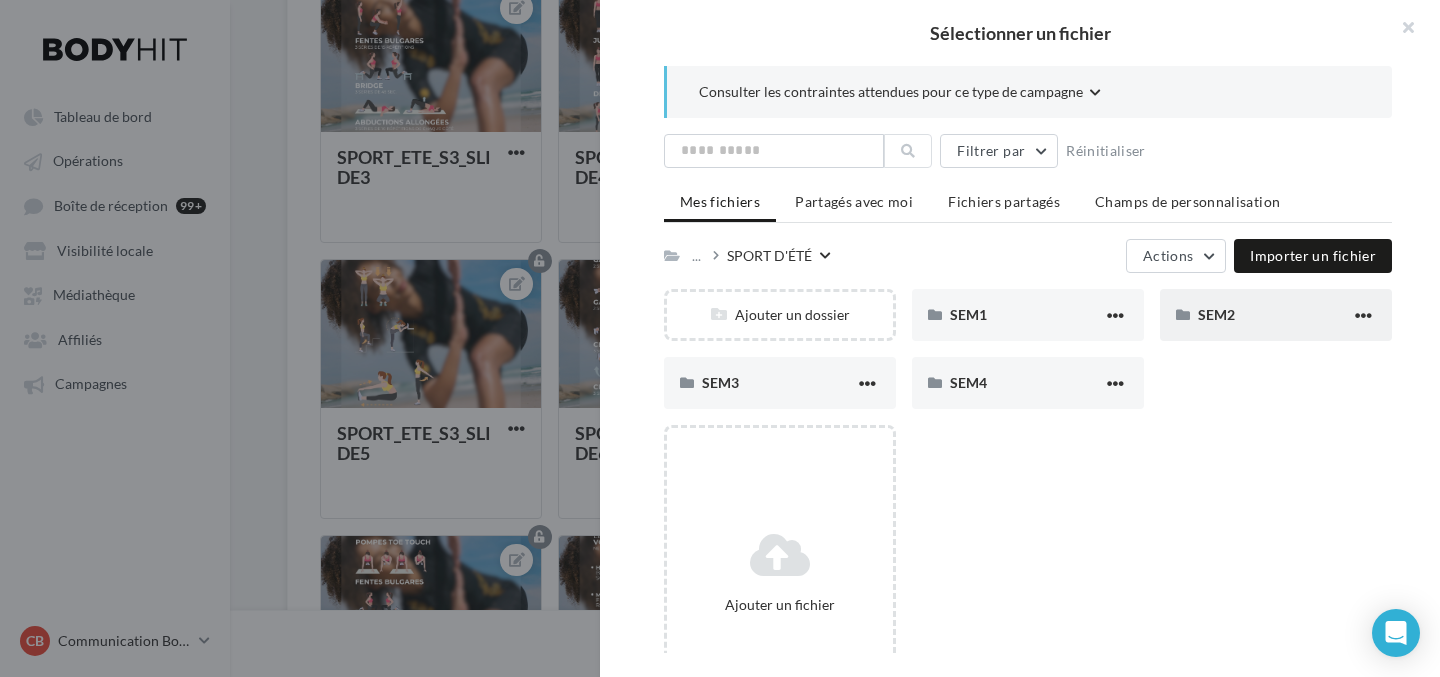 click on "SEM2" at bounding box center (1276, 315) 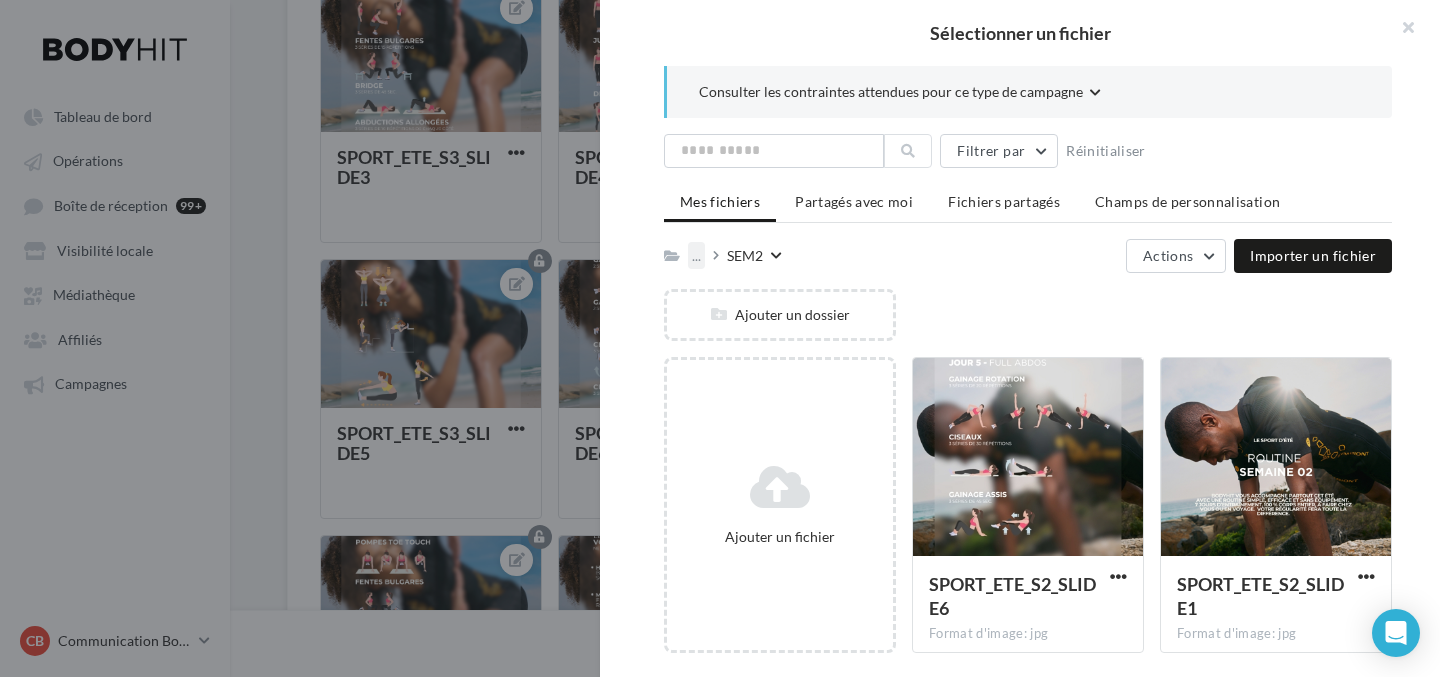 click on "..." at bounding box center (696, 255) 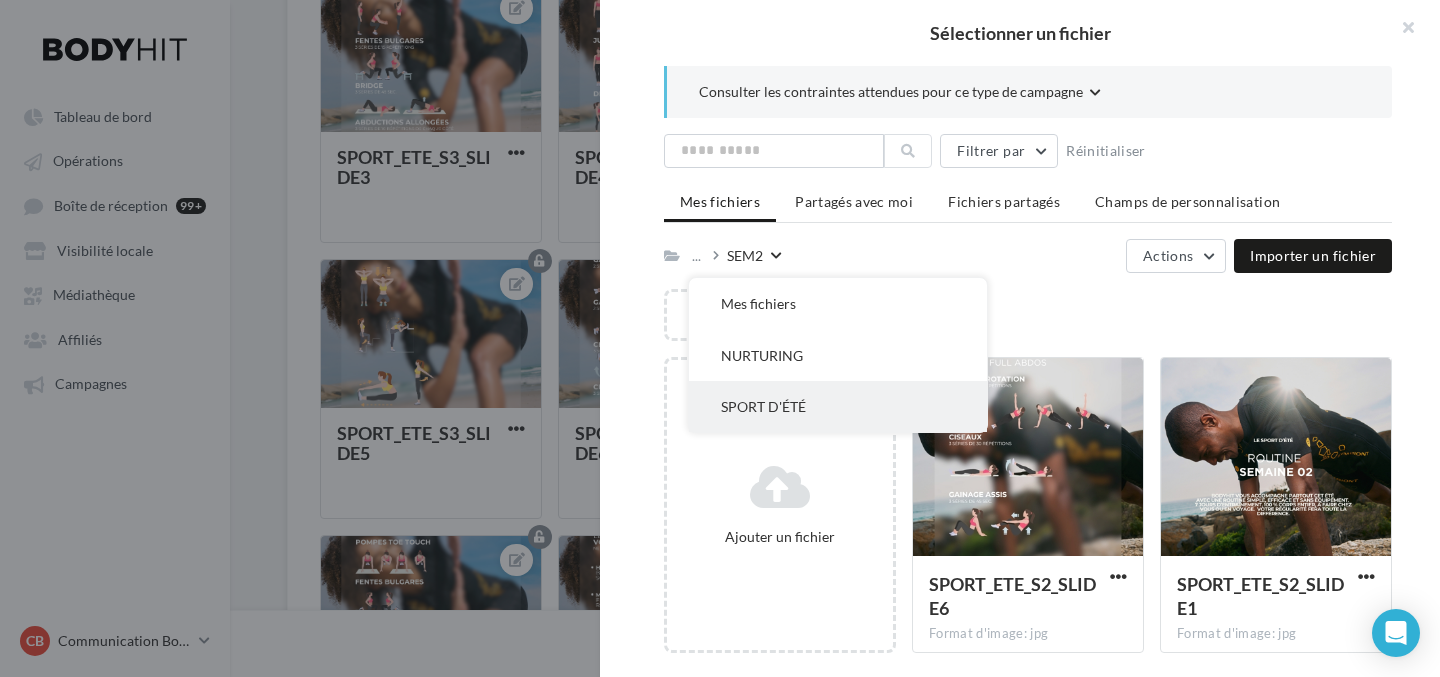 click on "SPORT D'ÉTÉ" at bounding box center [838, 406] 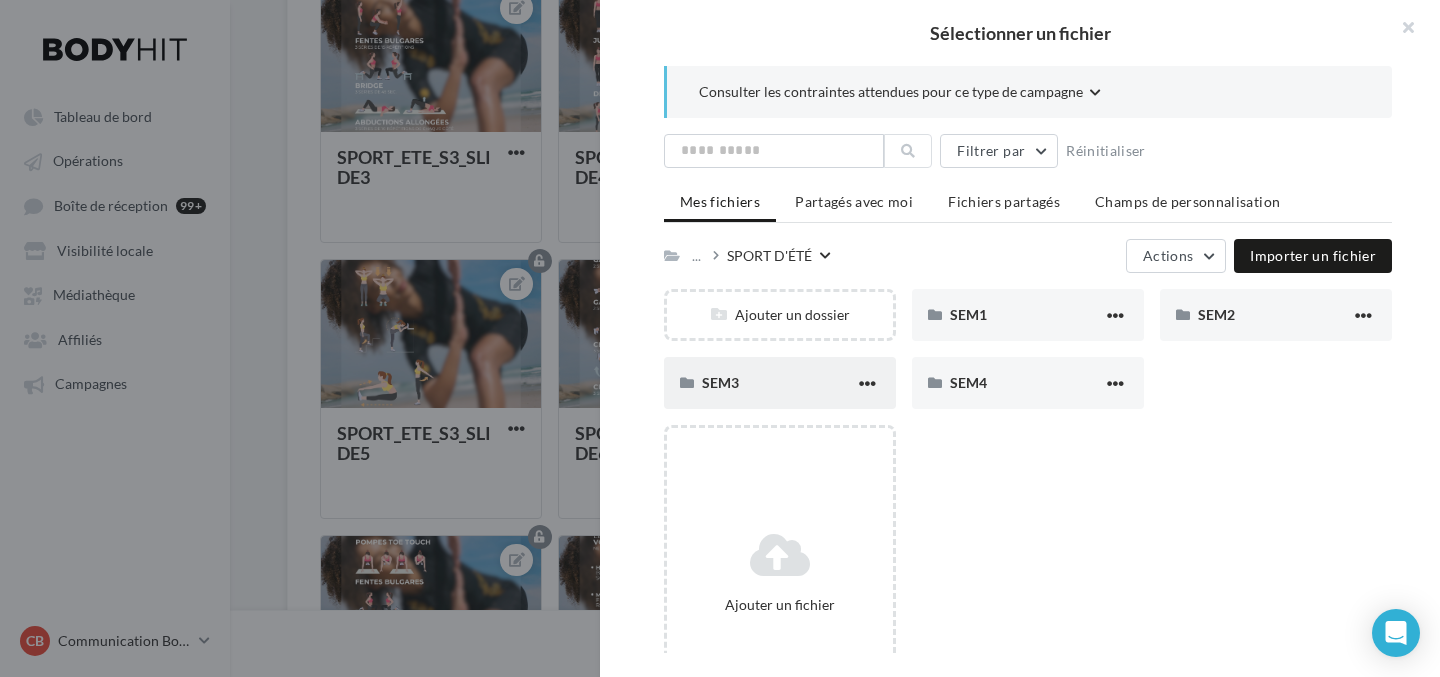click on "SEM3" at bounding box center [778, 382] 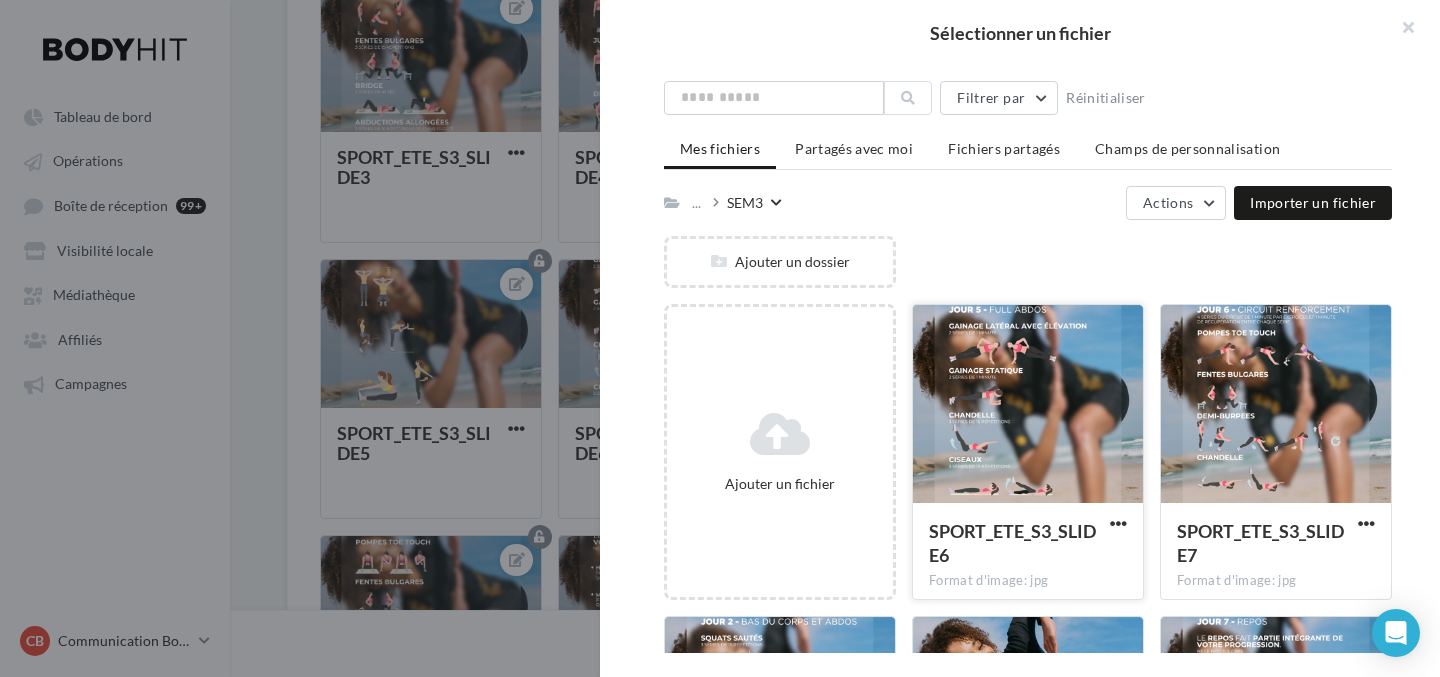 scroll, scrollTop: 57, scrollLeft: 0, axis: vertical 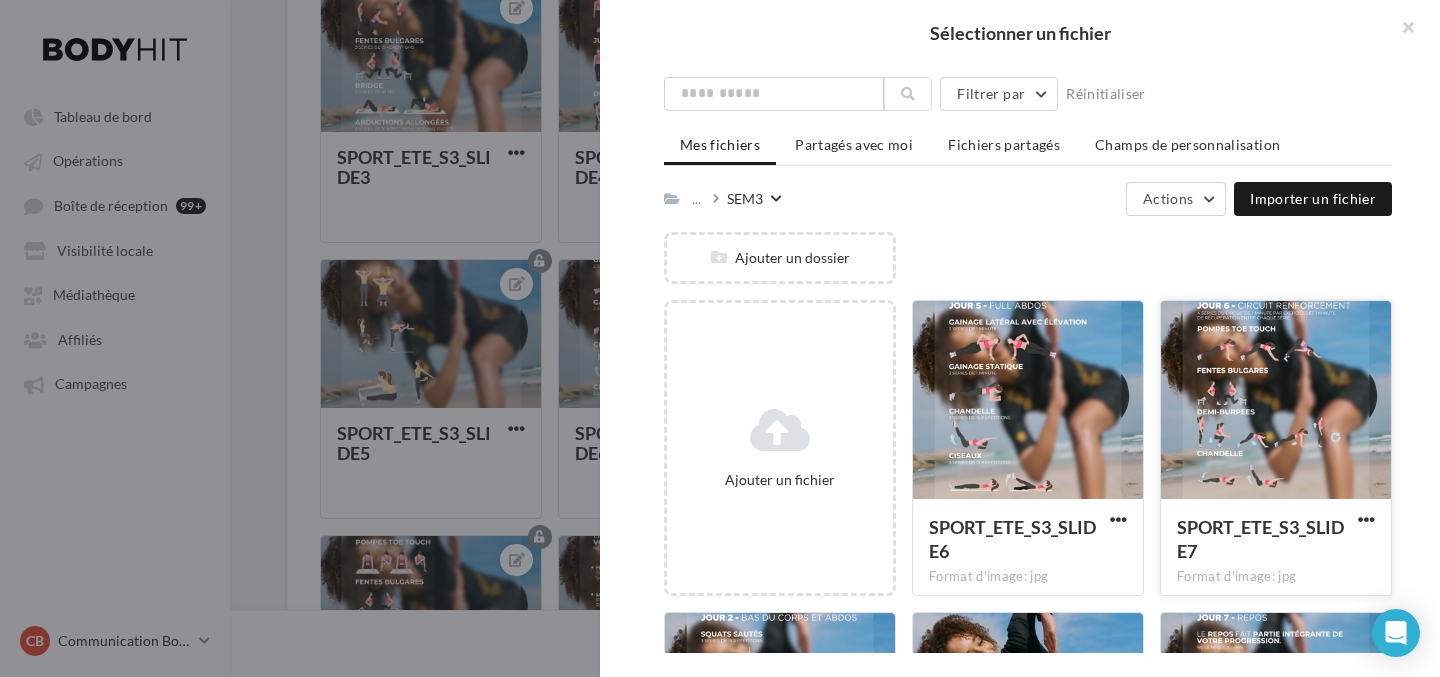 click at bounding box center (1276, 401) 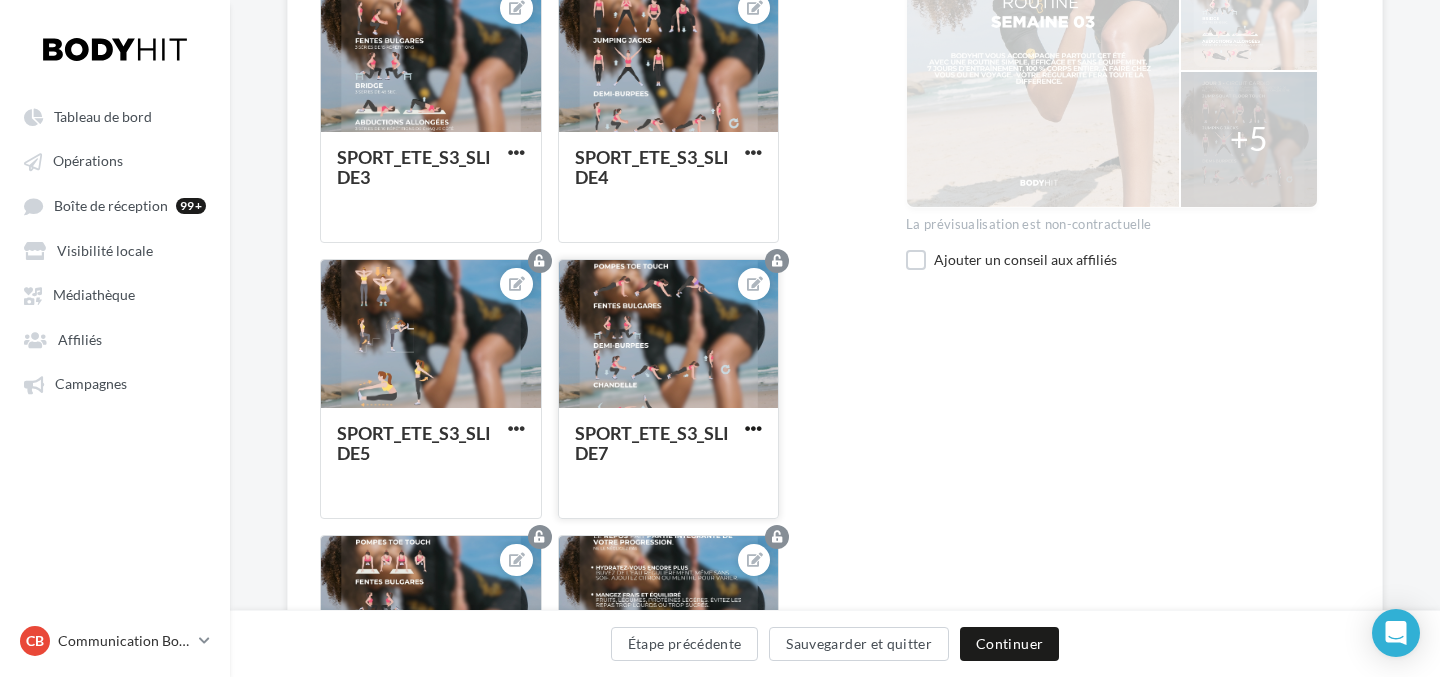 click at bounding box center [753, 428] 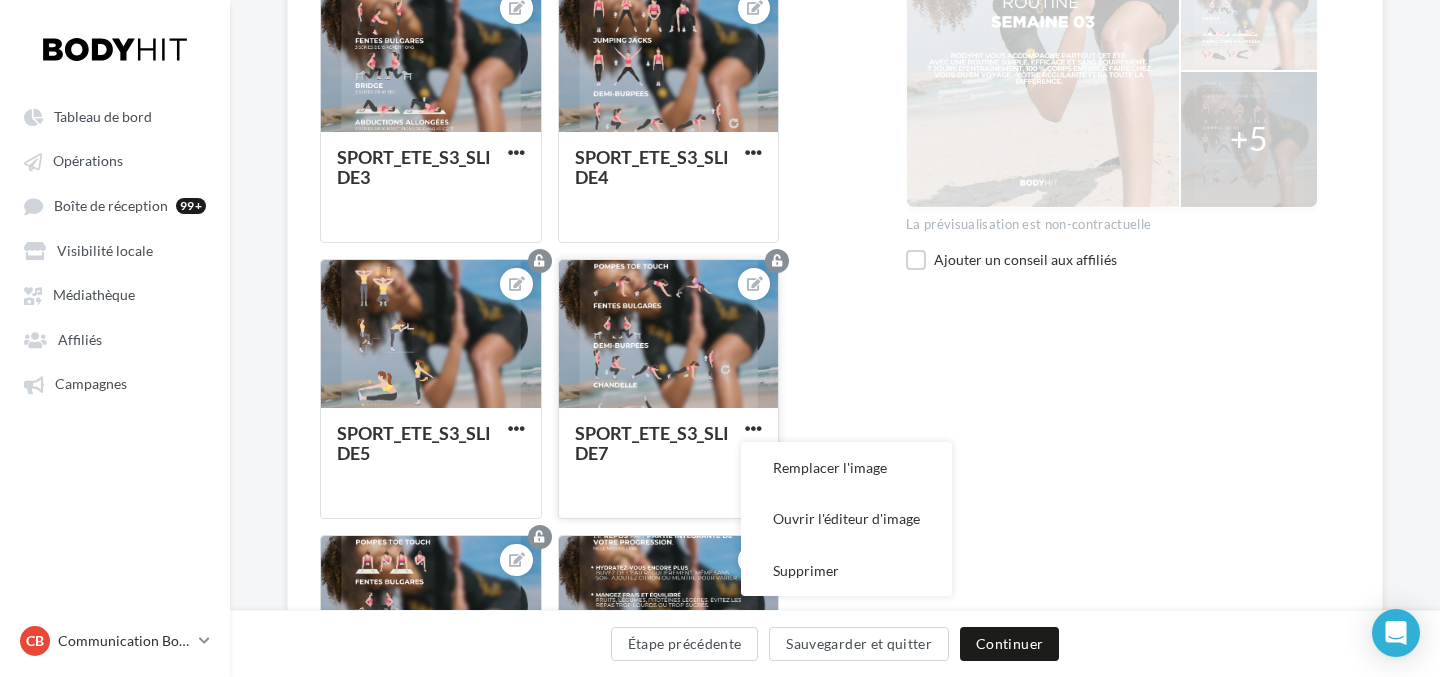 click at bounding box center [669, 335] 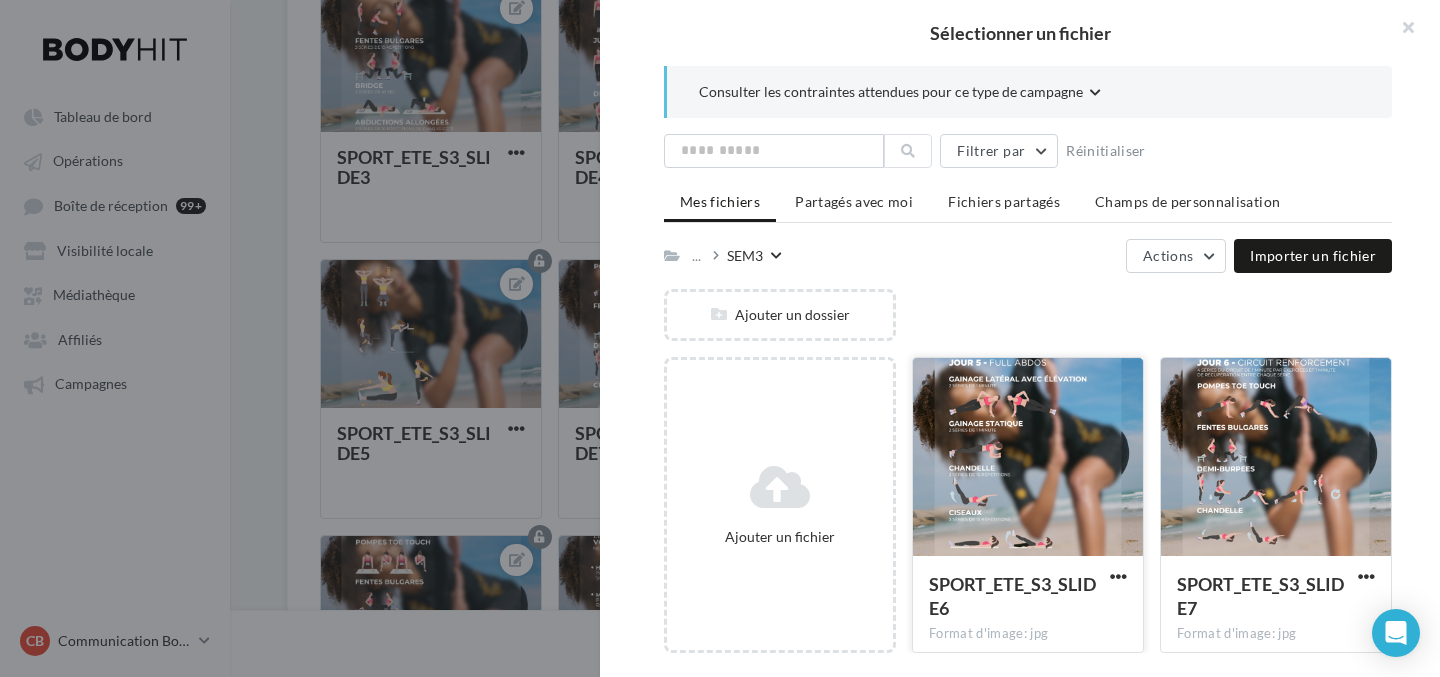click at bounding box center (1028, 458) 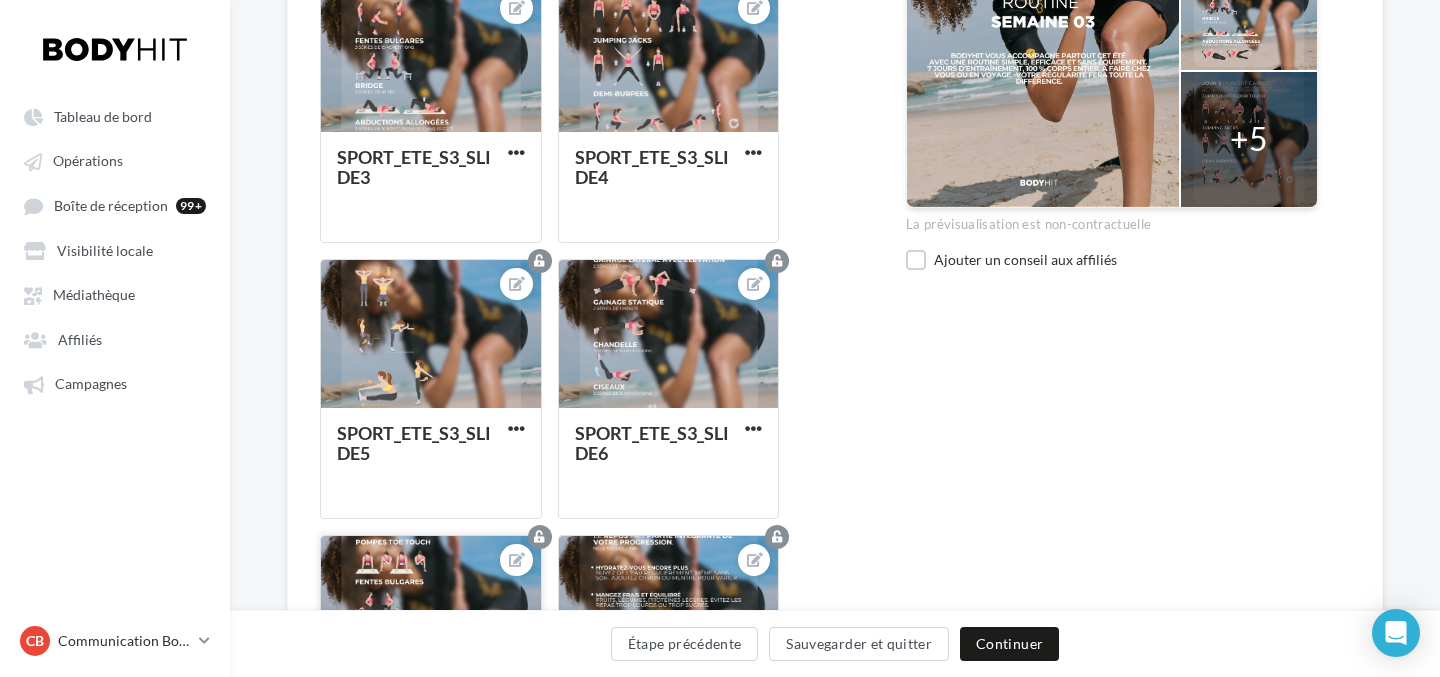 scroll, scrollTop: 1084, scrollLeft: 0, axis: vertical 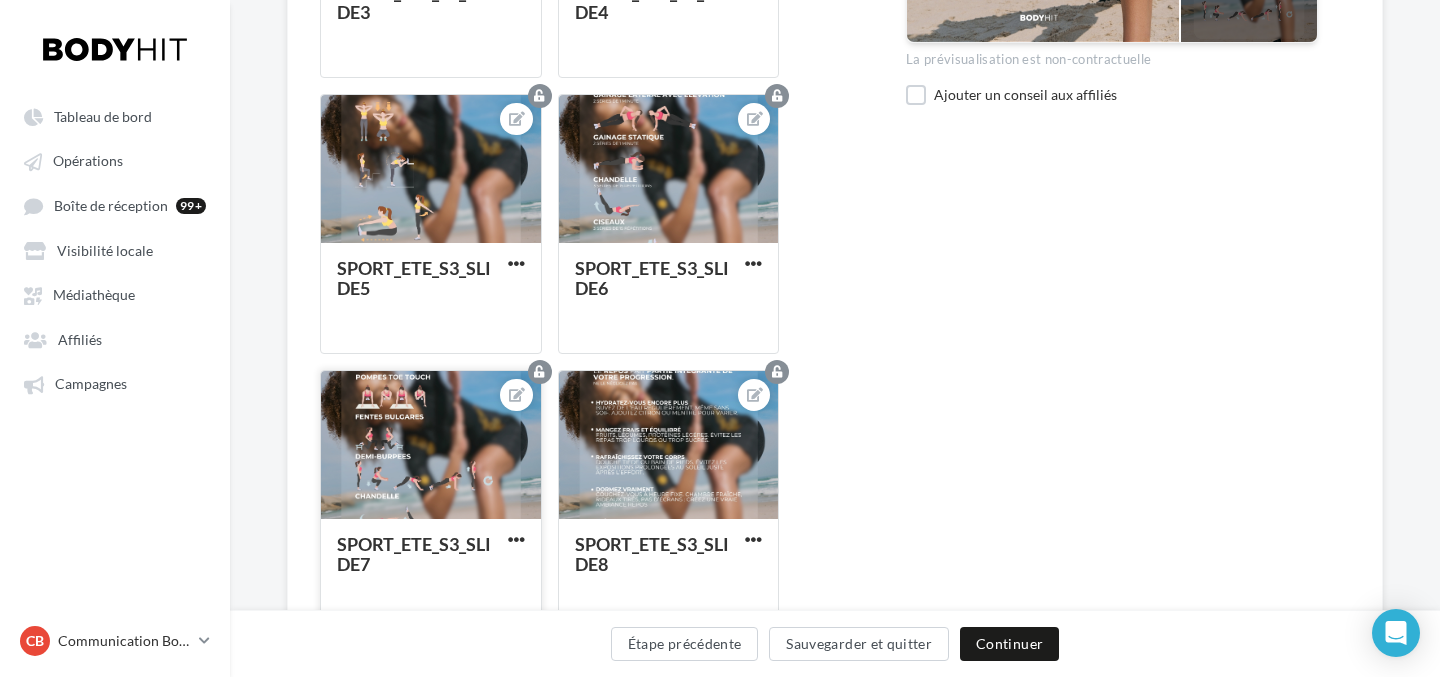 click at bounding box center (431, 446) 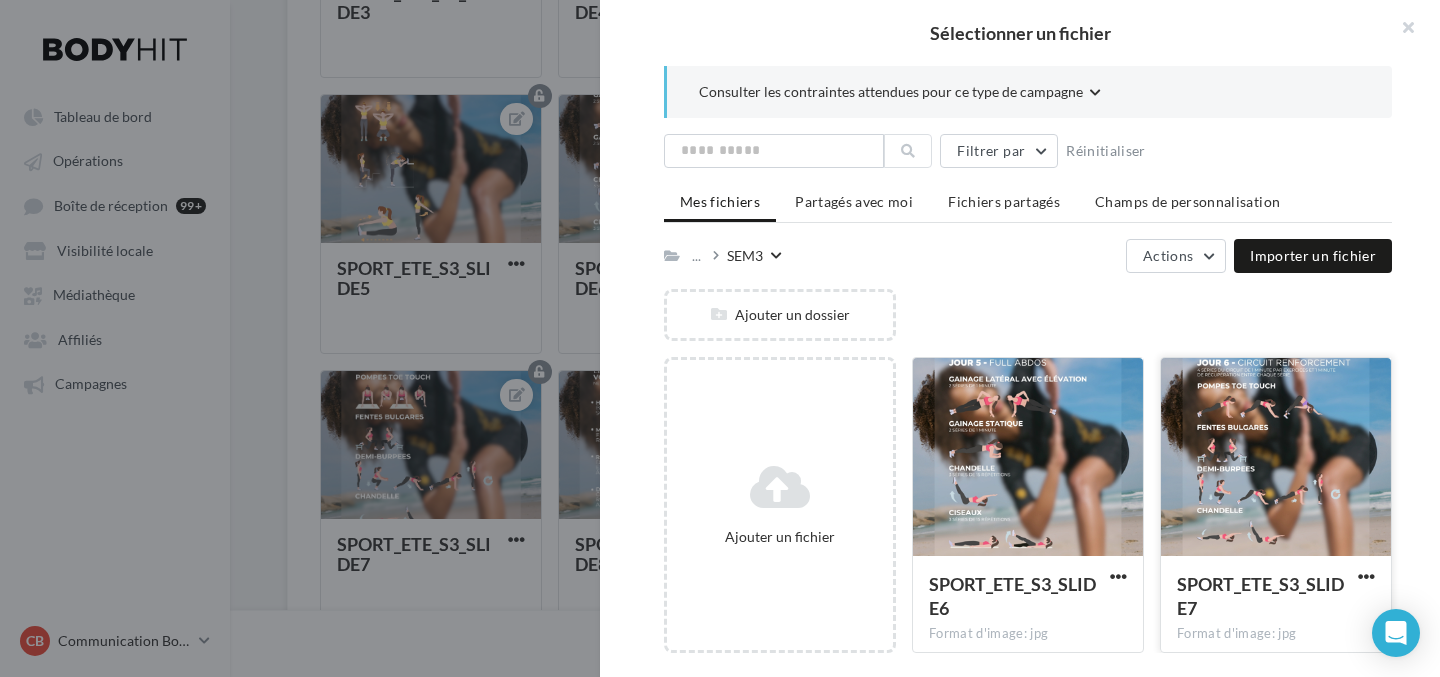 click at bounding box center (1276, 458) 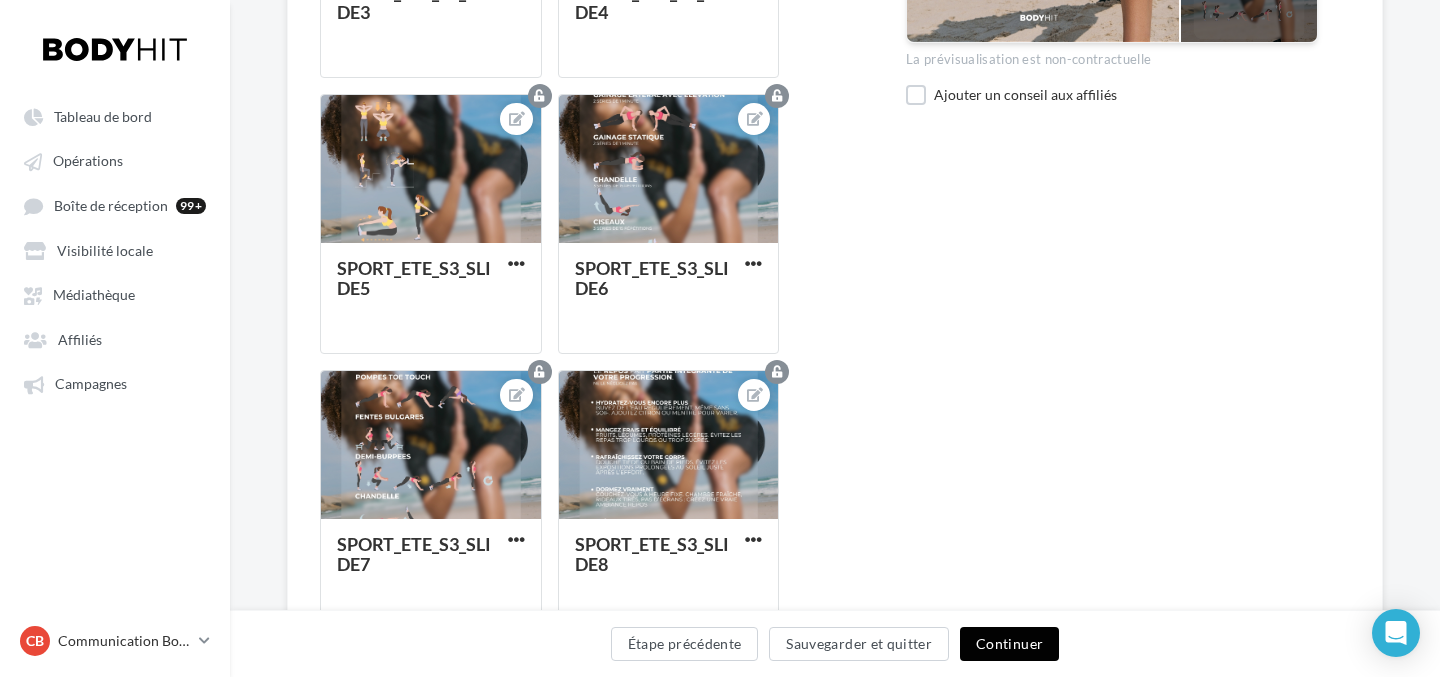 click on "Continuer" at bounding box center (1009, 644) 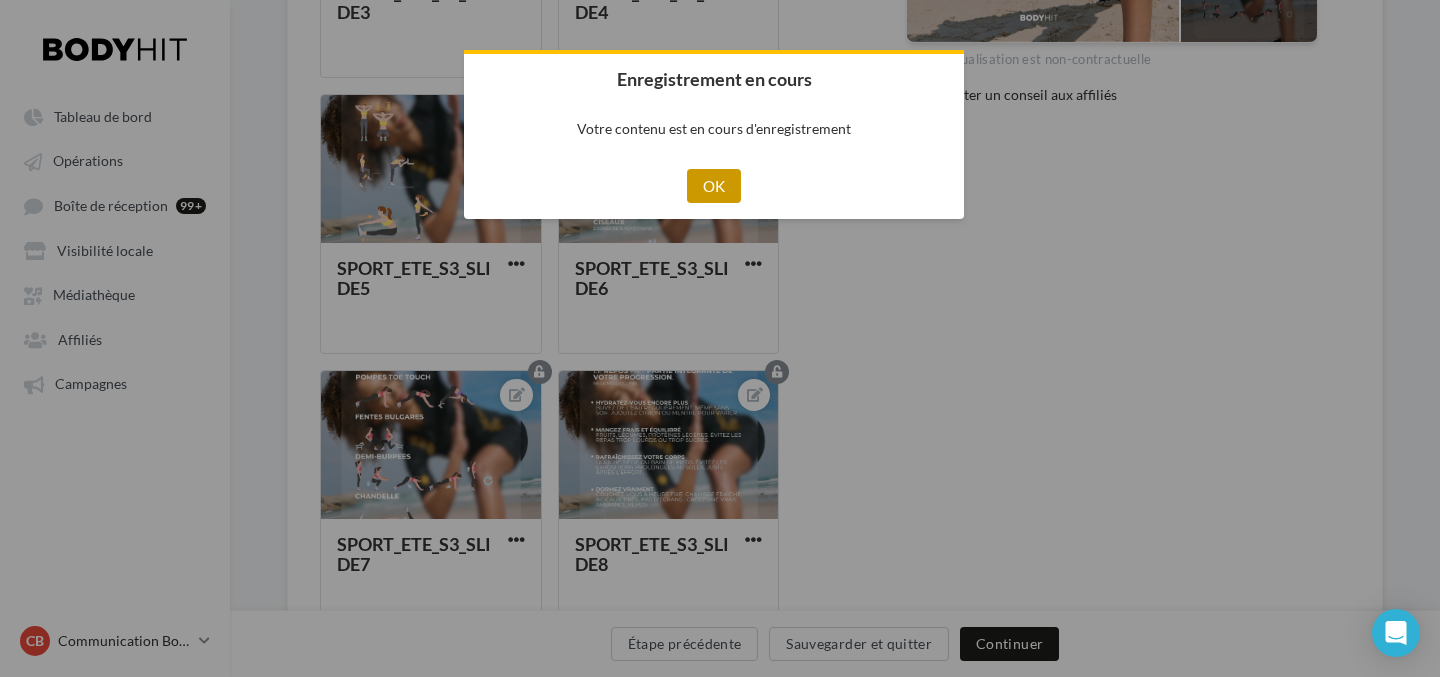 click on "OK" at bounding box center (714, 186) 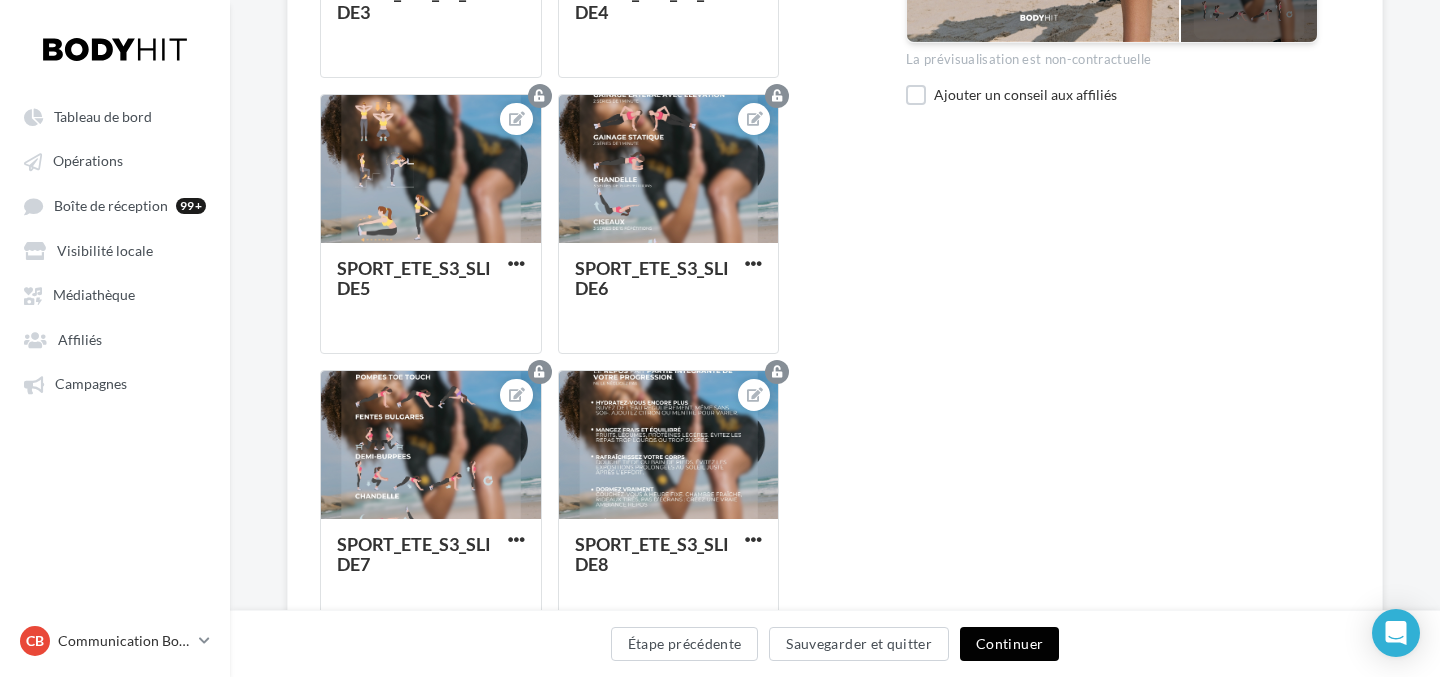 click on "Continuer" at bounding box center (1009, 644) 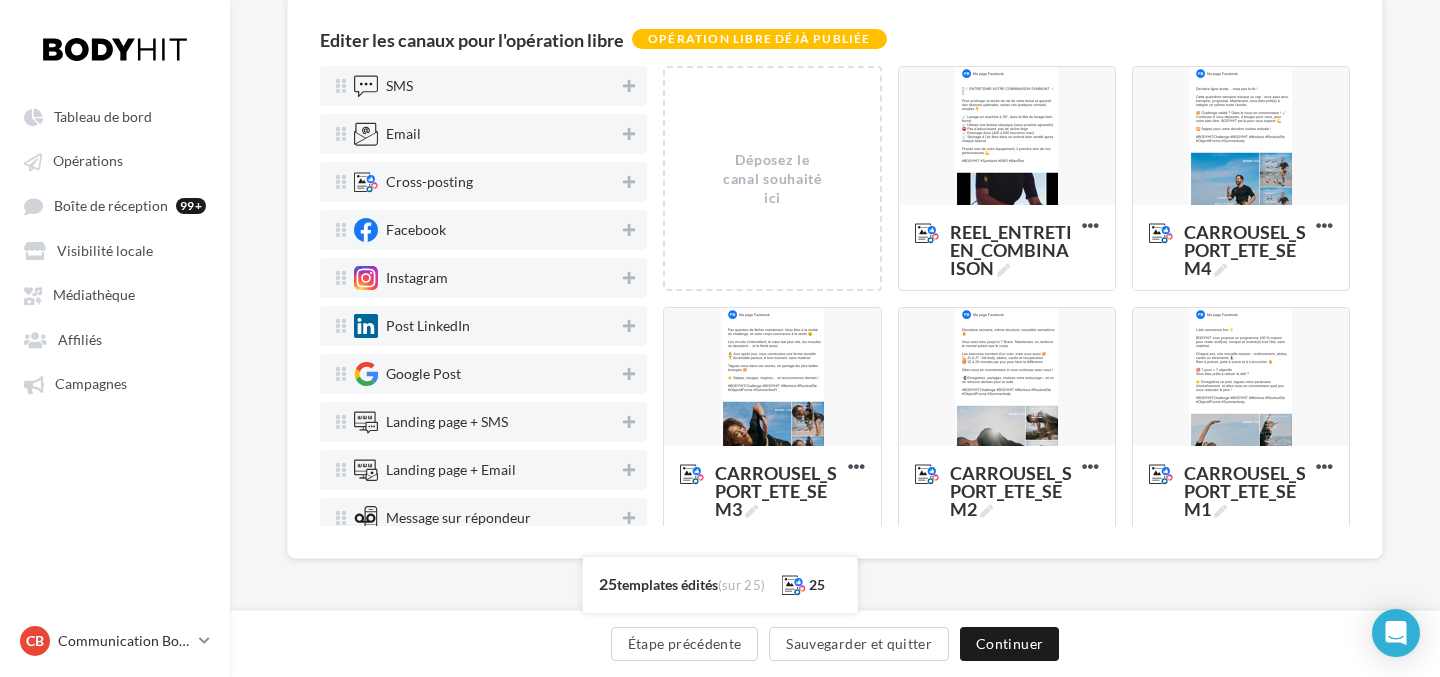 scroll, scrollTop: 172, scrollLeft: 0, axis: vertical 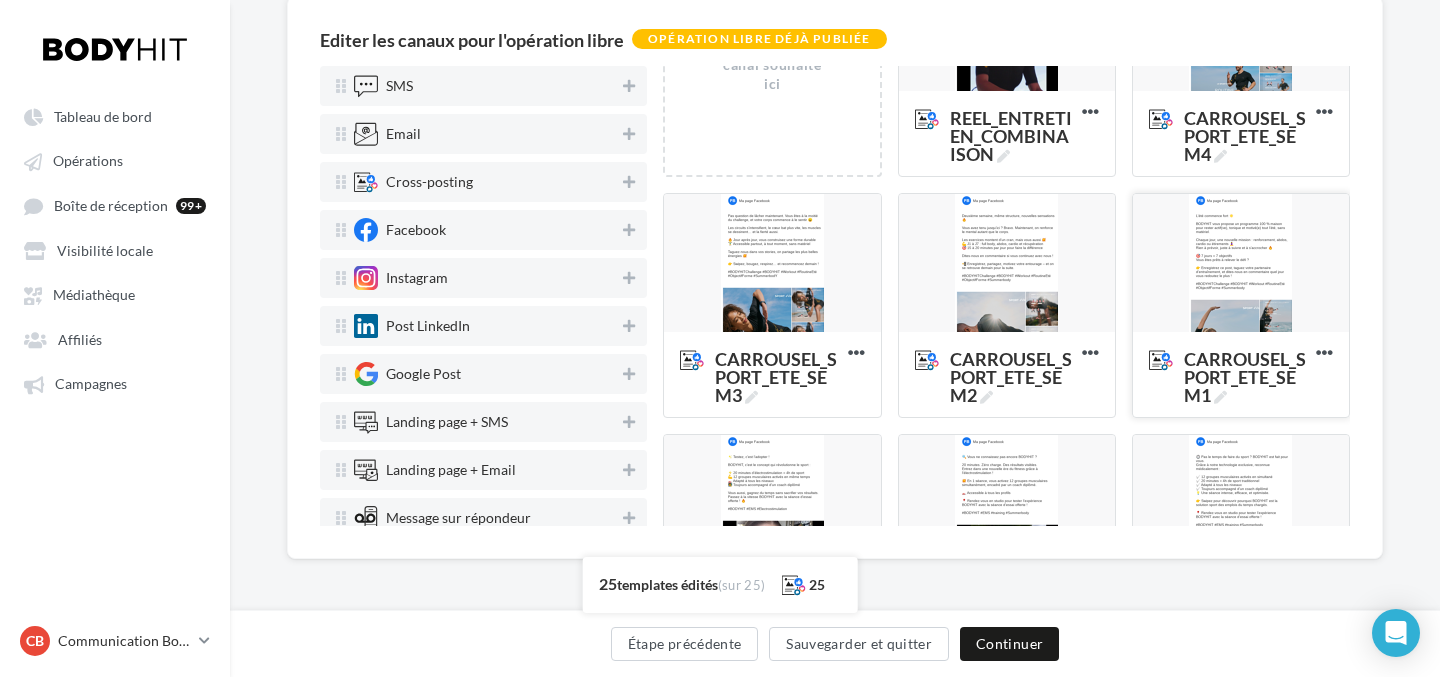 click at bounding box center (1241, 264) 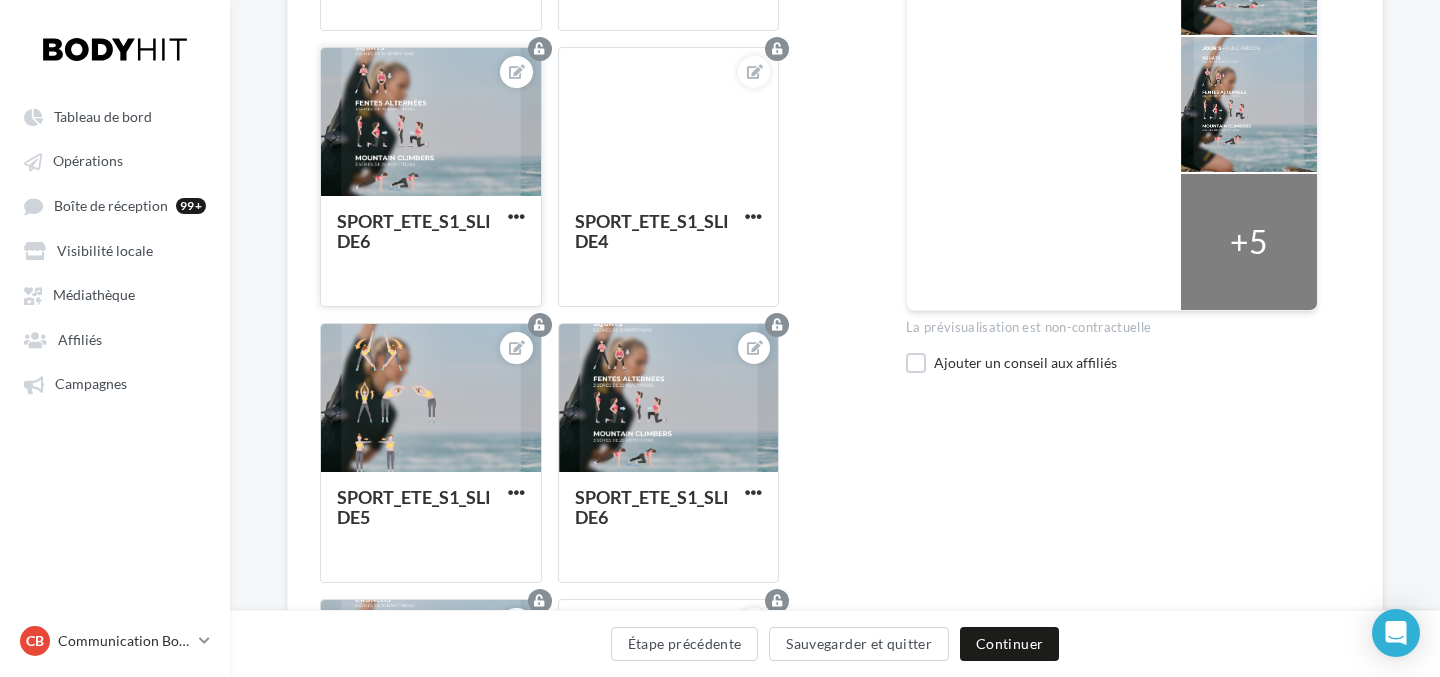scroll, scrollTop: 778, scrollLeft: 0, axis: vertical 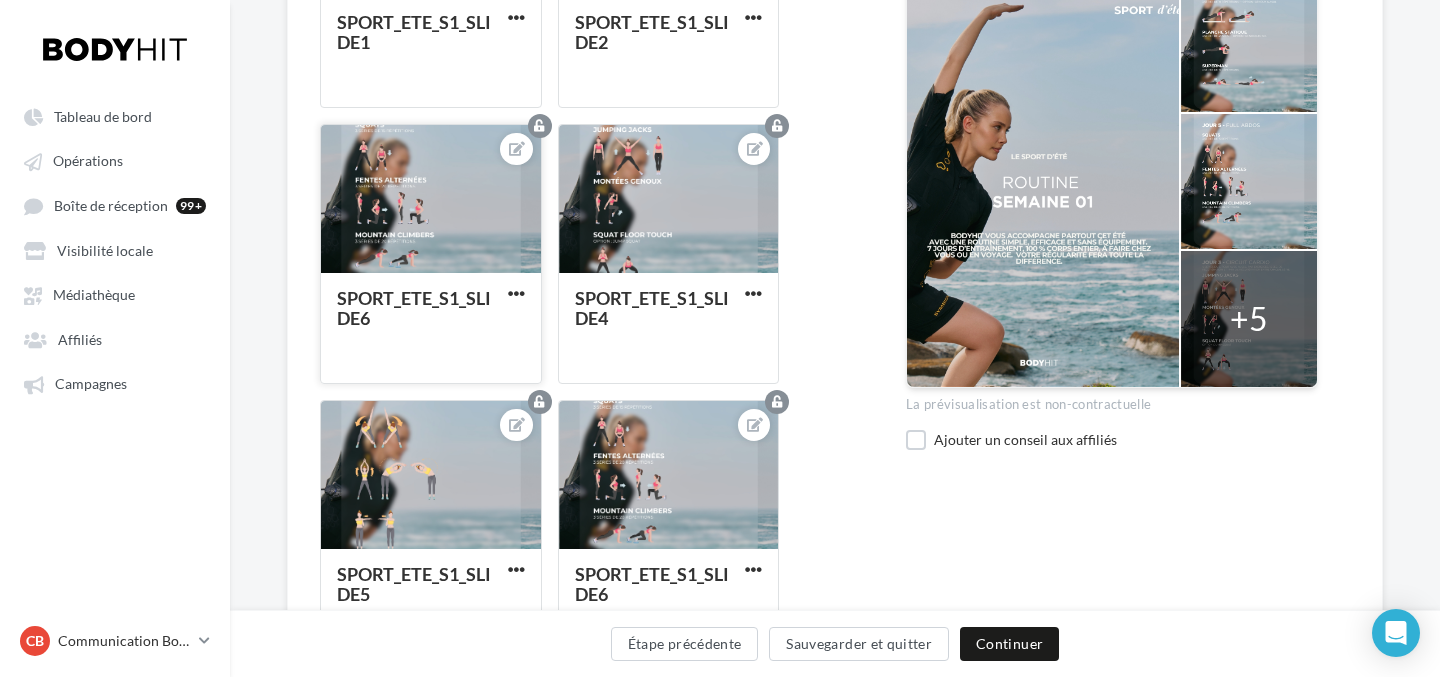 click at bounding box center (431, 200) 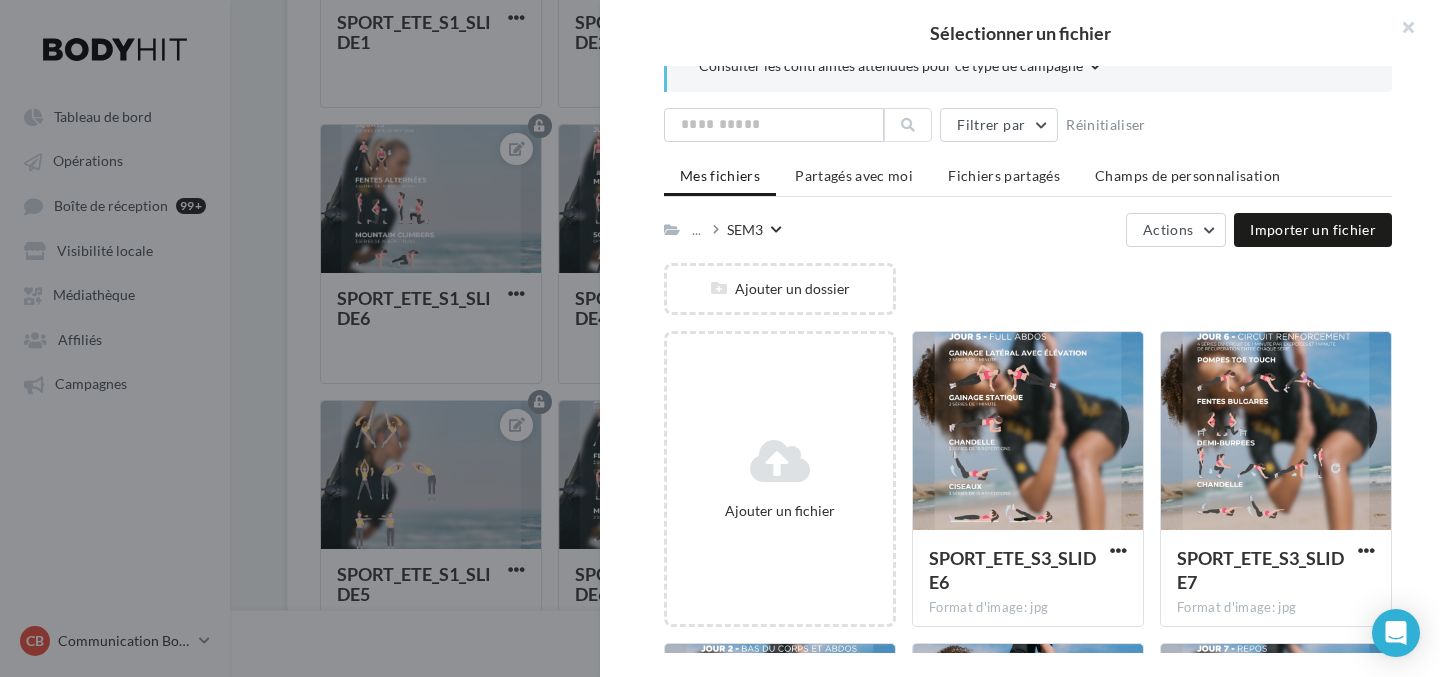 scroll, scrollTop: 0, scrollLeft: 0, axis: both 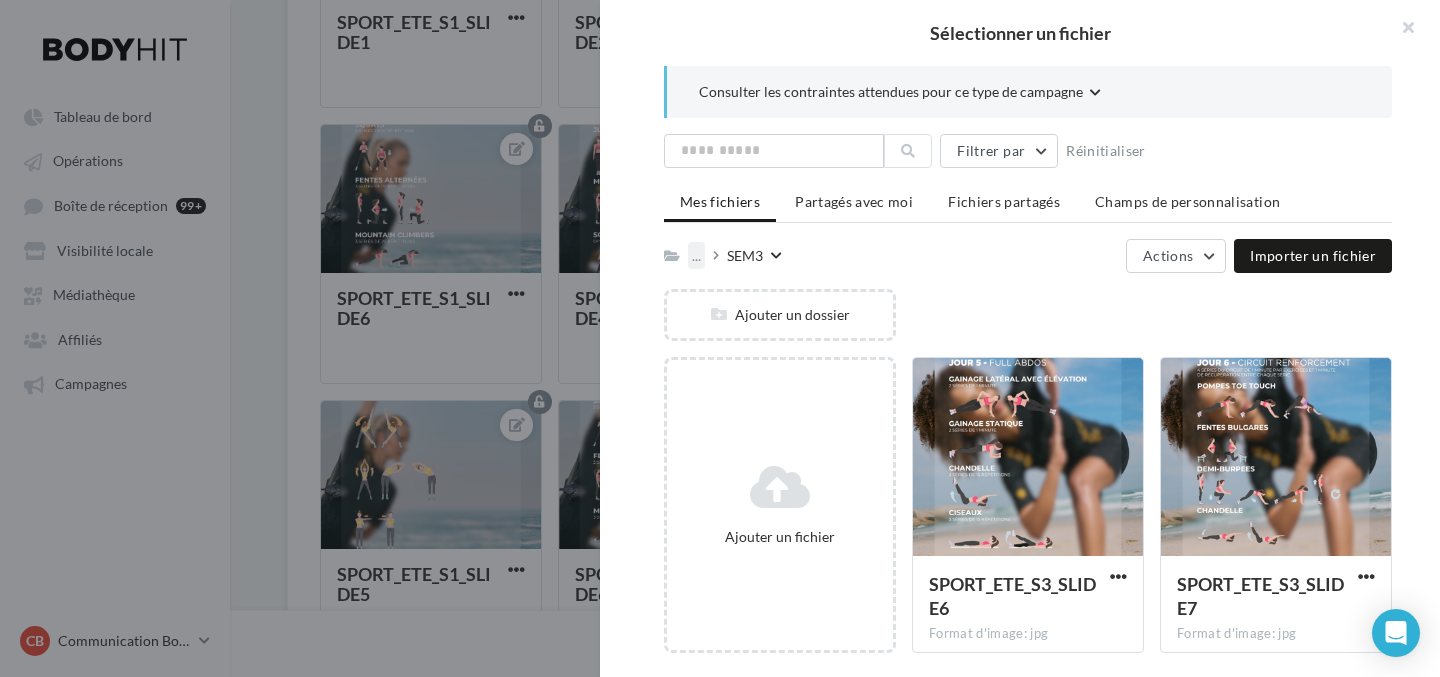 click on "..." at bounding box center [696, 255] 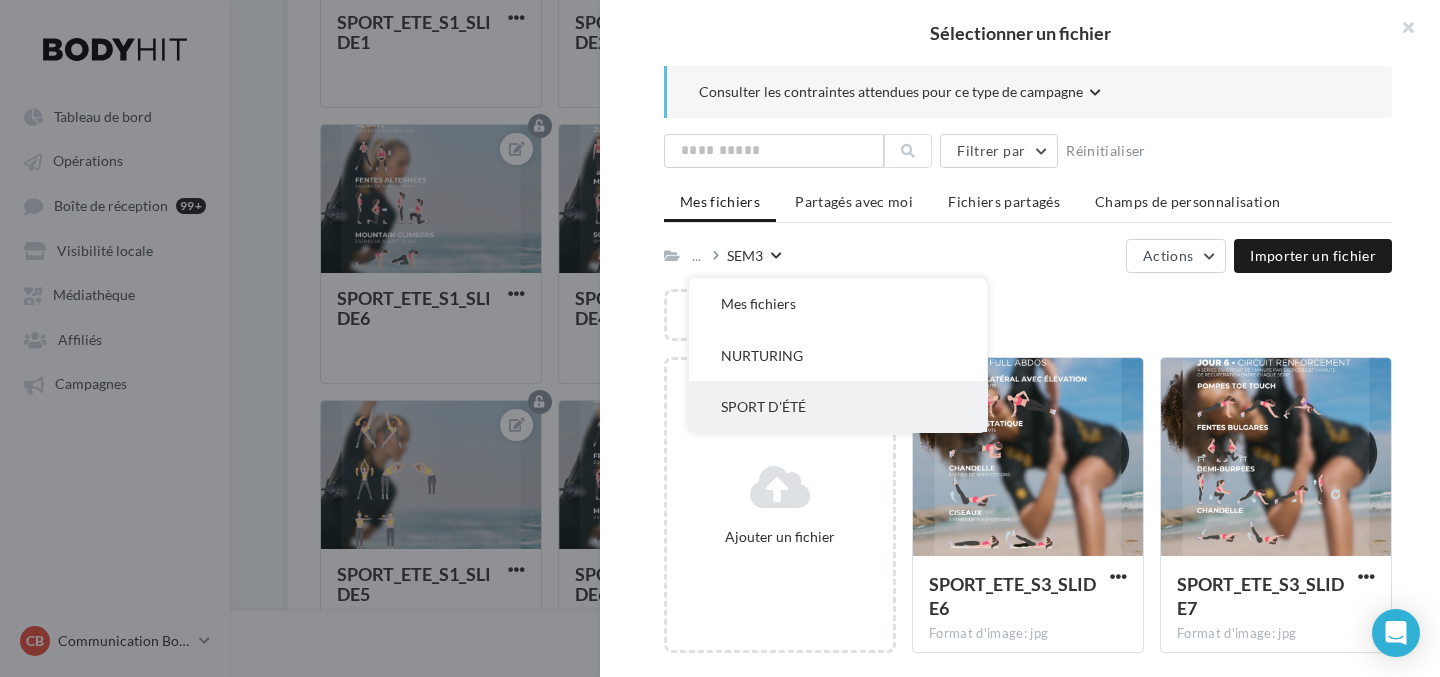 click on "SPORT D'ÉTÉ" at bounding box center [838, 406] 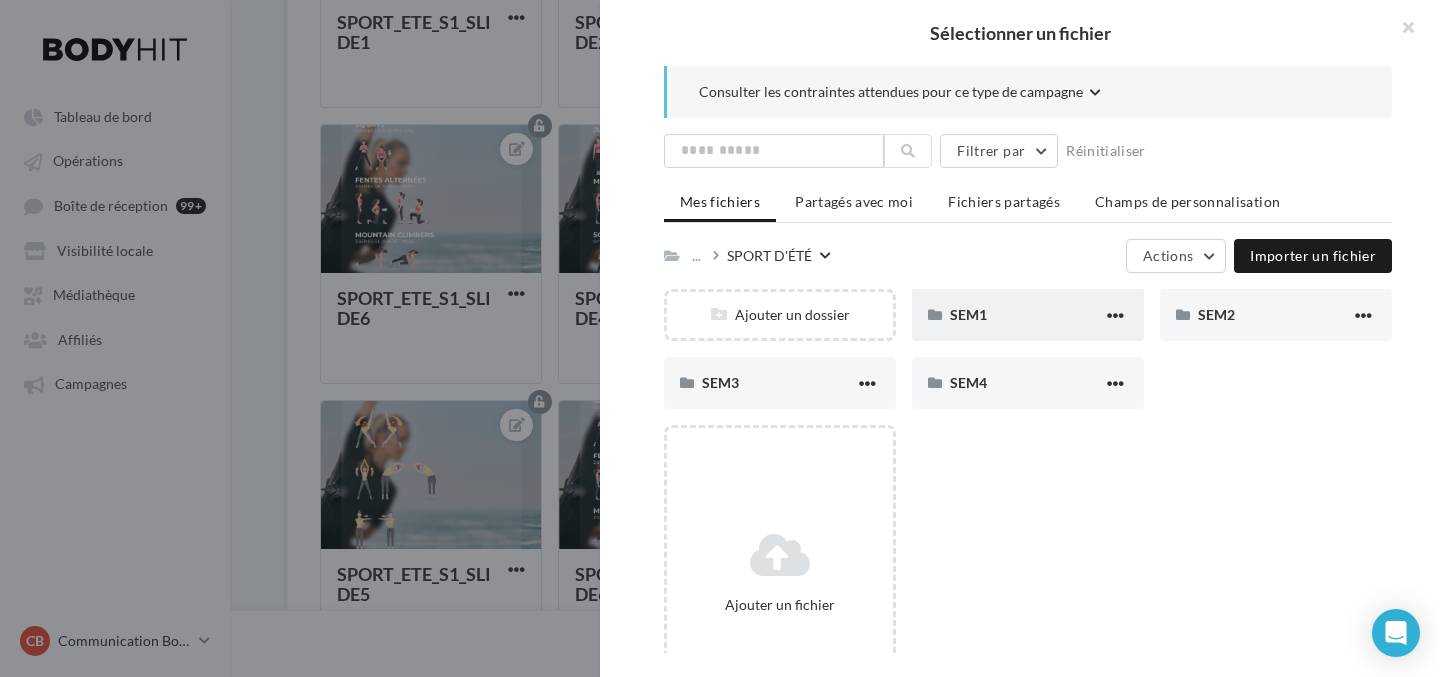 click on "SEM1" at bounding box center [1026, 314] 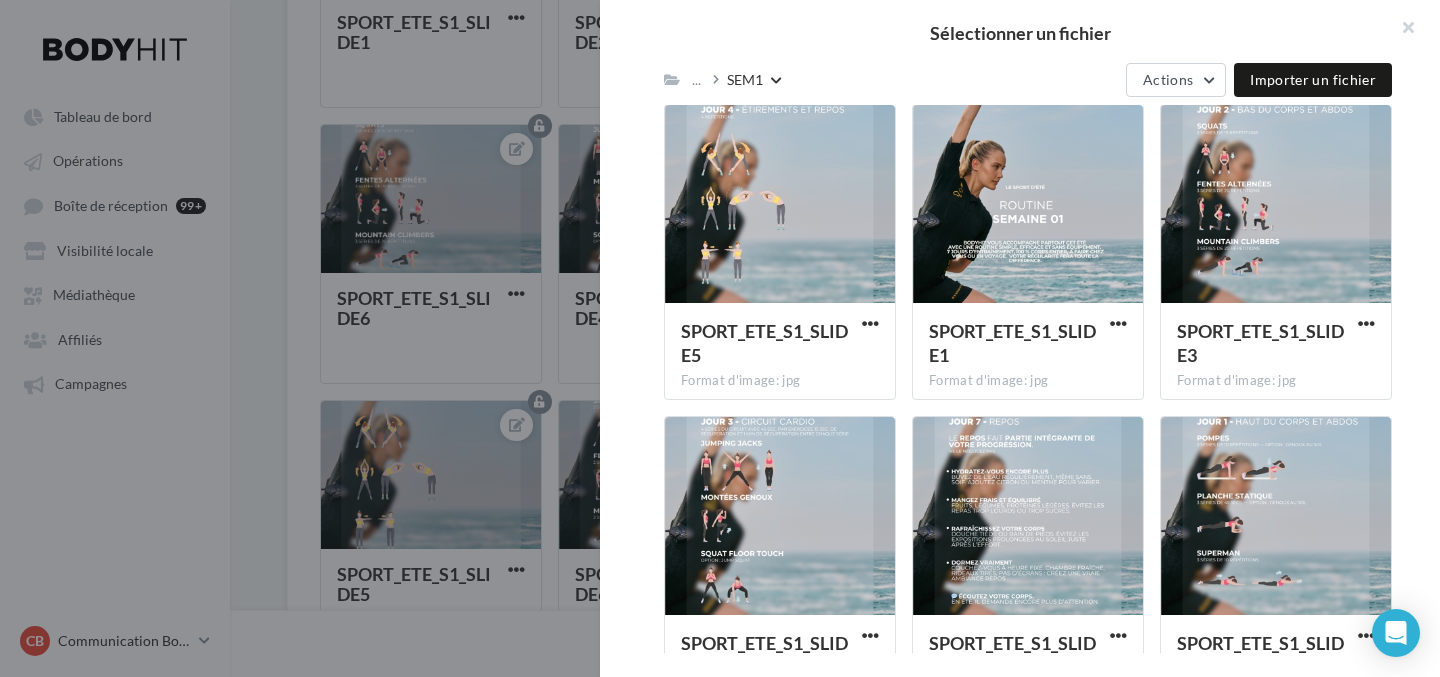 scroll, scrollTop: 574, scrollLeft: 0, axis: vertical 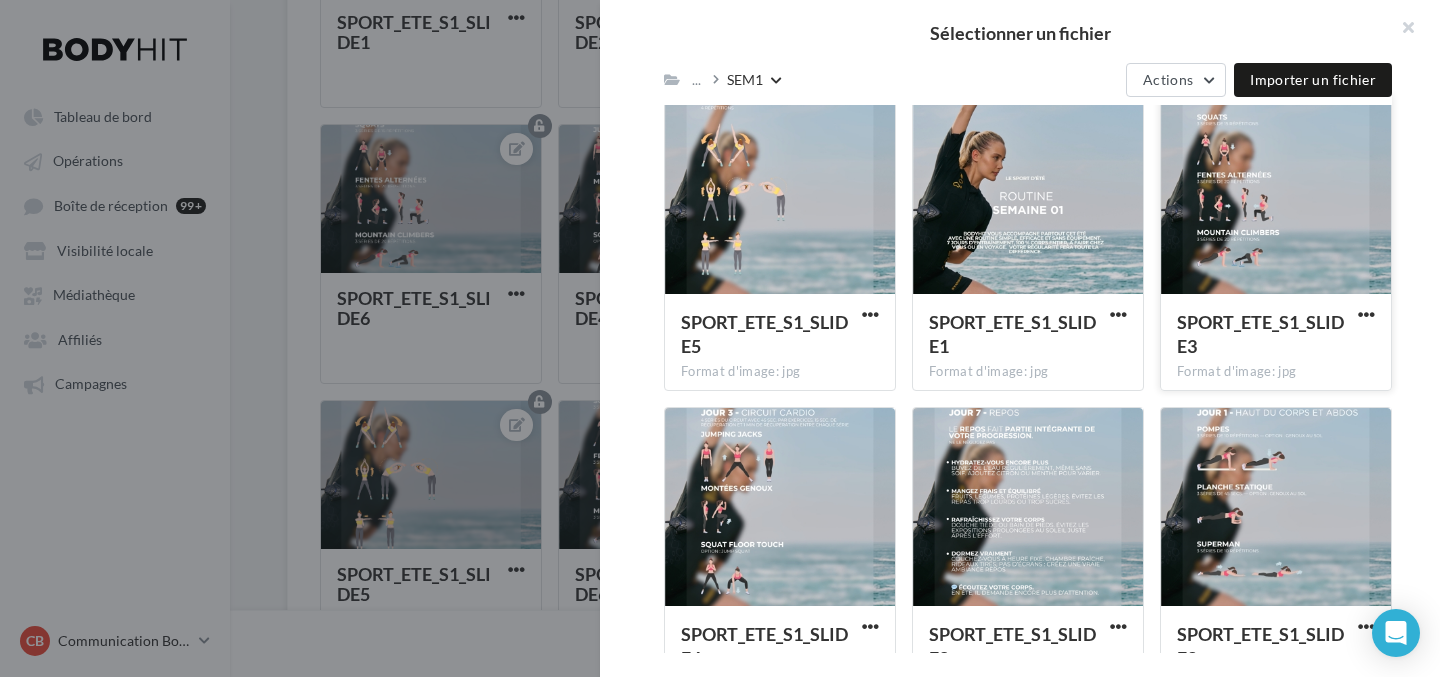 click at bounding box center [1276, 196] 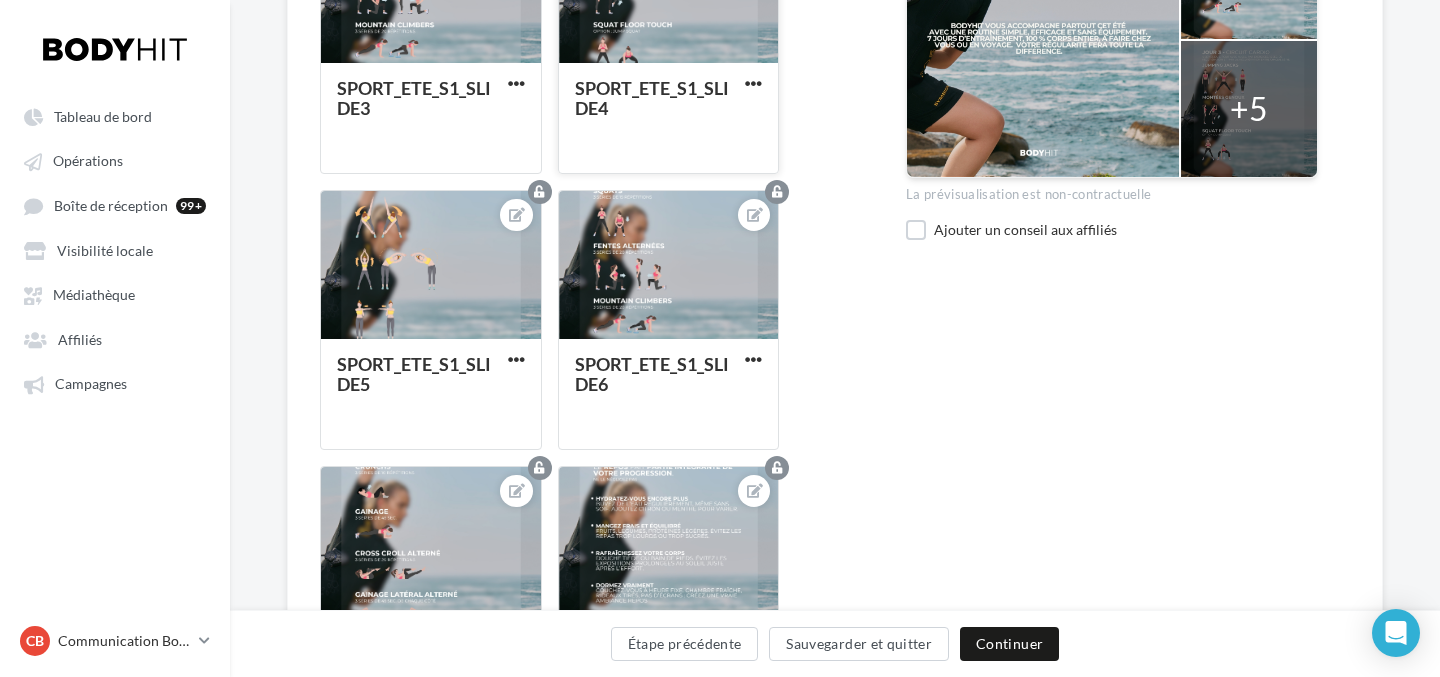 scroll, scrollTop: 999, scrollLeft: 0, axis: vertical 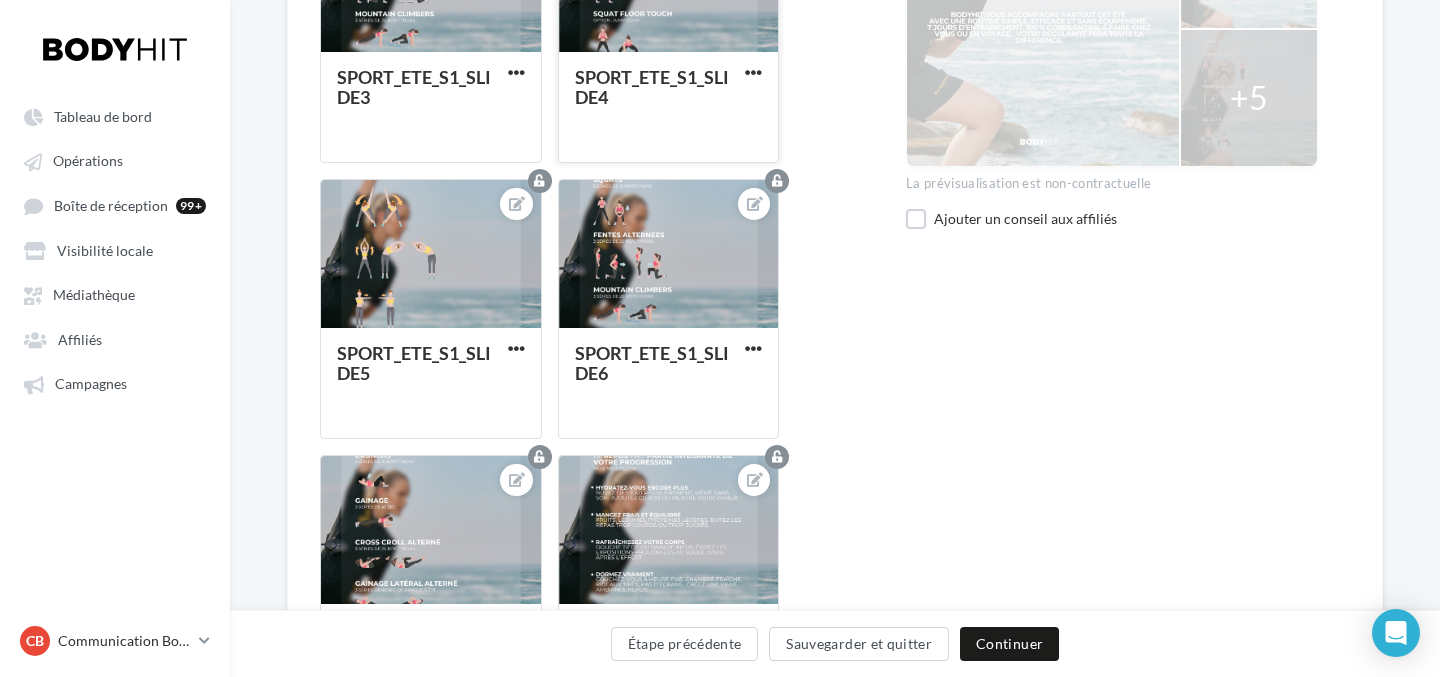 click at bounding box center (669, 255) 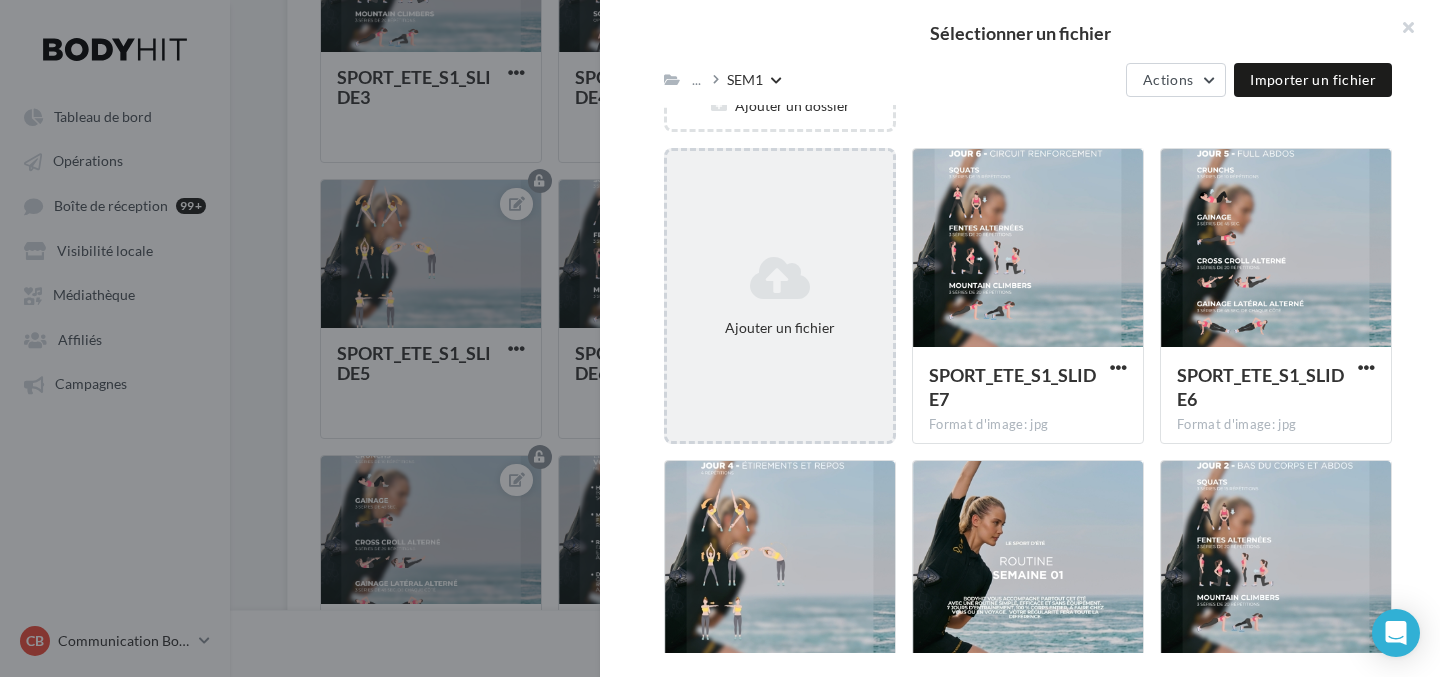 scroll, scrollTop: 212, scrollLeft: 0, axis: vertical 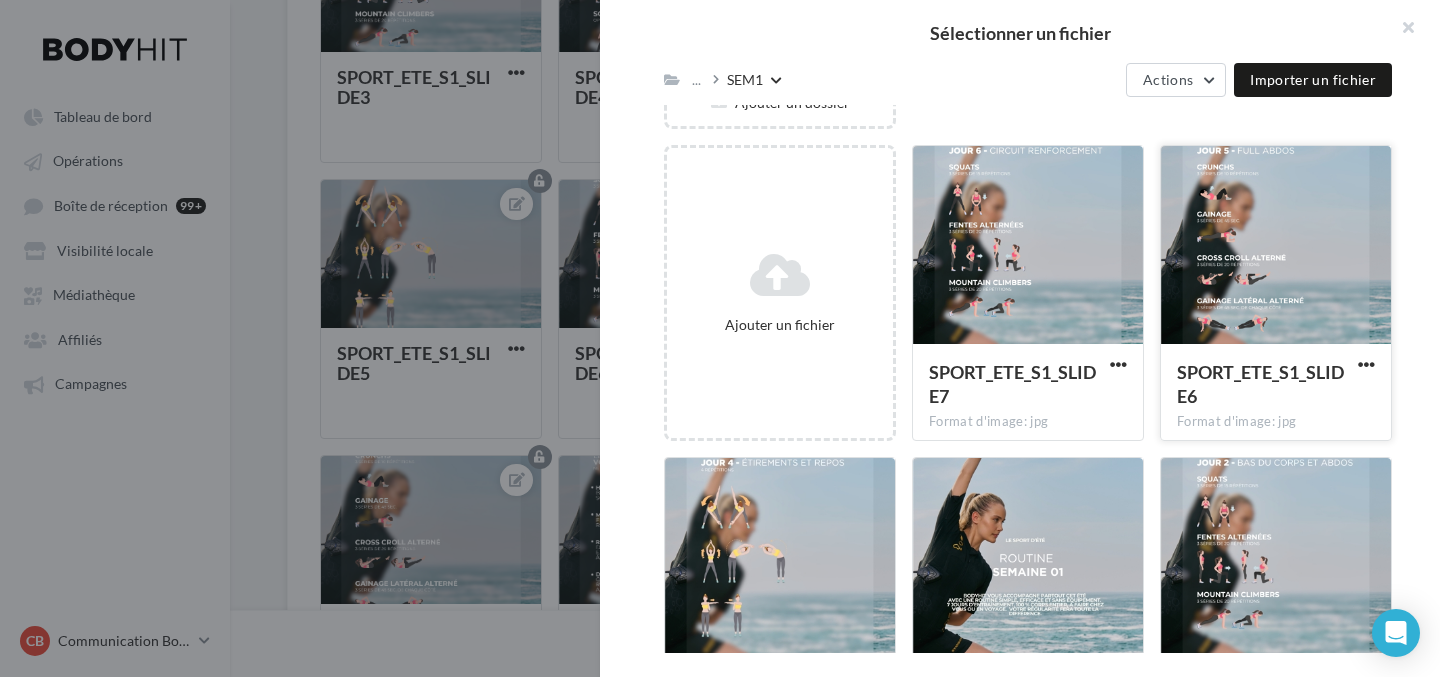 click at bounding box center [1276, 246] 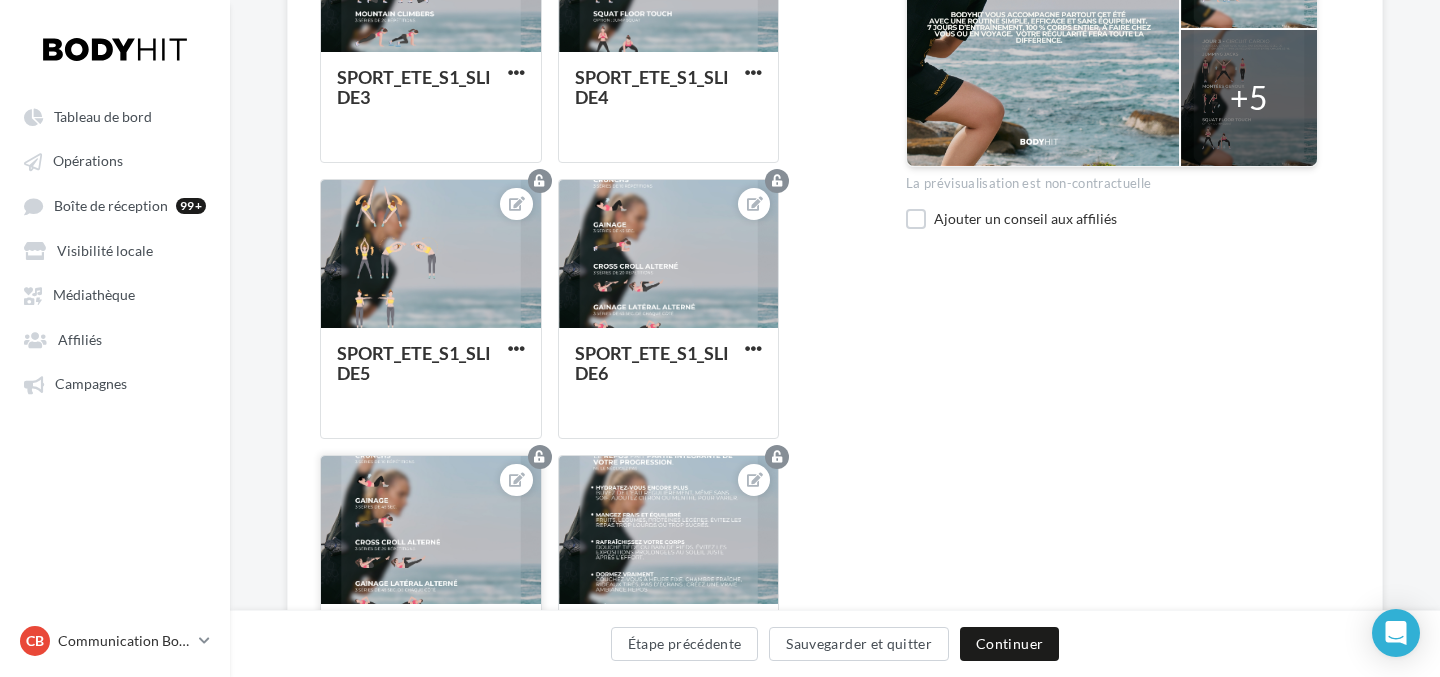 click at bounding box center [431, 531] 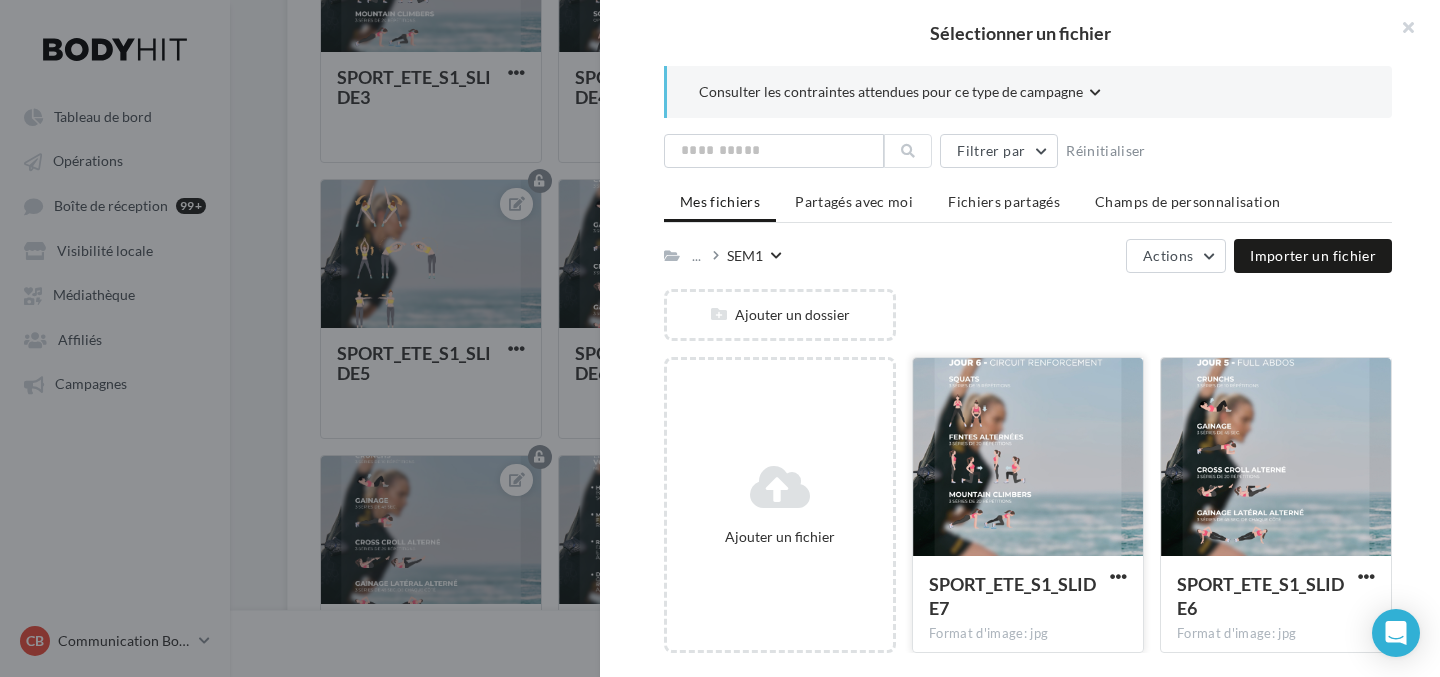 click at bounding box center [1028, 458] 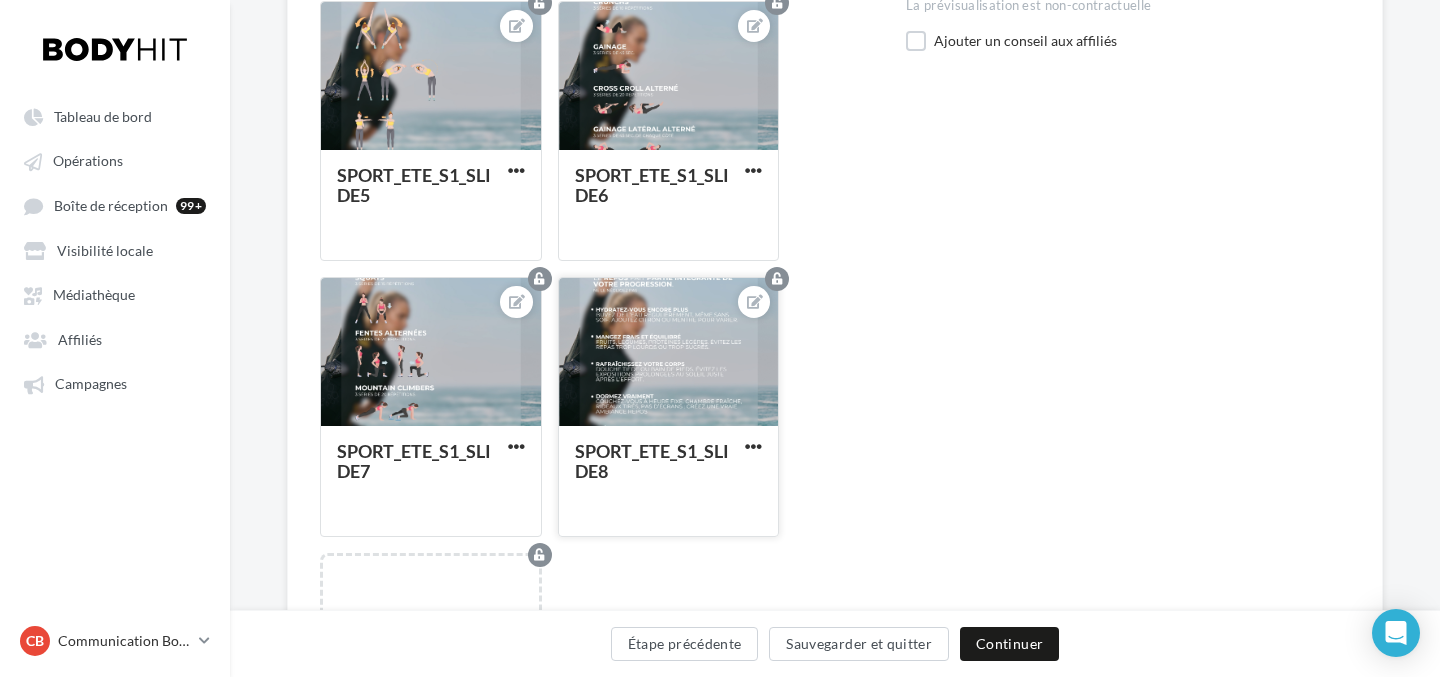 scroll, scrollTop: 1348, scrollLeft: 0, axis: vertical 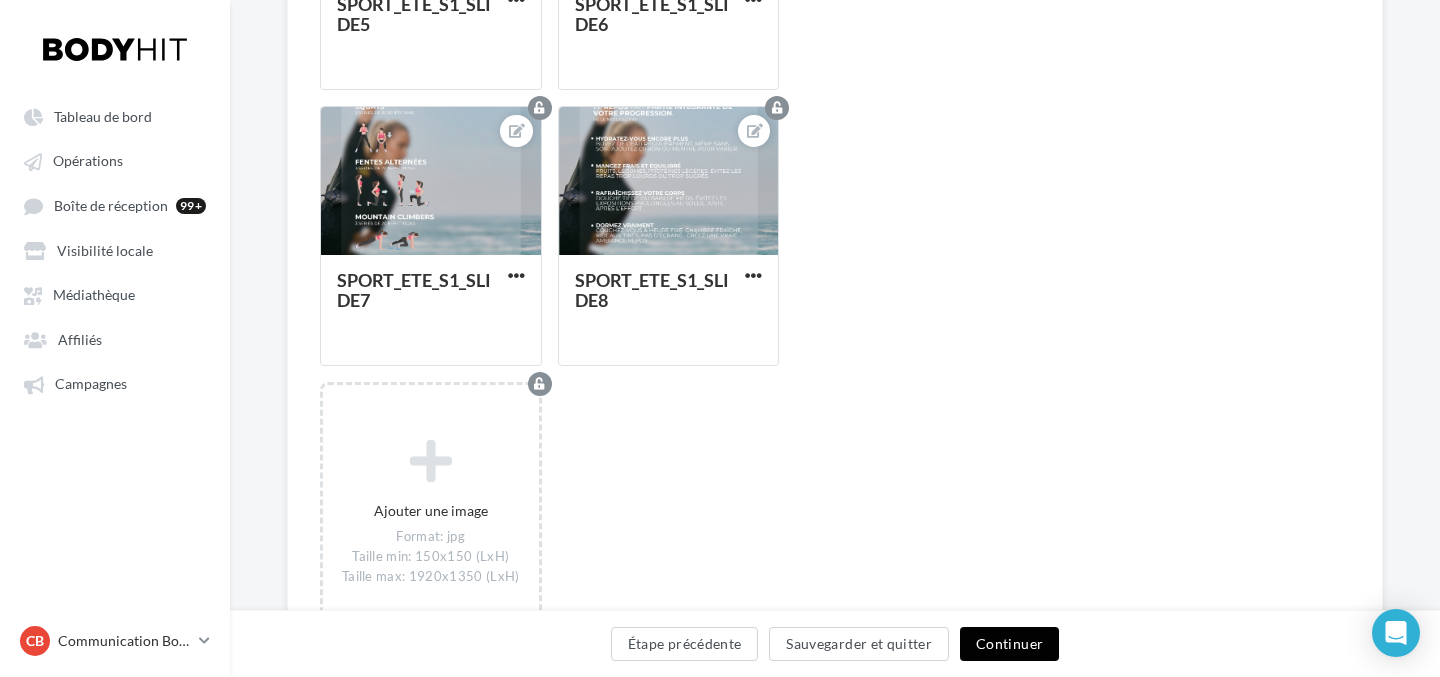 click on "Continuer" at bounding box center [1009, 644] 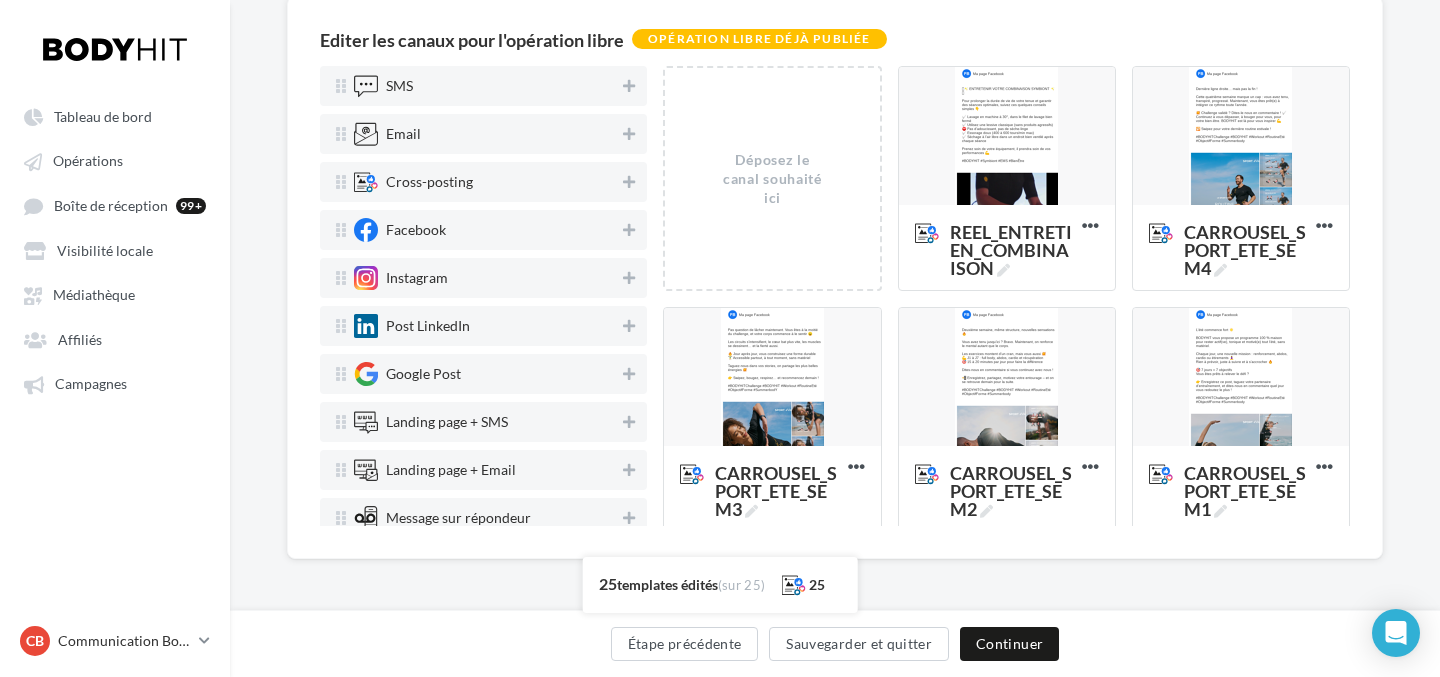 scroll, scrollTop: 172, scrollLeft: 0, axis: vertical 